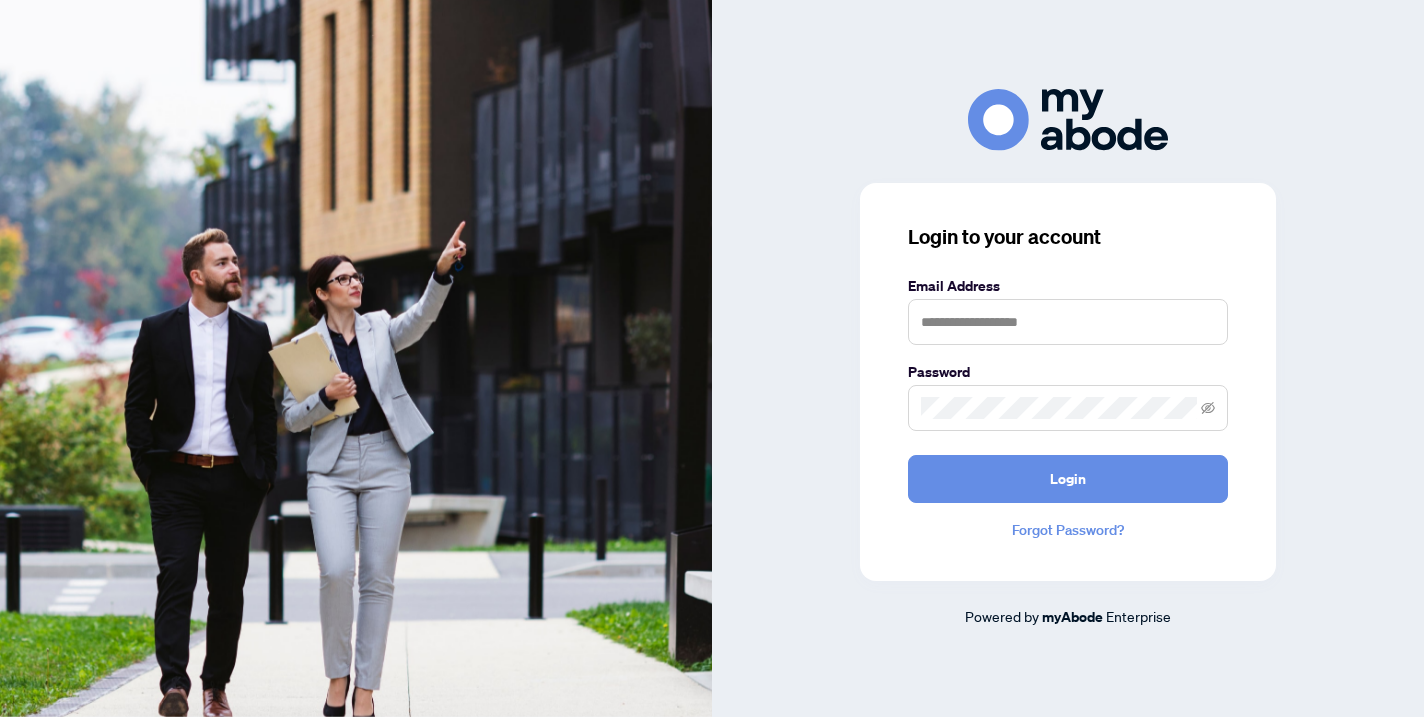 scroll, scrollTop: 0, scrollLeft: 0, axis: both 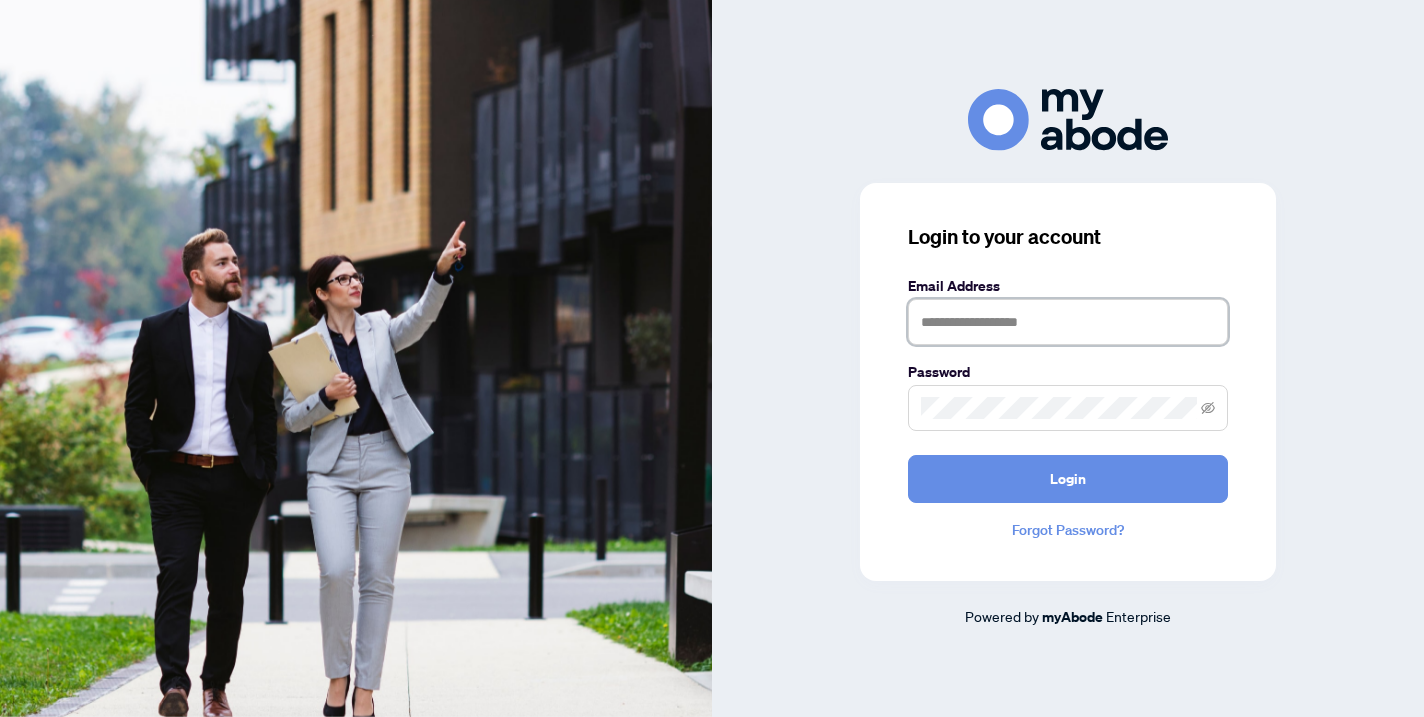 type on "**********" 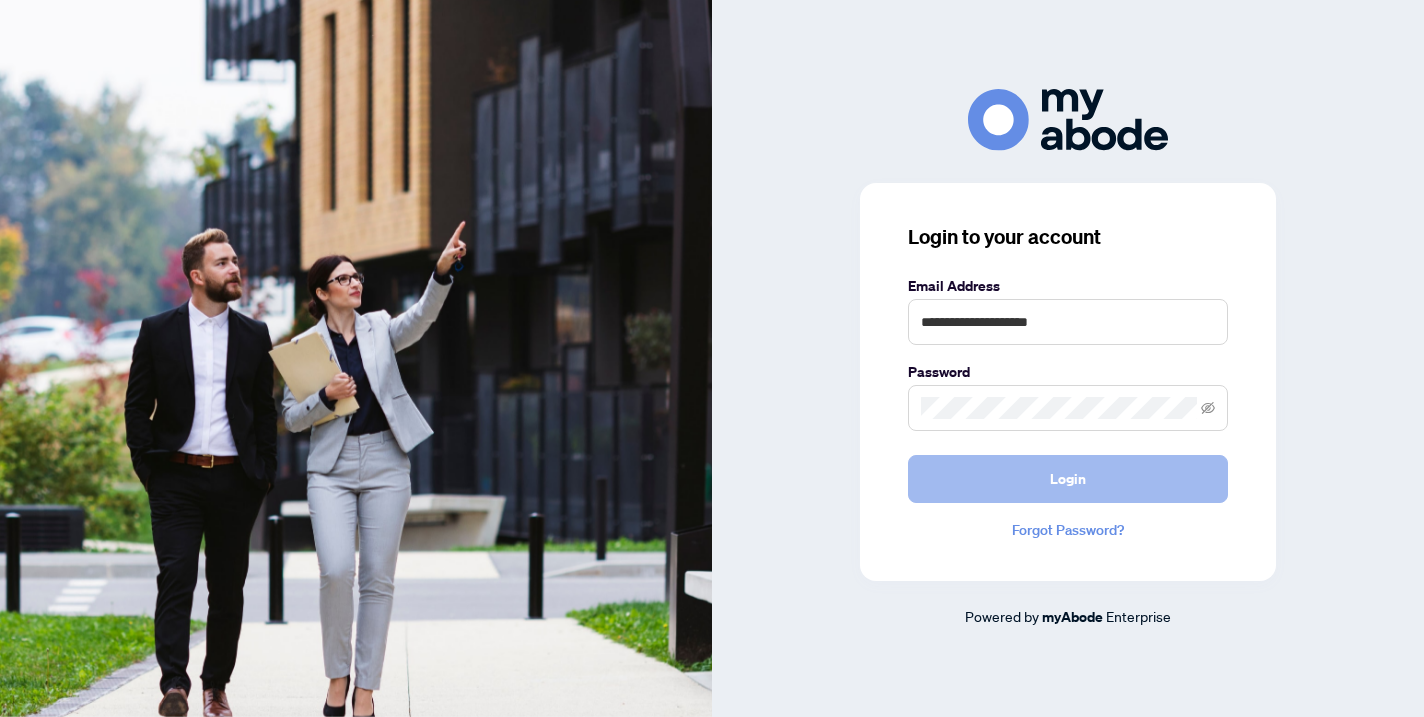 click on "Login" at bounding box center (1068, 479) 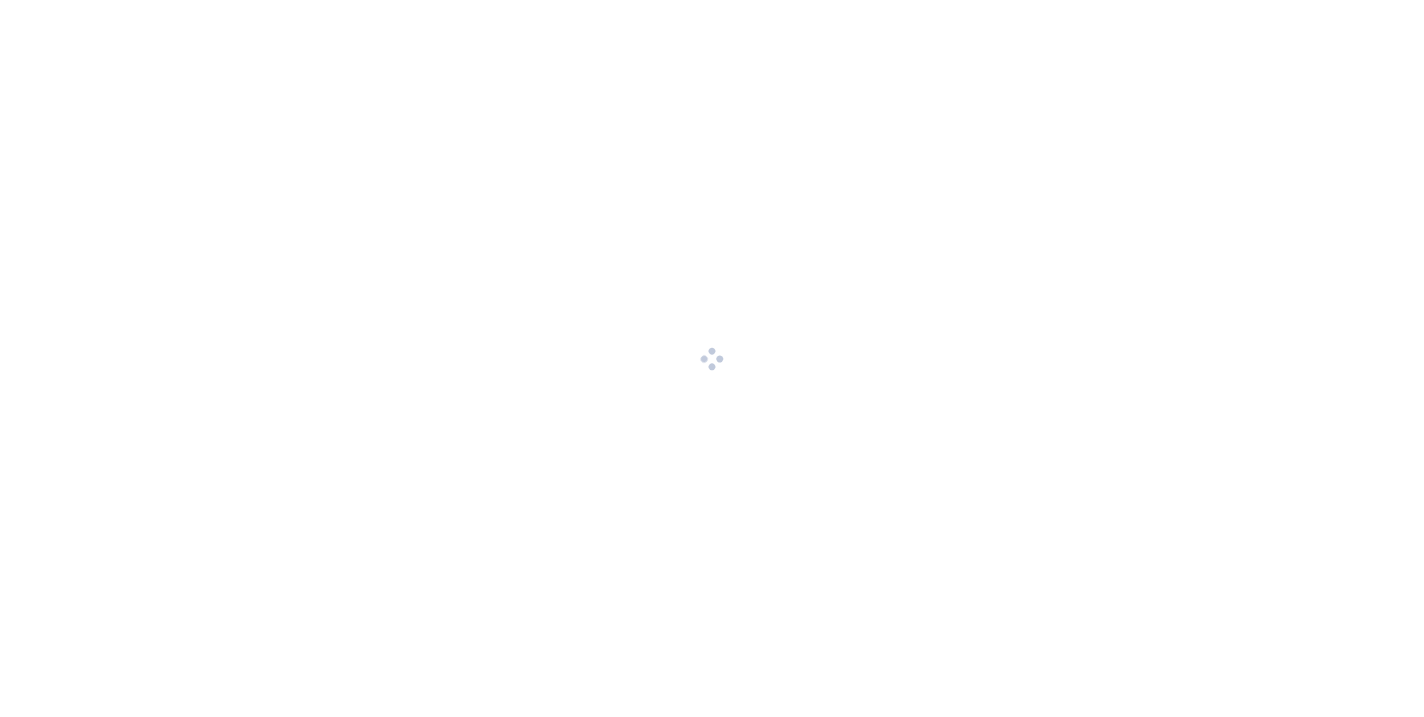 scroll, scrollTop: 0, scrollLeft: 0, axis: both 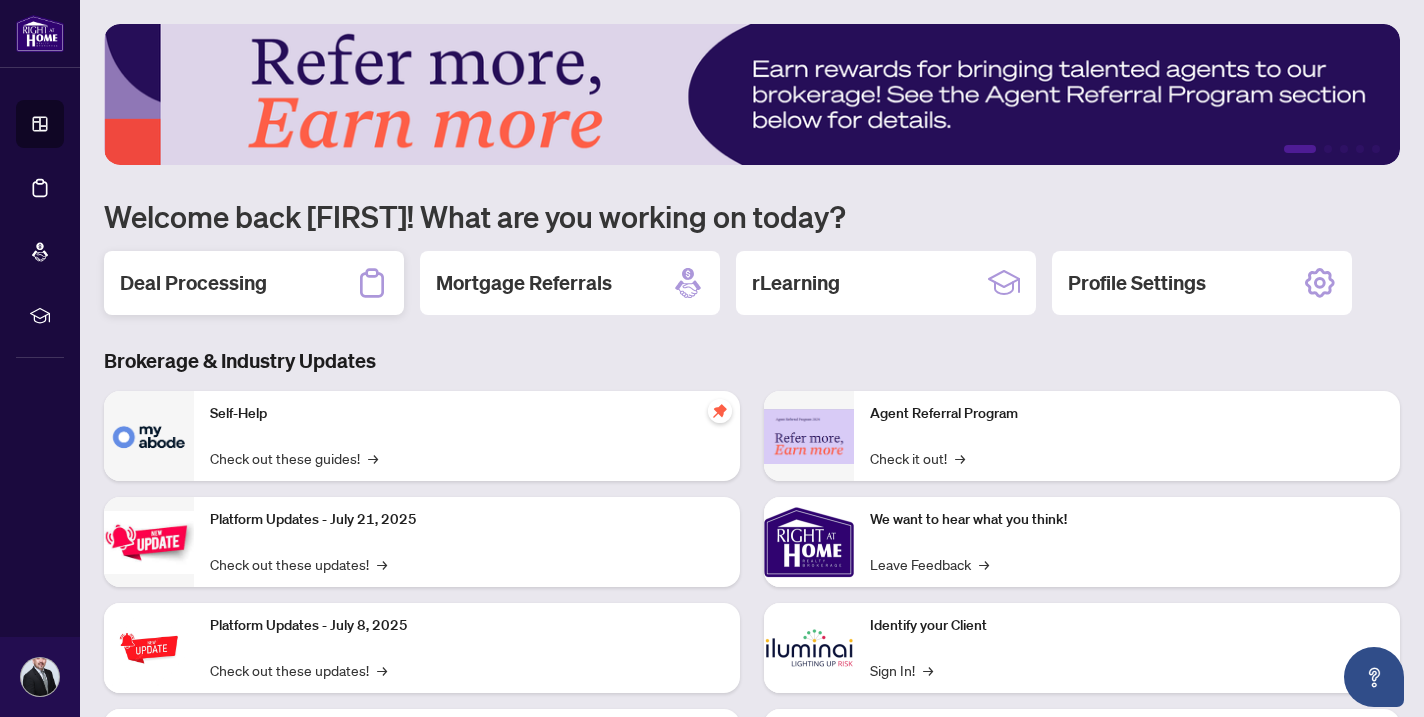 click on "Deal Processing" at bounding box center (193, 283) 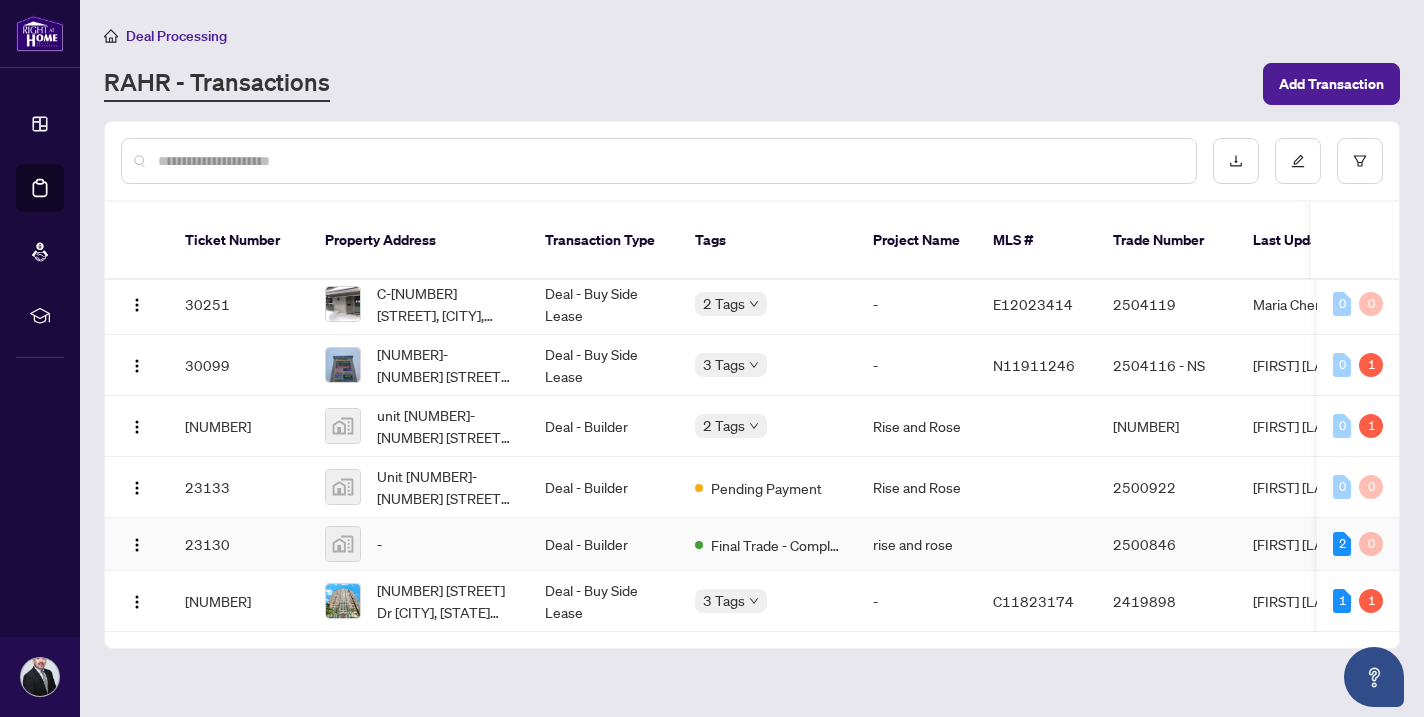scroll, scrollTop: 20, scrollLeft: 0, axis: vertical 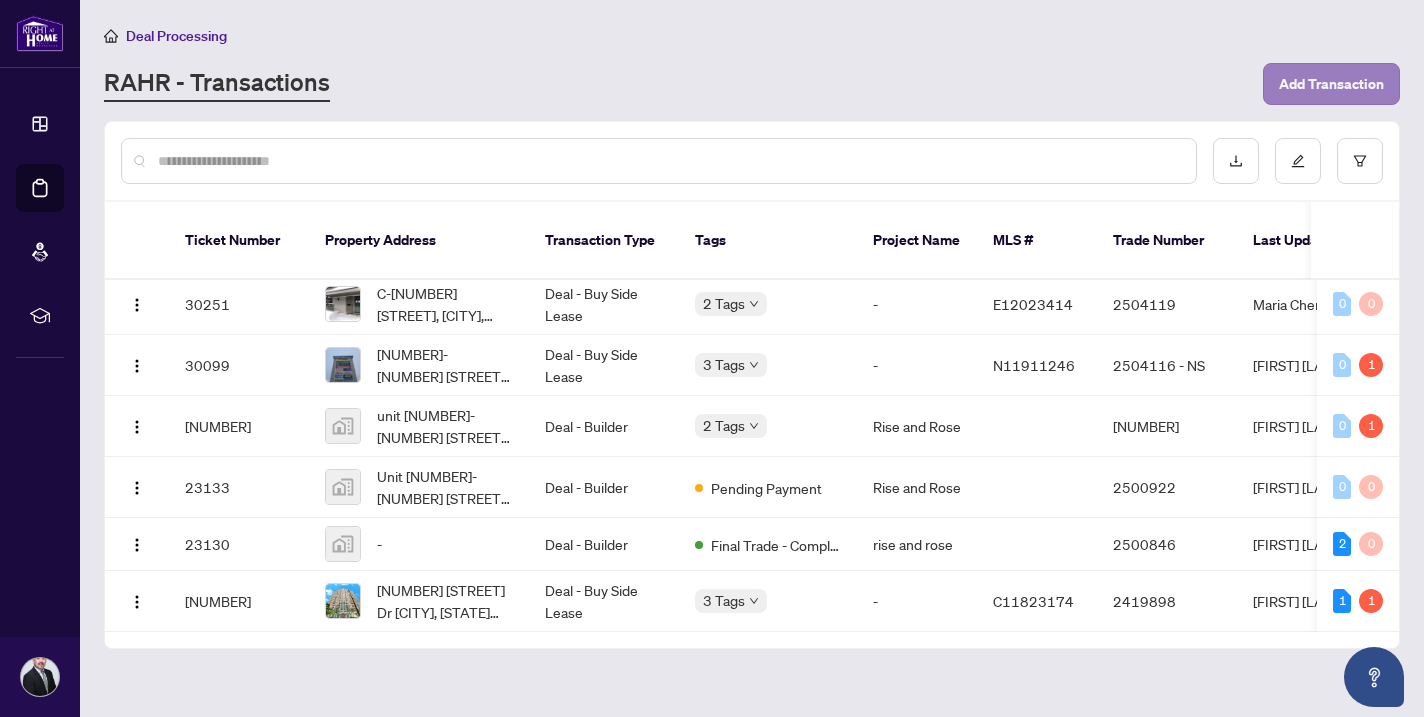 click on "Add Transaction" at bounding box center (1331, 84) 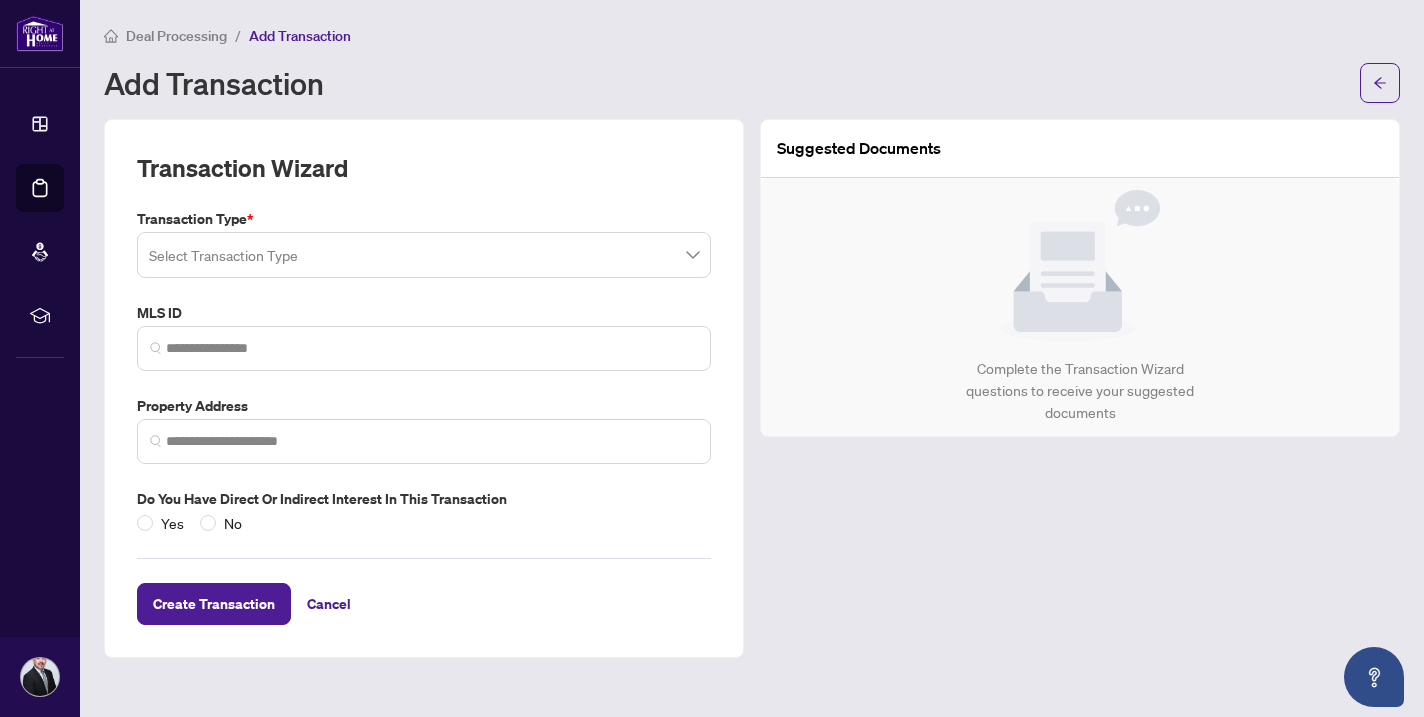click at bounding box center (424, 255) 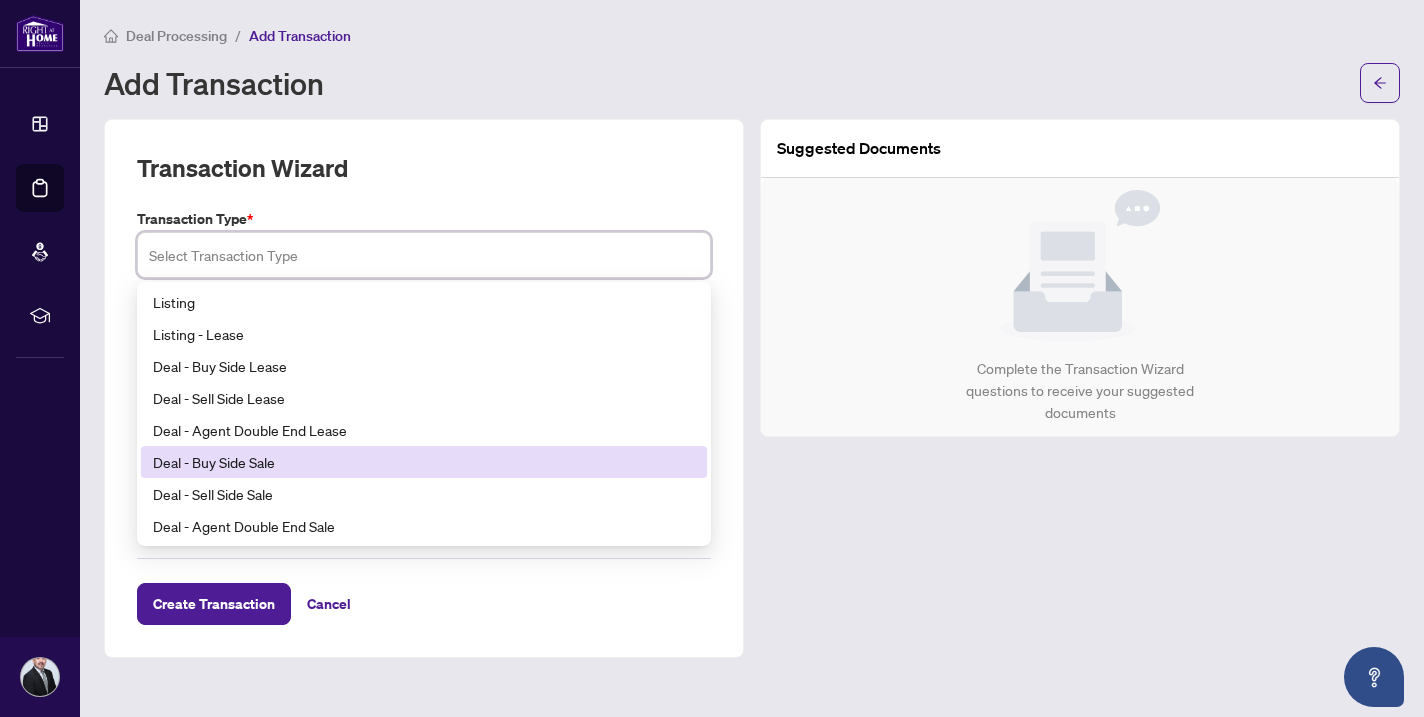 click on "Deal - Buy Side Sale" at bounding box center (424, 462) 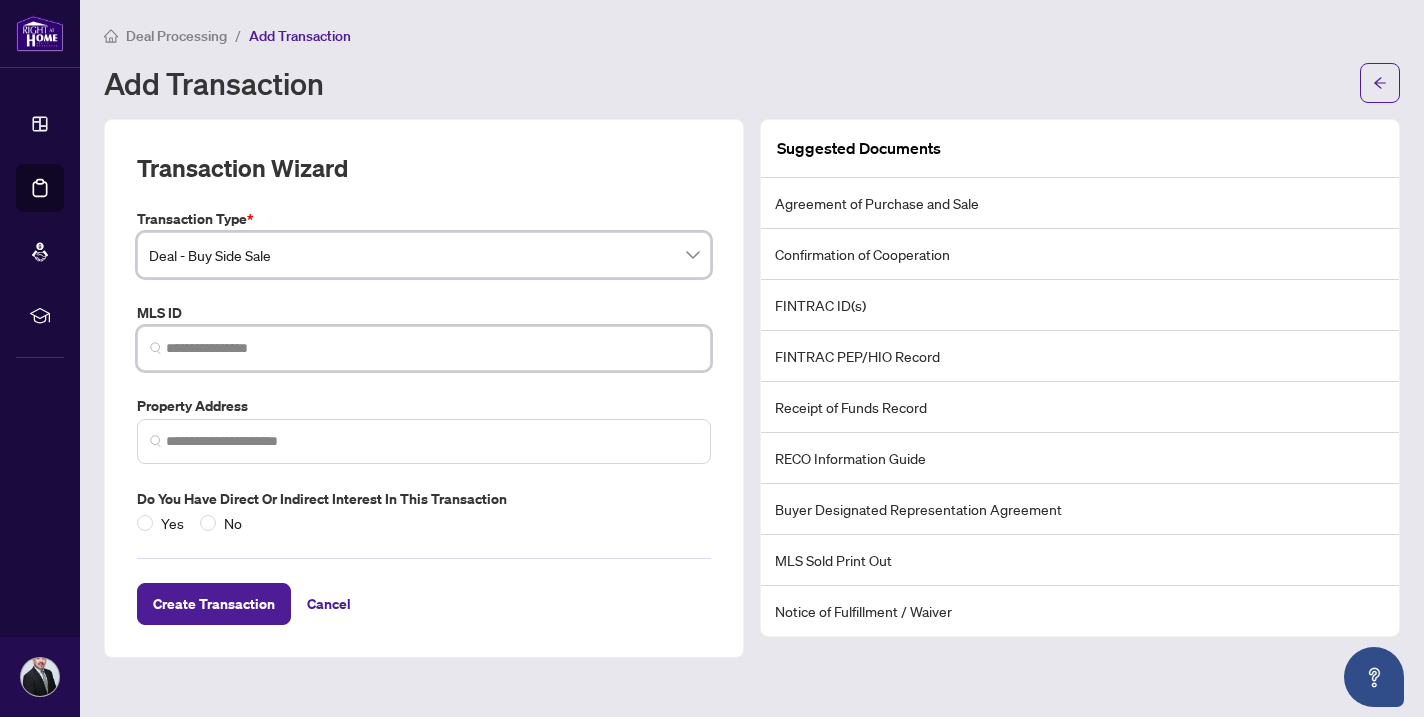 click at bounding box center [432, 348] 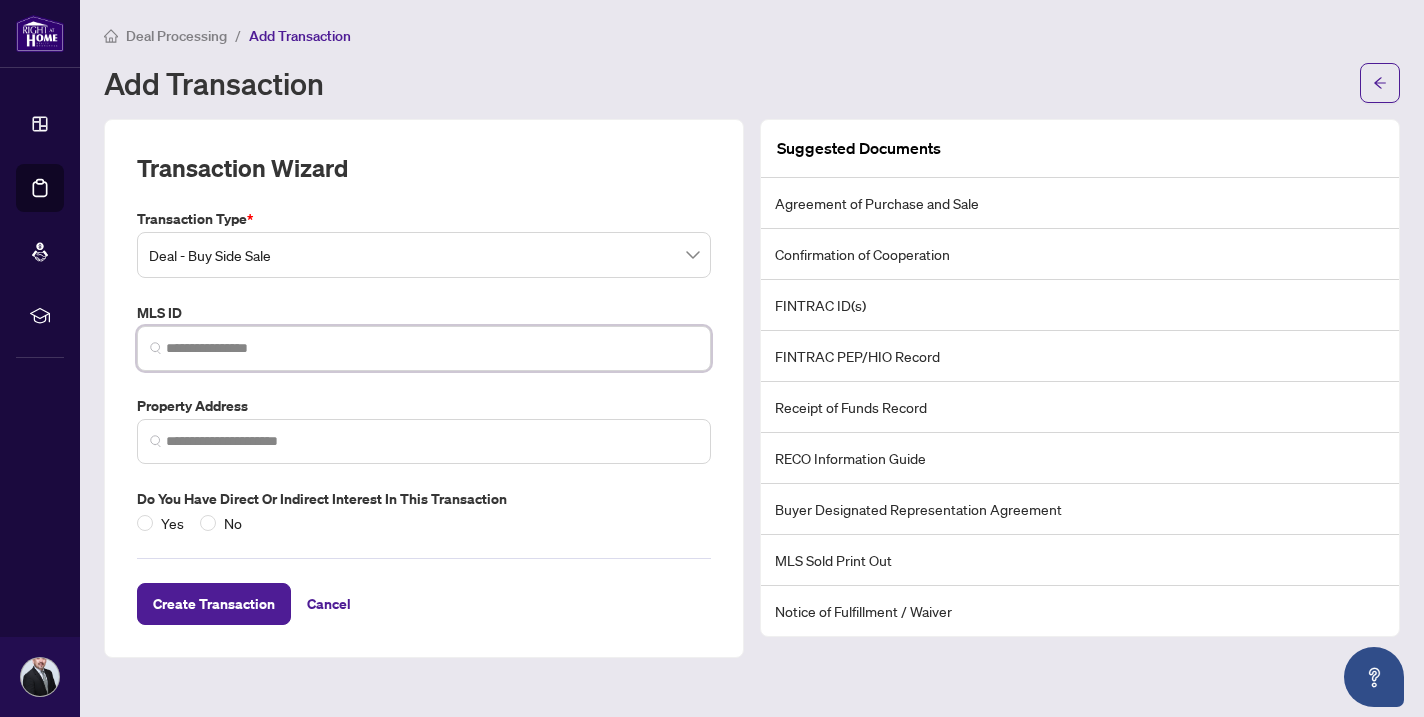 paste on "*********" 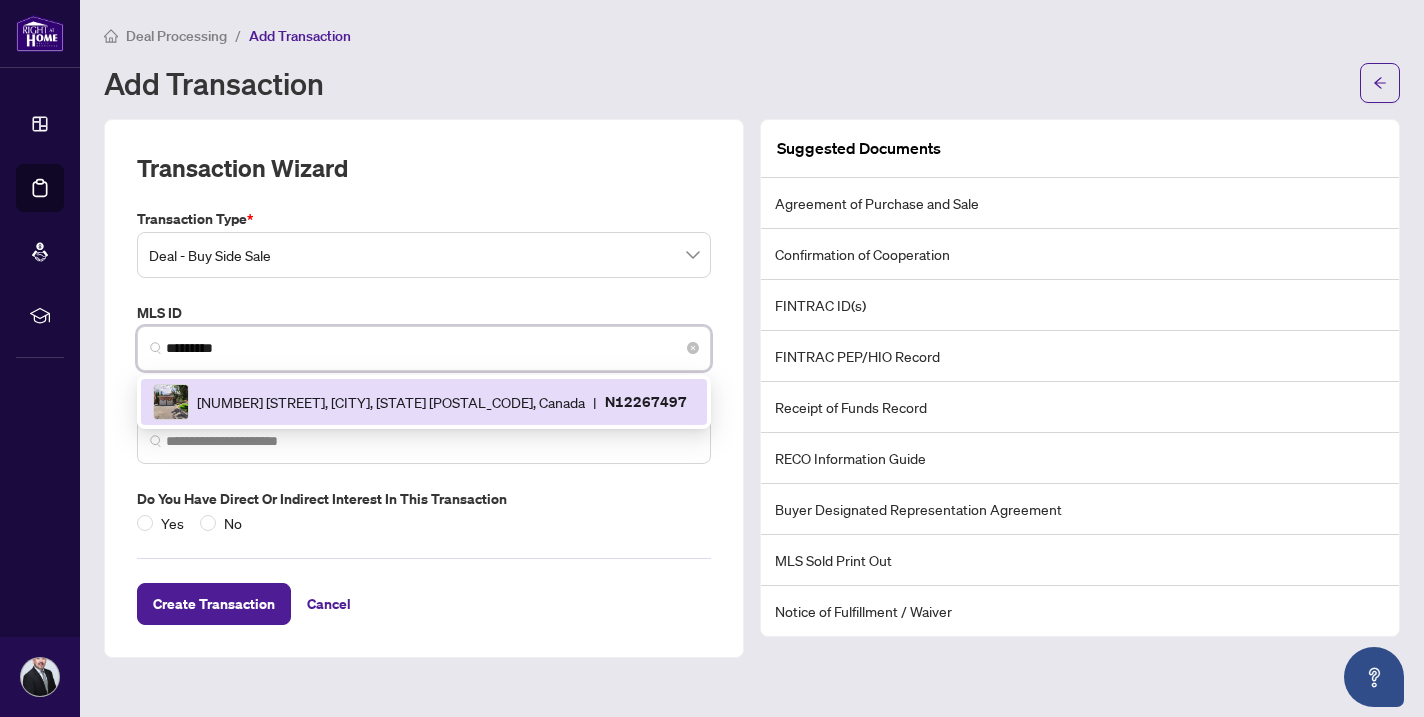 click on "[NUMBER] [STREET], [CITY], [STATE] [POSTAL_CODE], Canada" at bounding box center (391, 402) 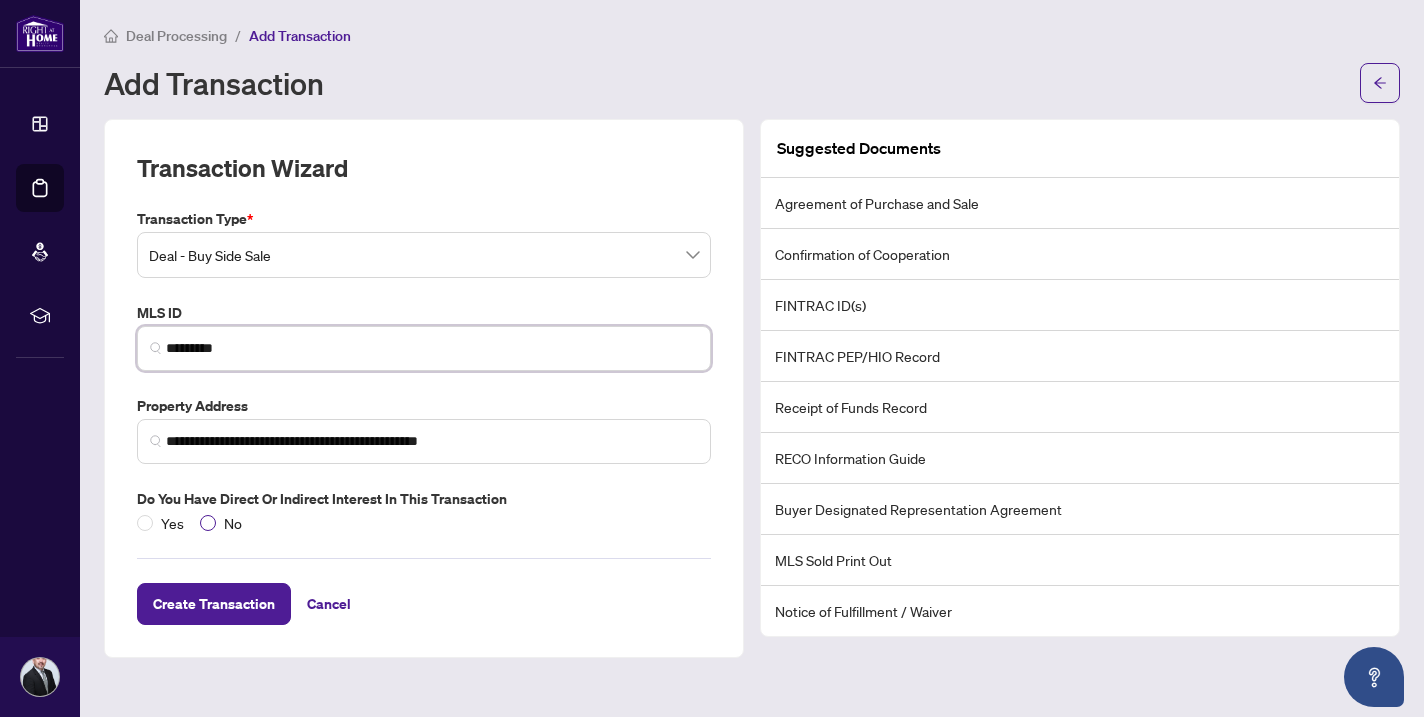 type on "*********" 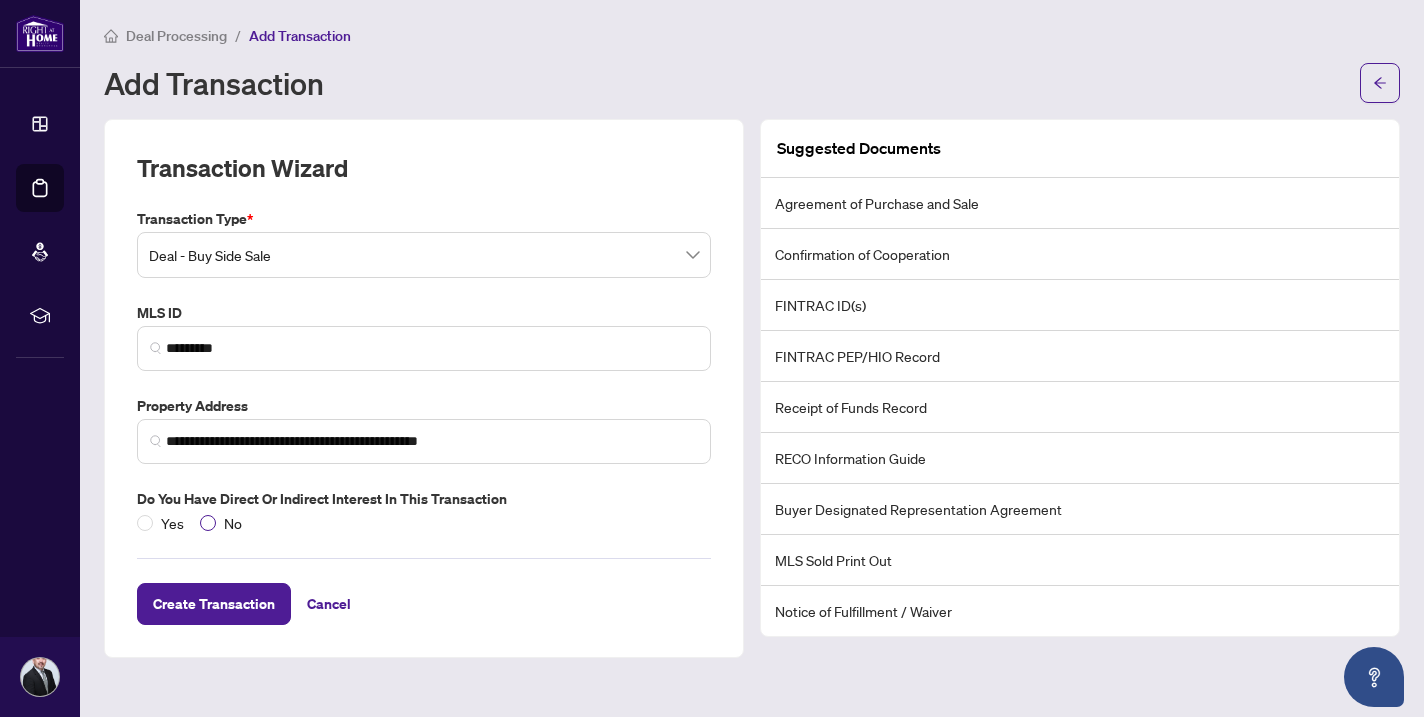 click at bounding box center (208, 523) 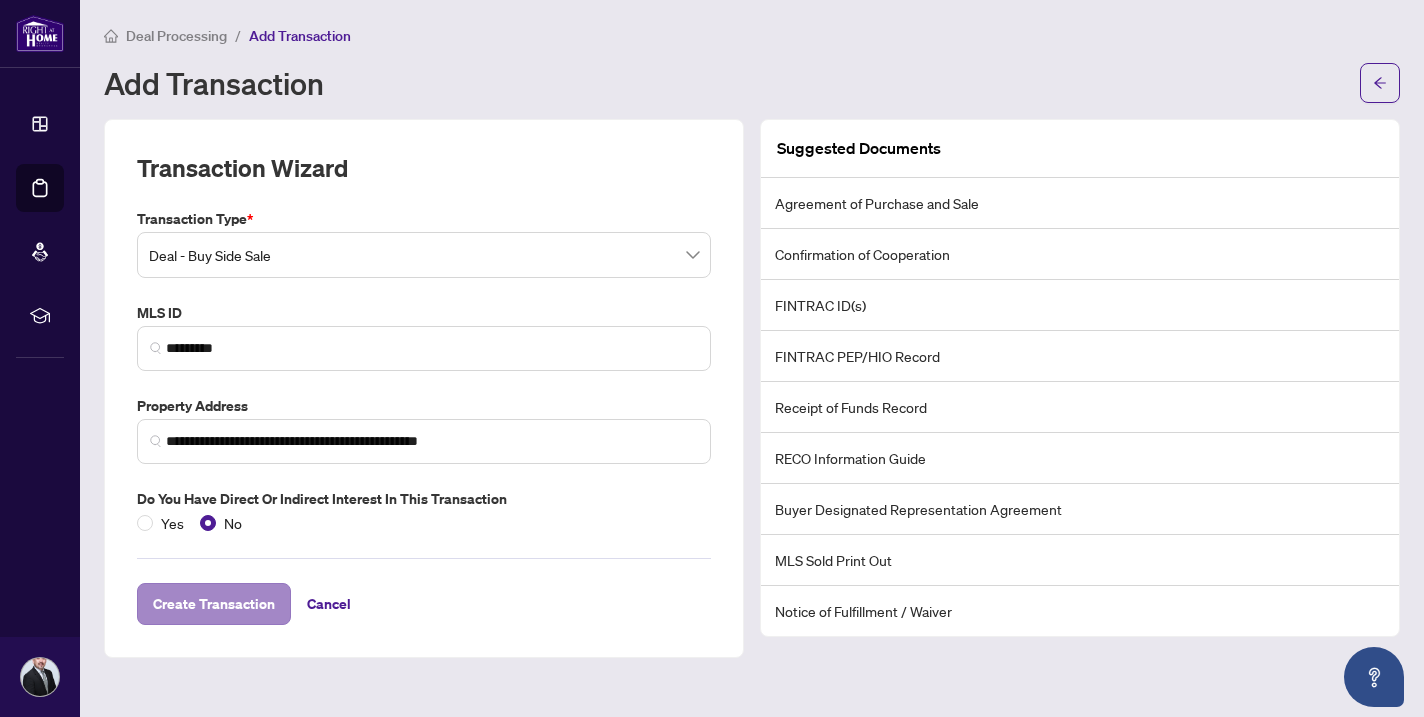 click on "Create Transaction" at bounding box center (214, 604) 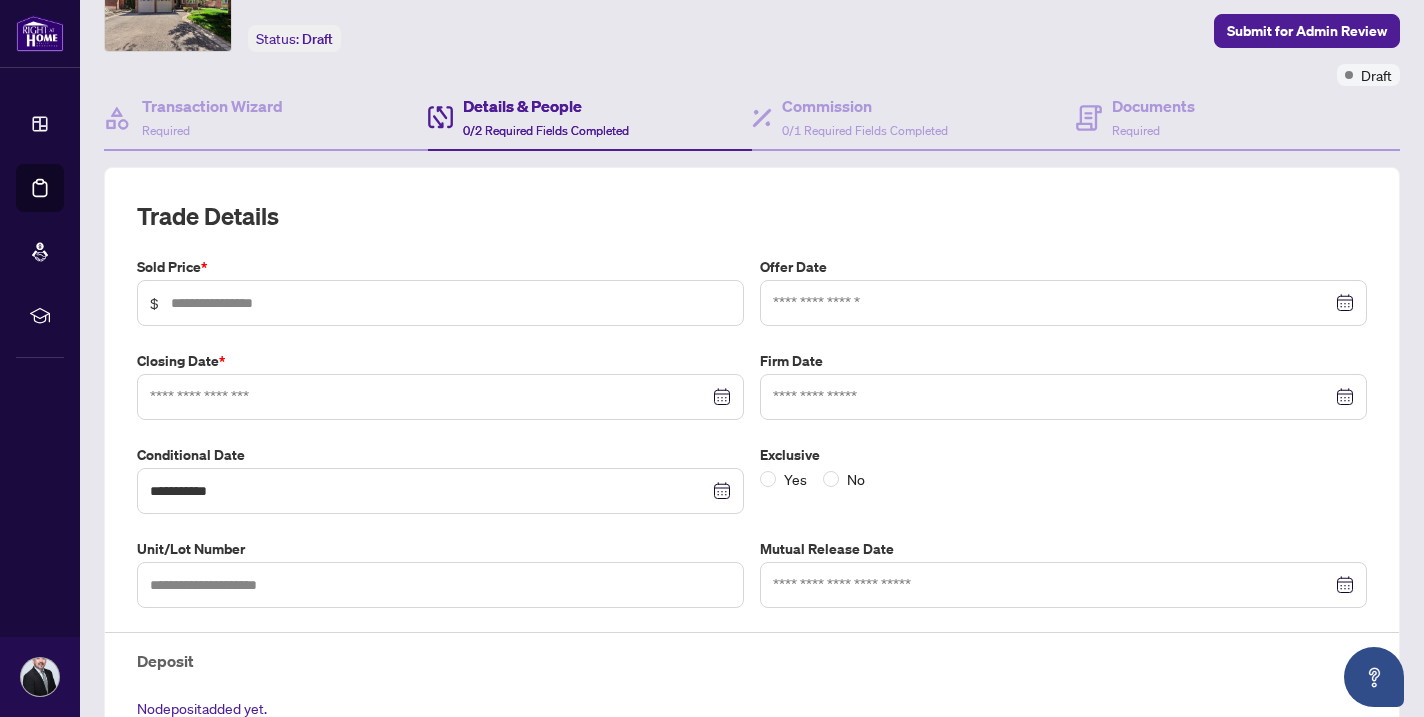 scroll, scrollTop: 118, scrollLeft: 0, axis: vertical 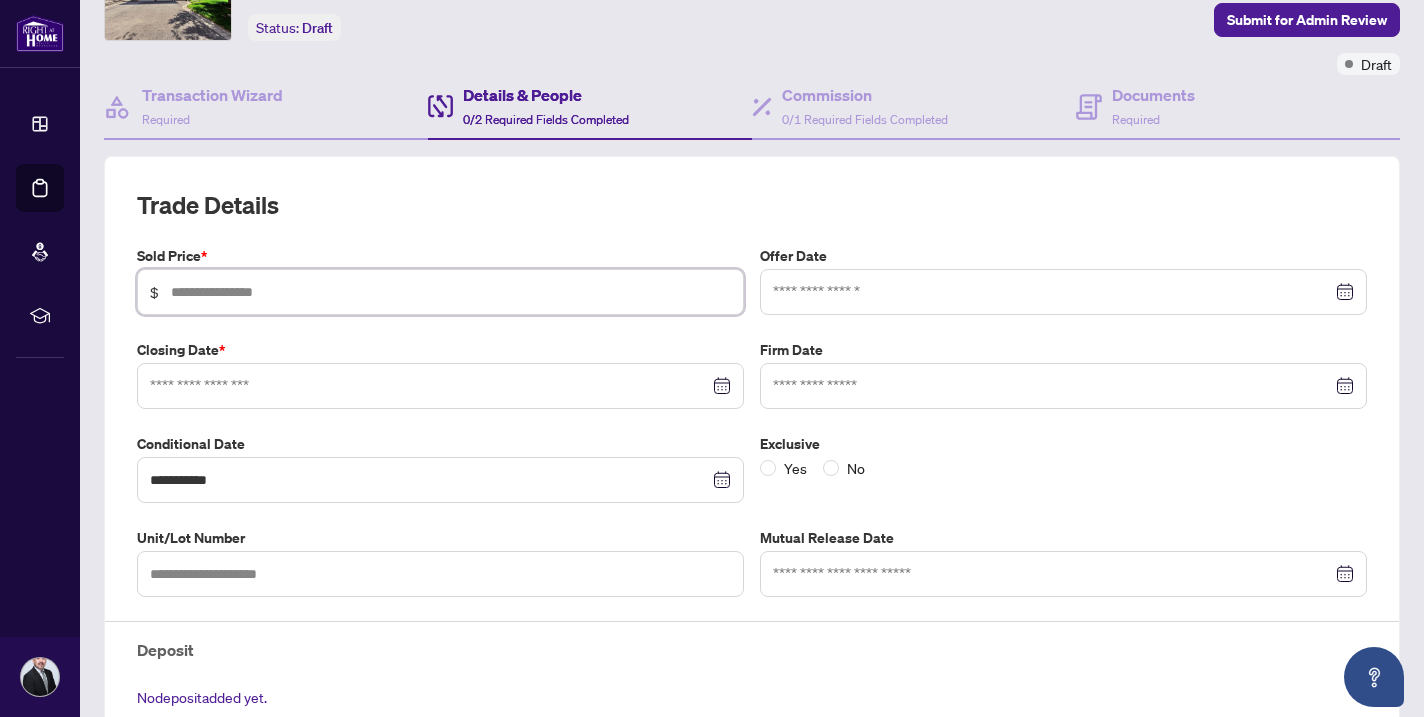 click at bounding box center [451, 292] 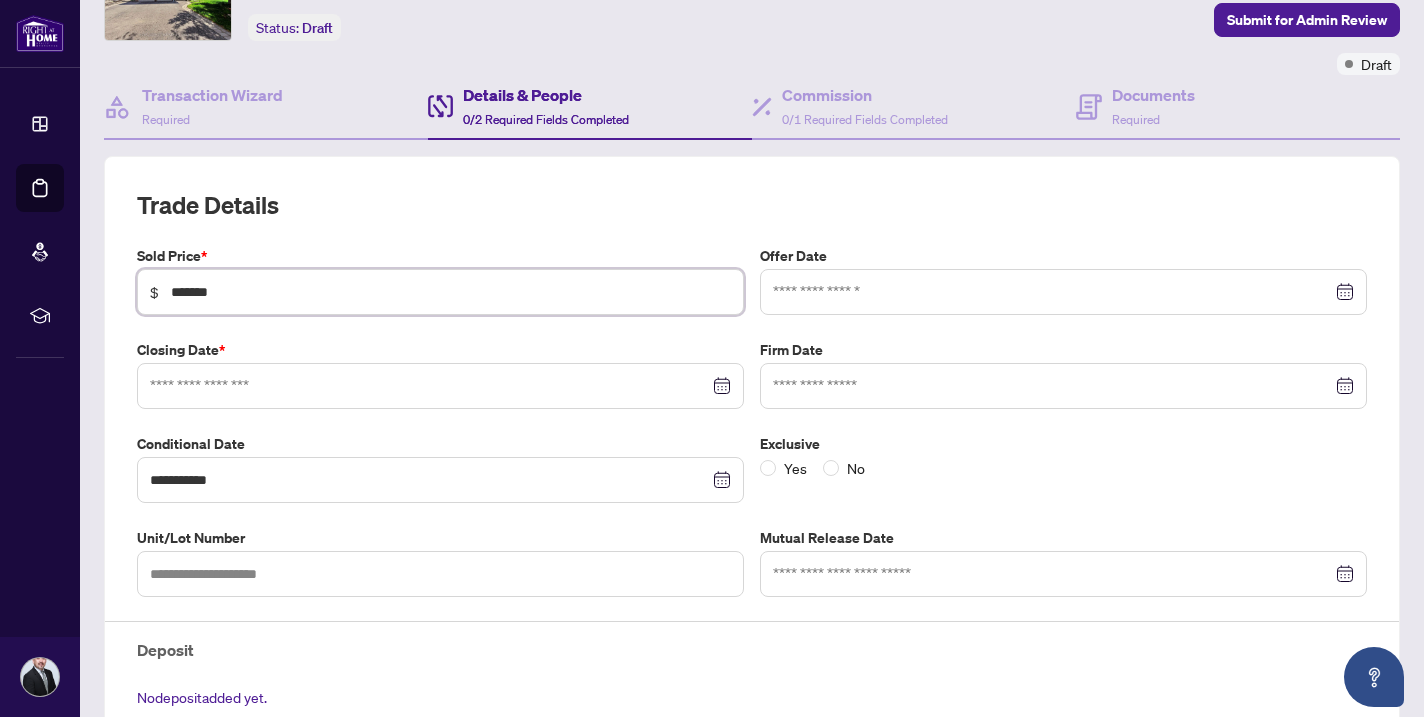 type on "*********" 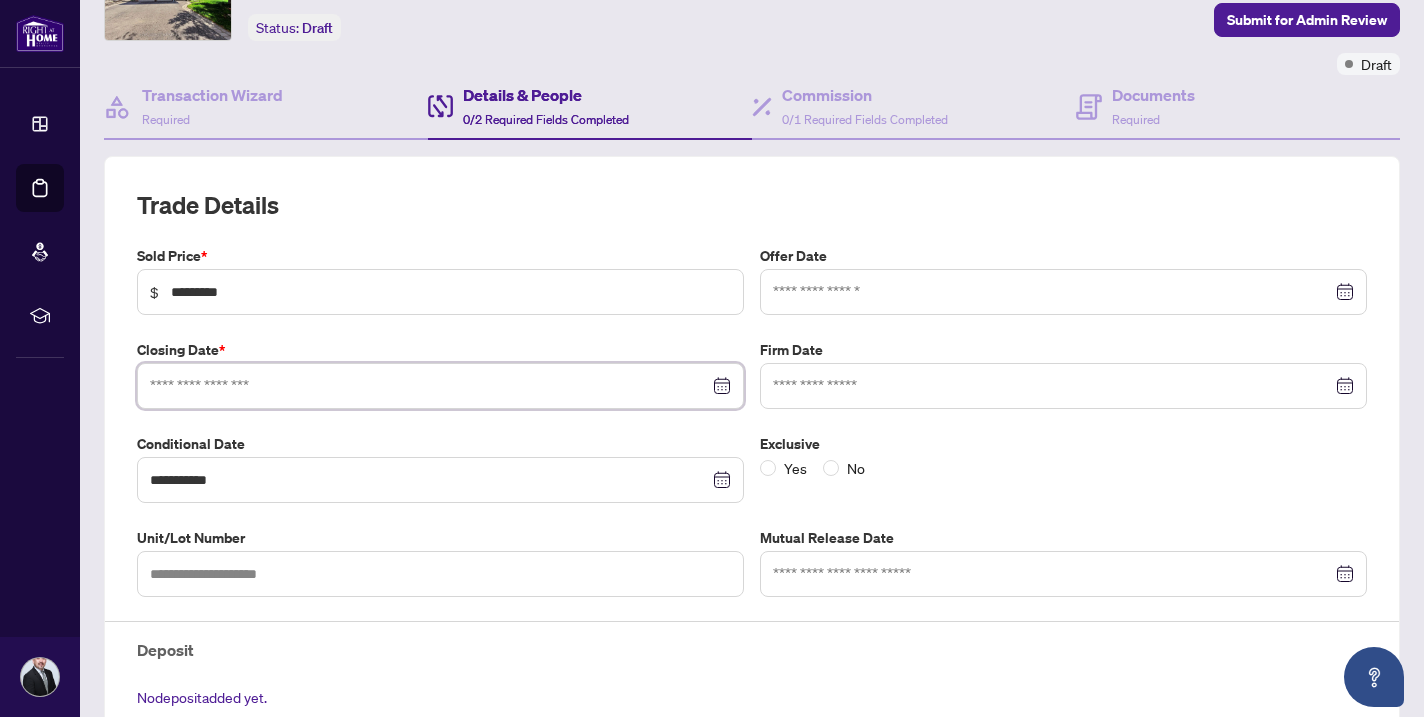 click at bounding box center (429, 386) 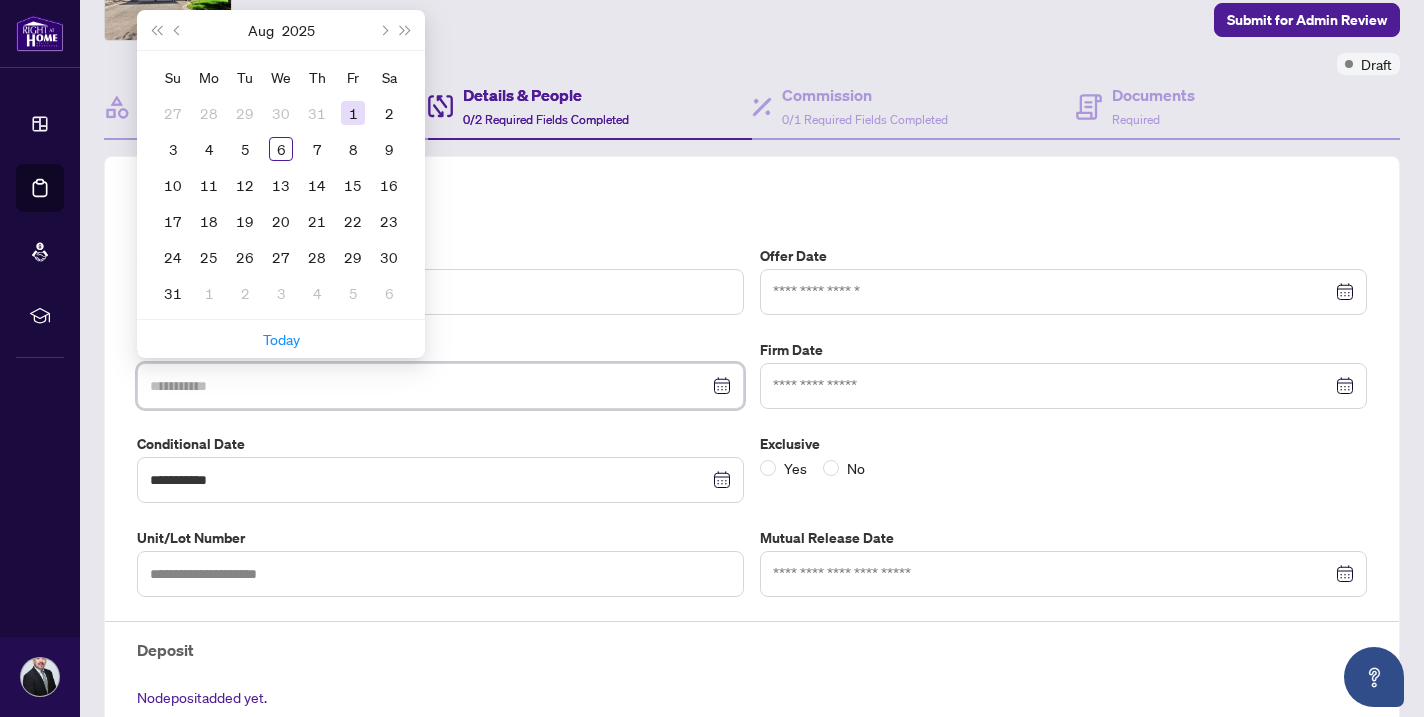 type on "**********" 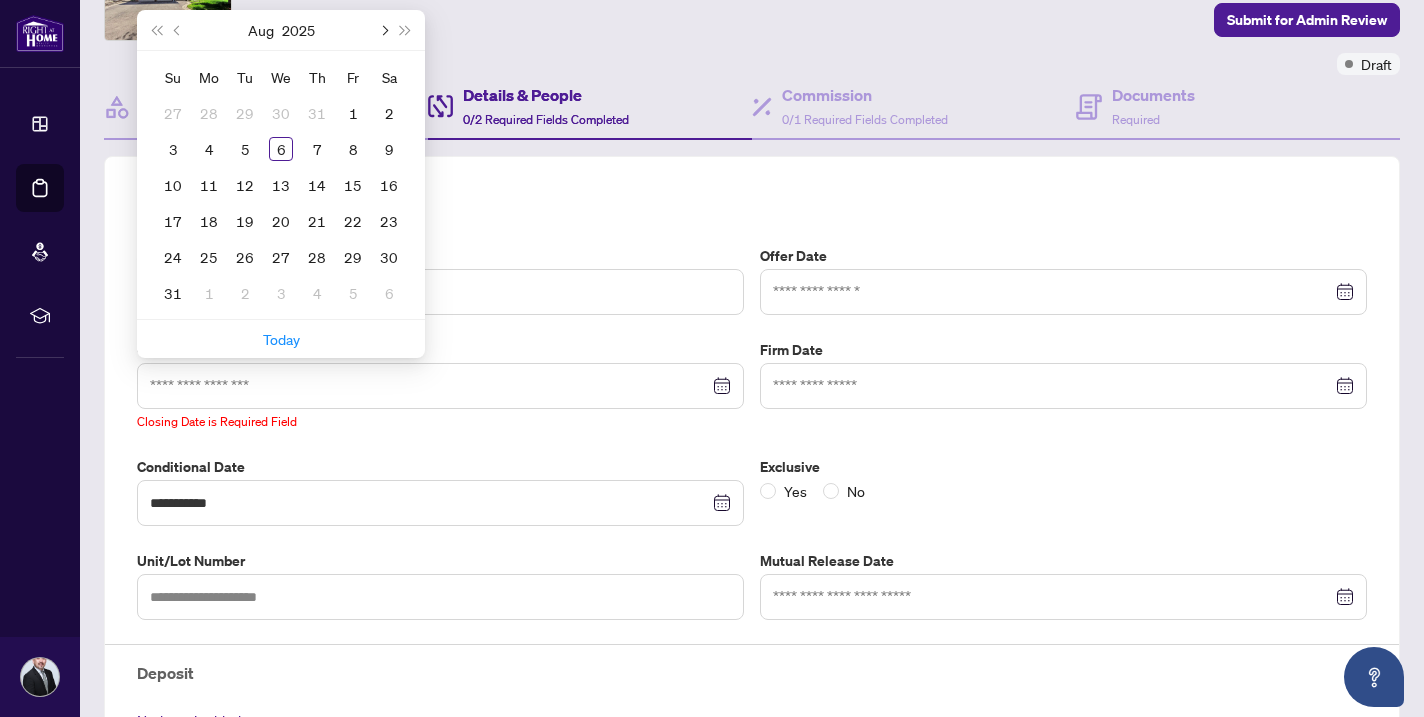 click at bounding box center (383, 30) 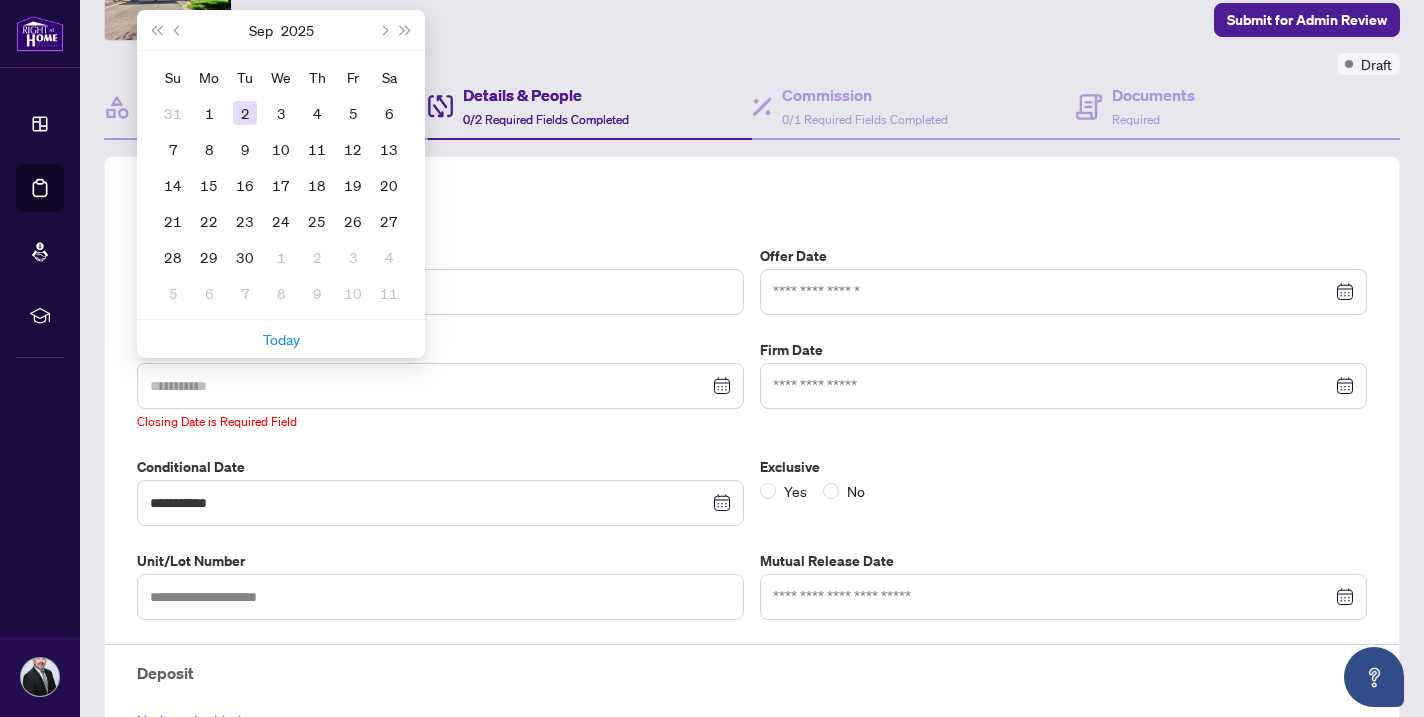type on "**********" 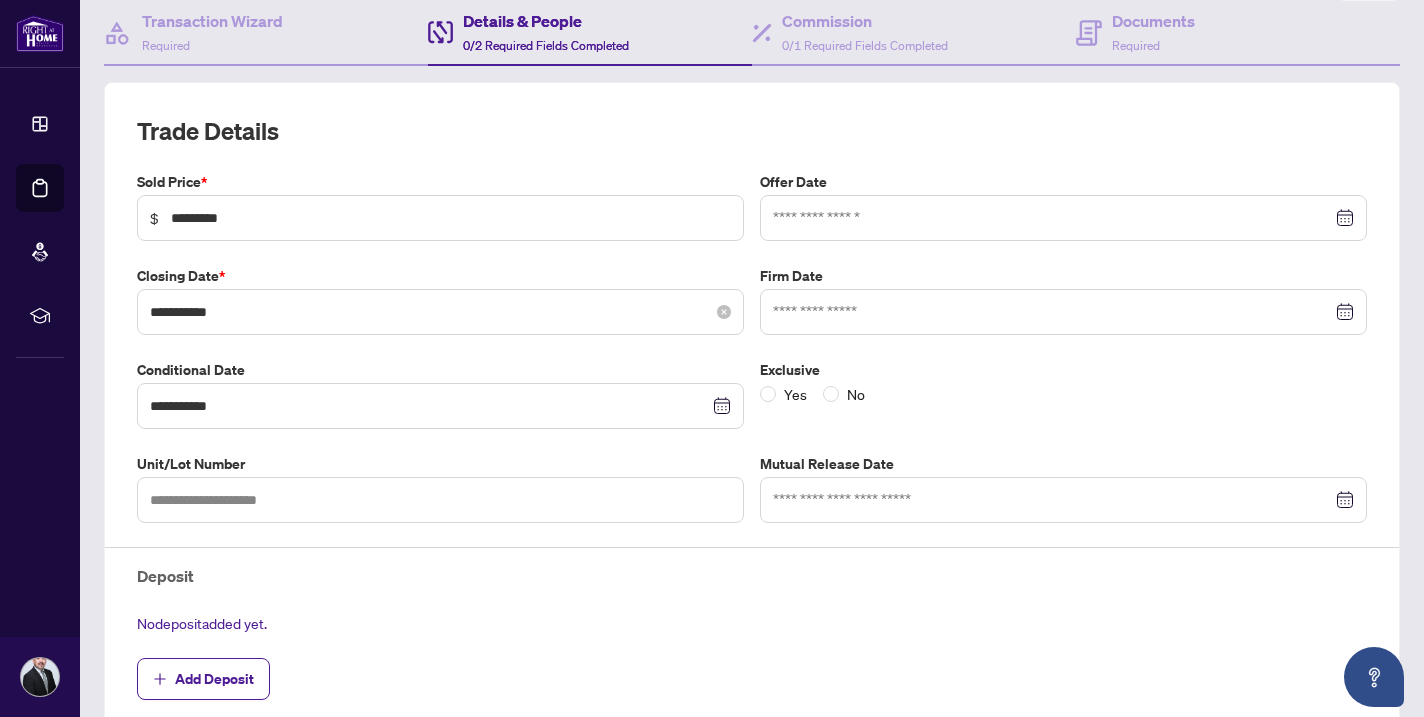 scroll, scrollTop: 198, scrollLeft: 0, axis: vertical 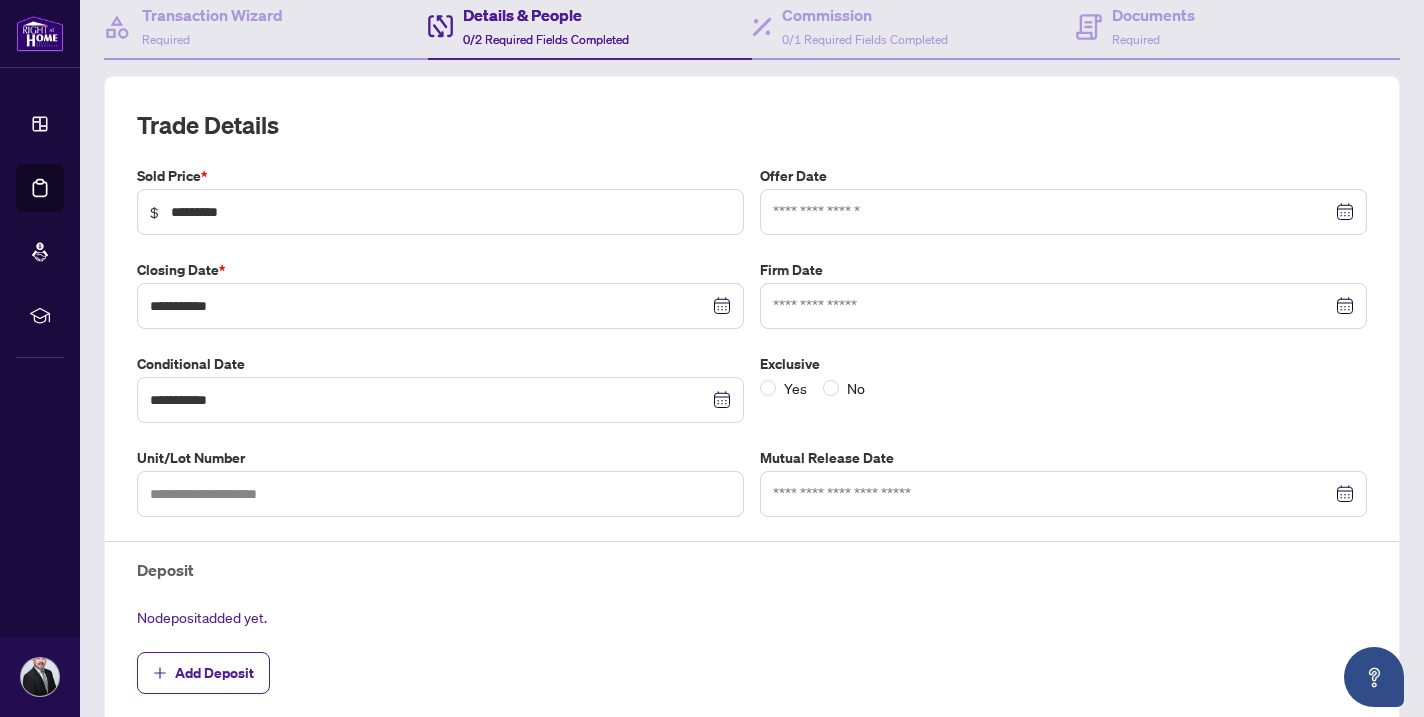 click at bounding box center [1063, 212] 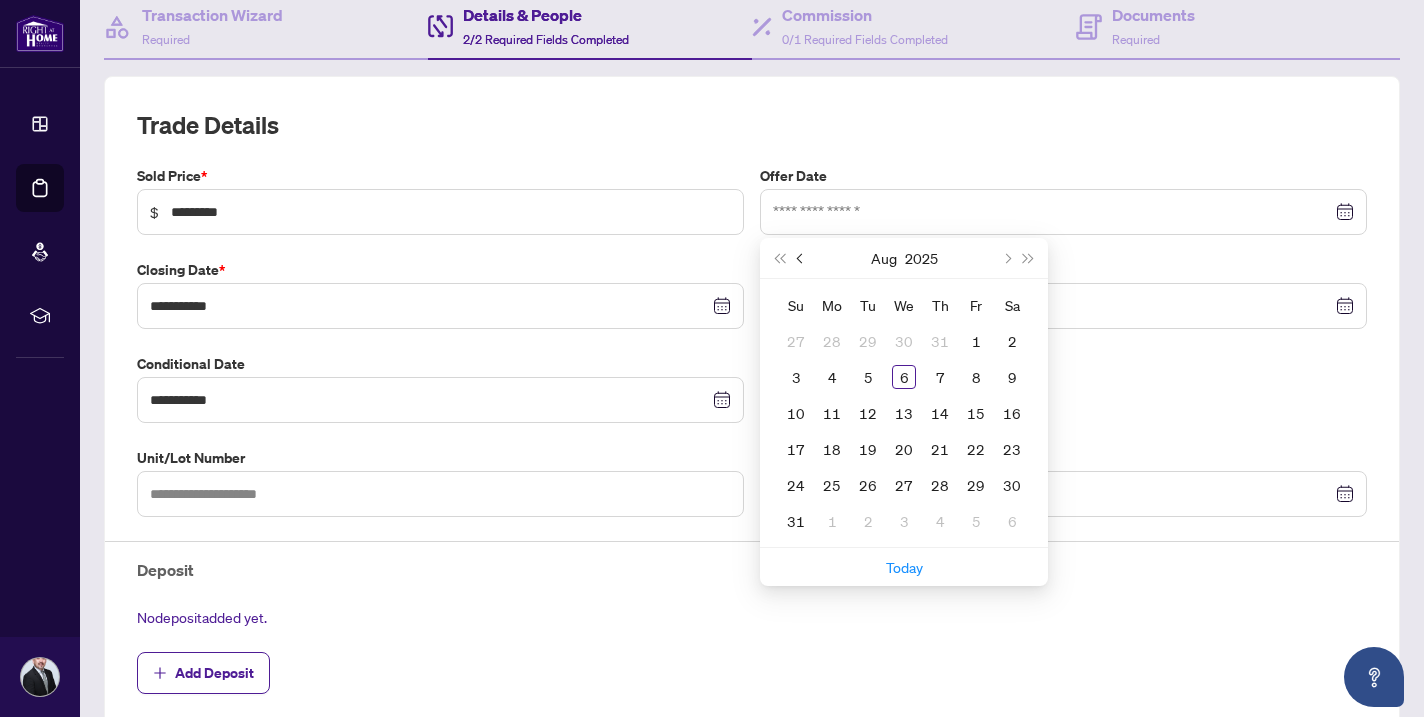 click at bounding box center [802, 258] 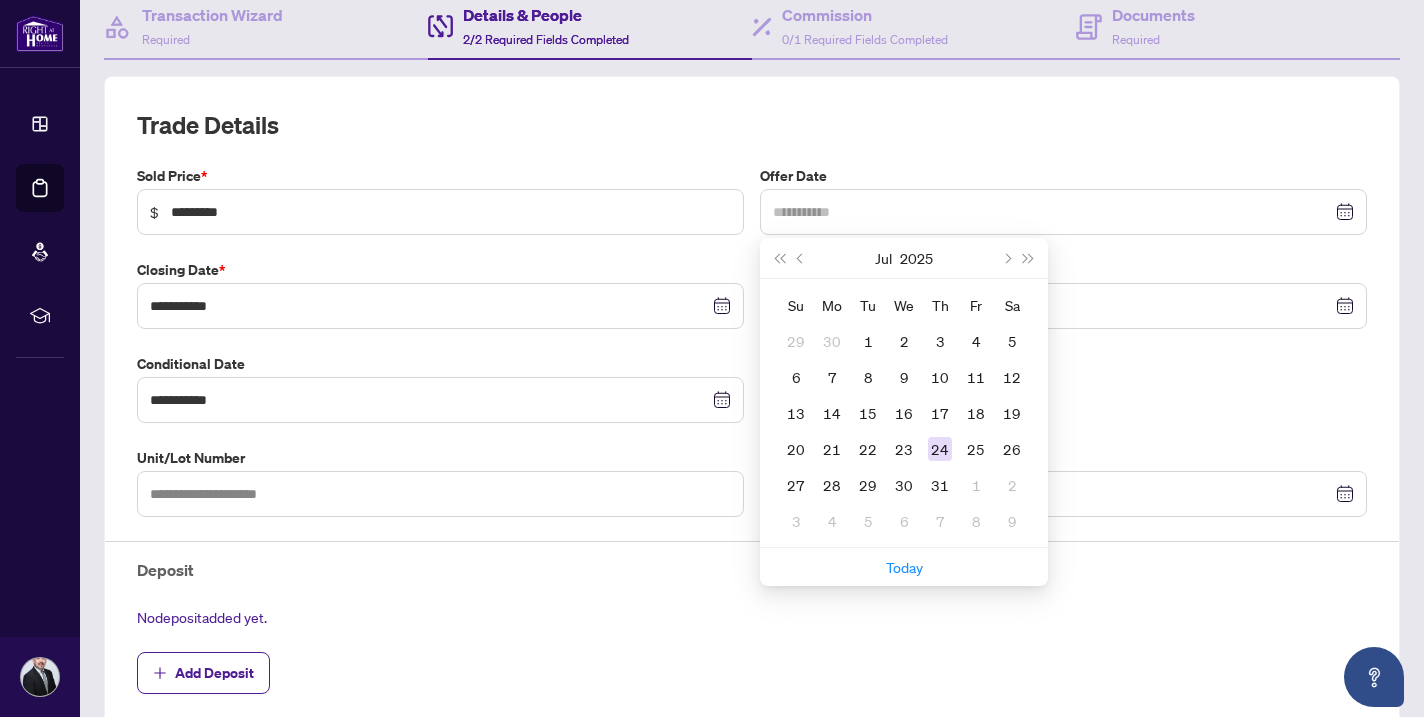 type on "**********" 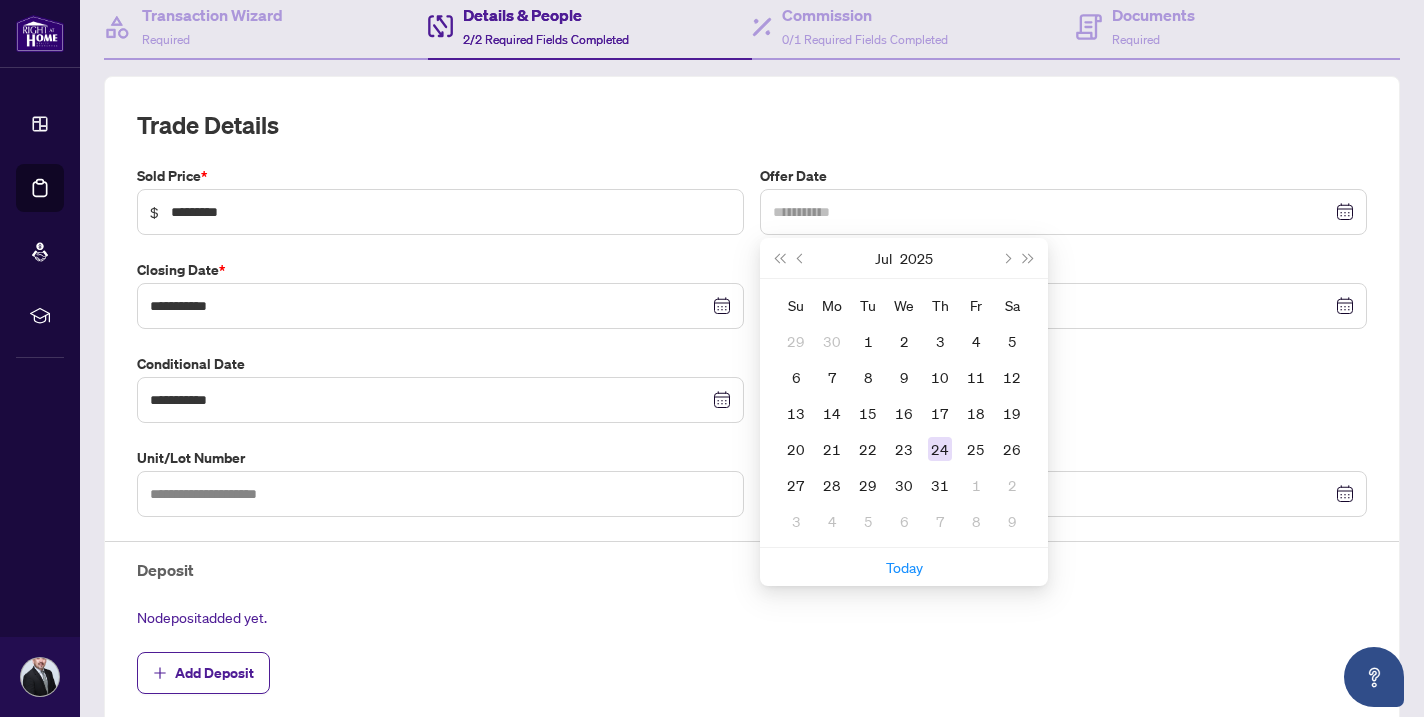 click on "24" at bounding box center [940, 449] 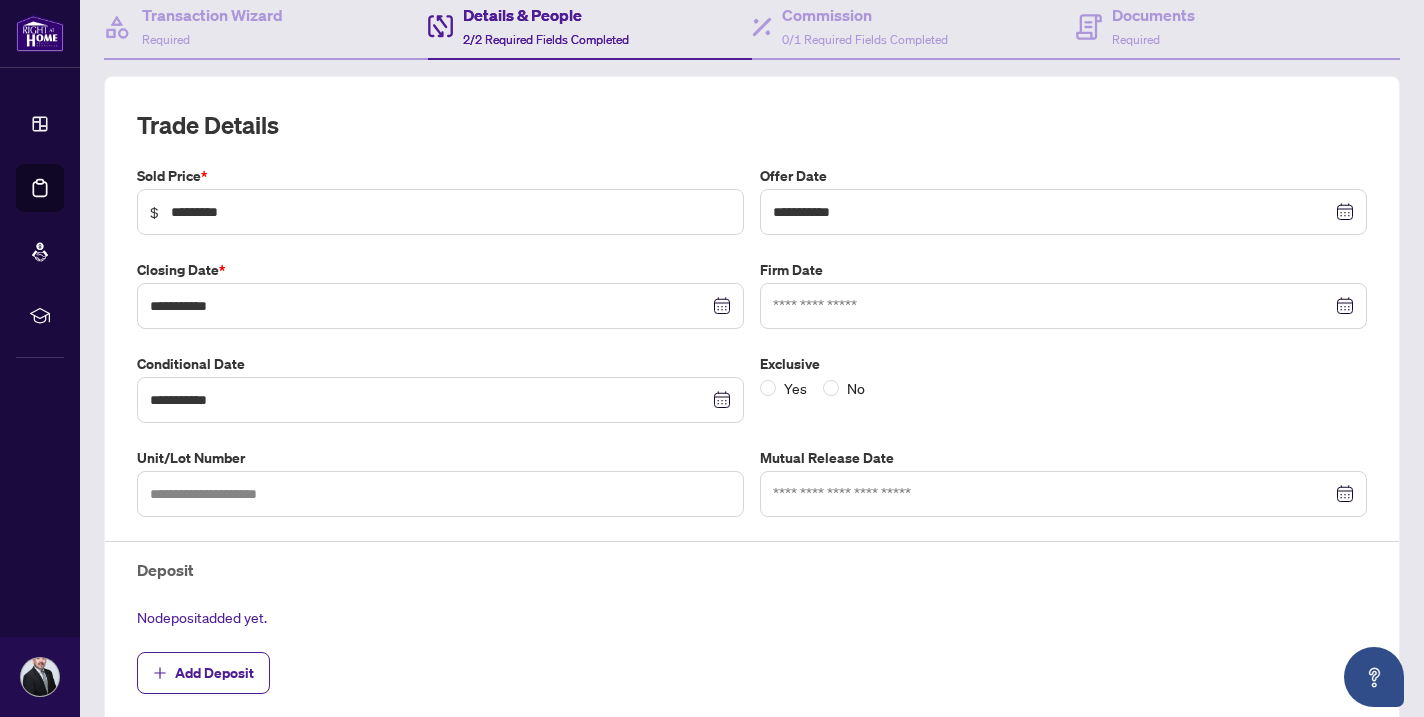 click at bounding box center (1063, 306) 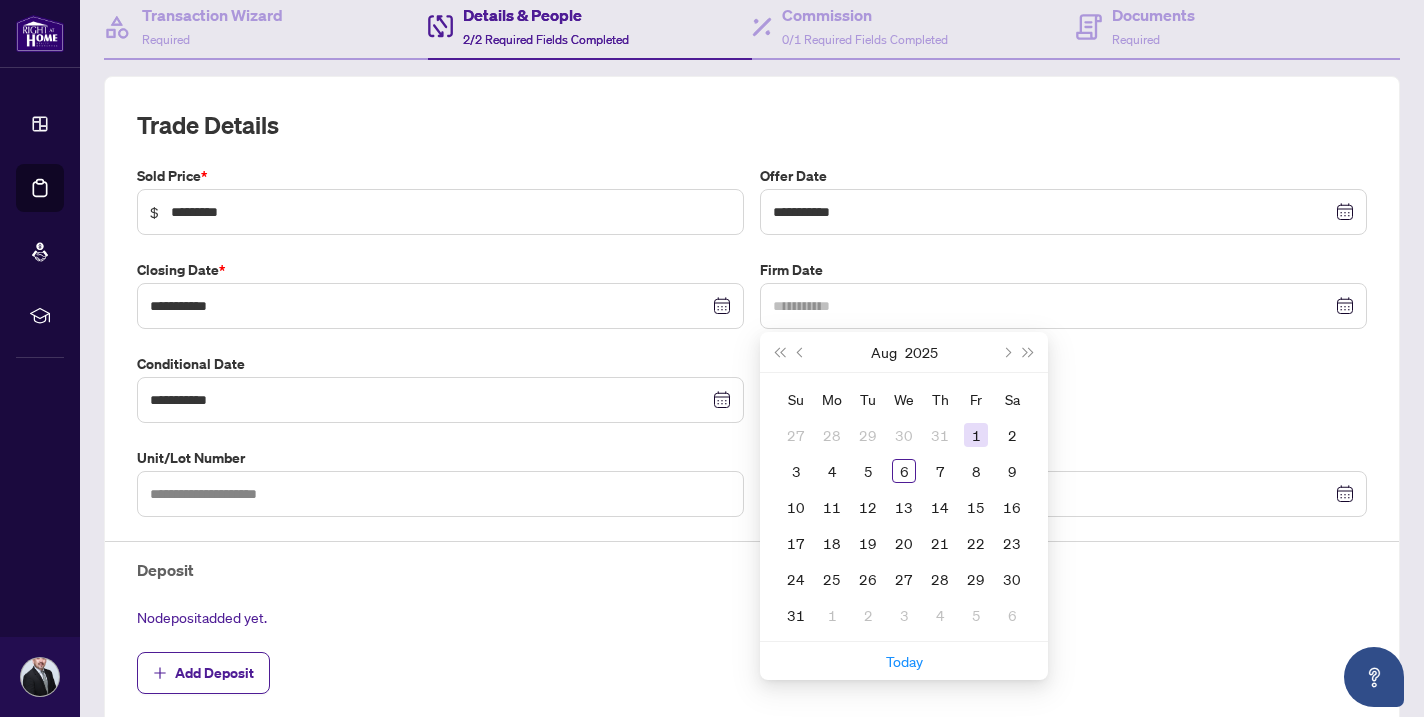 click on "1" at bounding box center (976, 435) 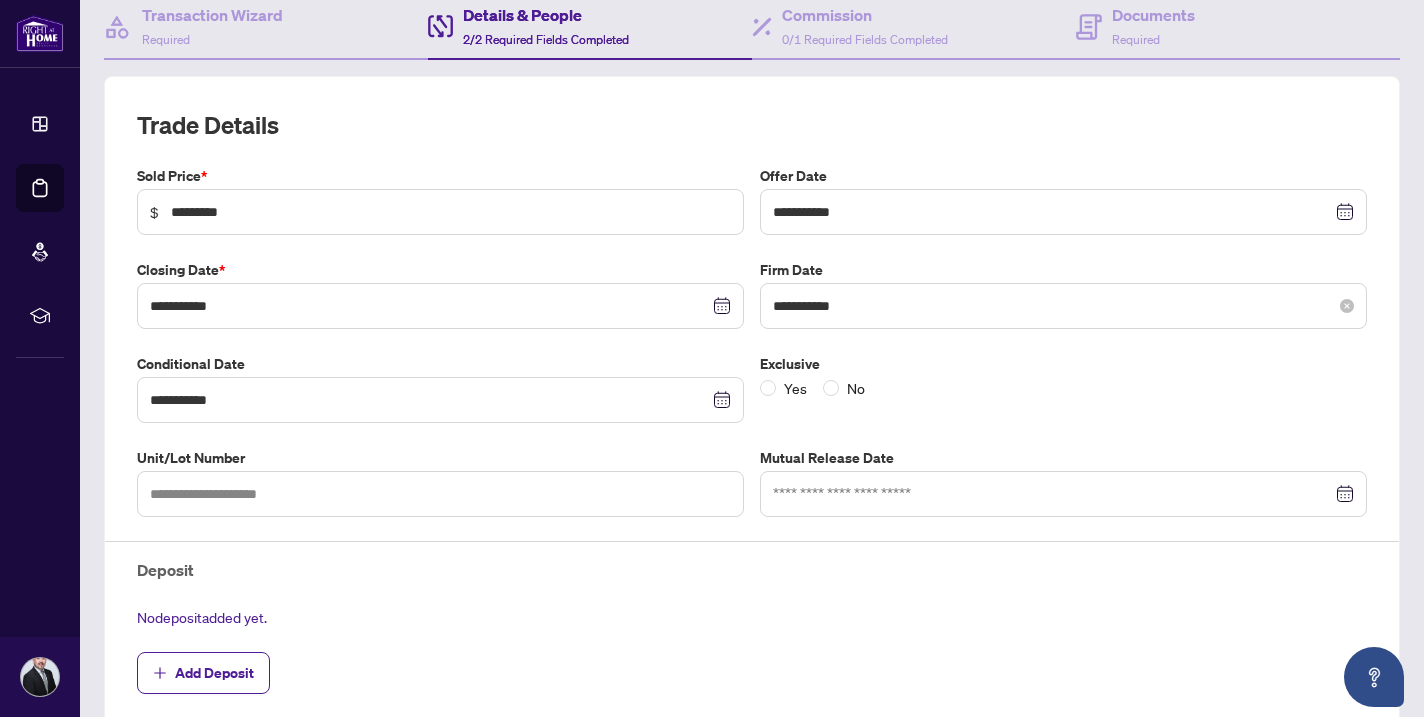 click on "**********" at bounding box center (1063, 306) 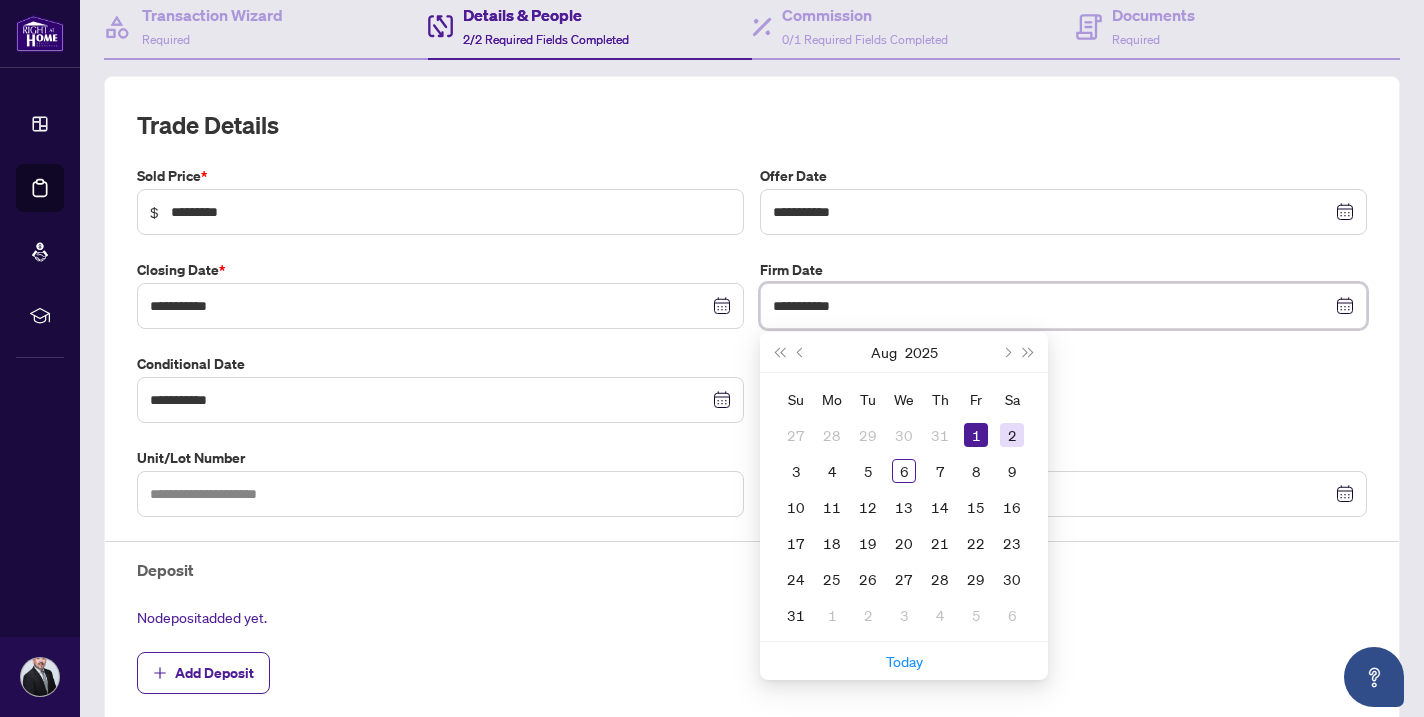 type on "**********" 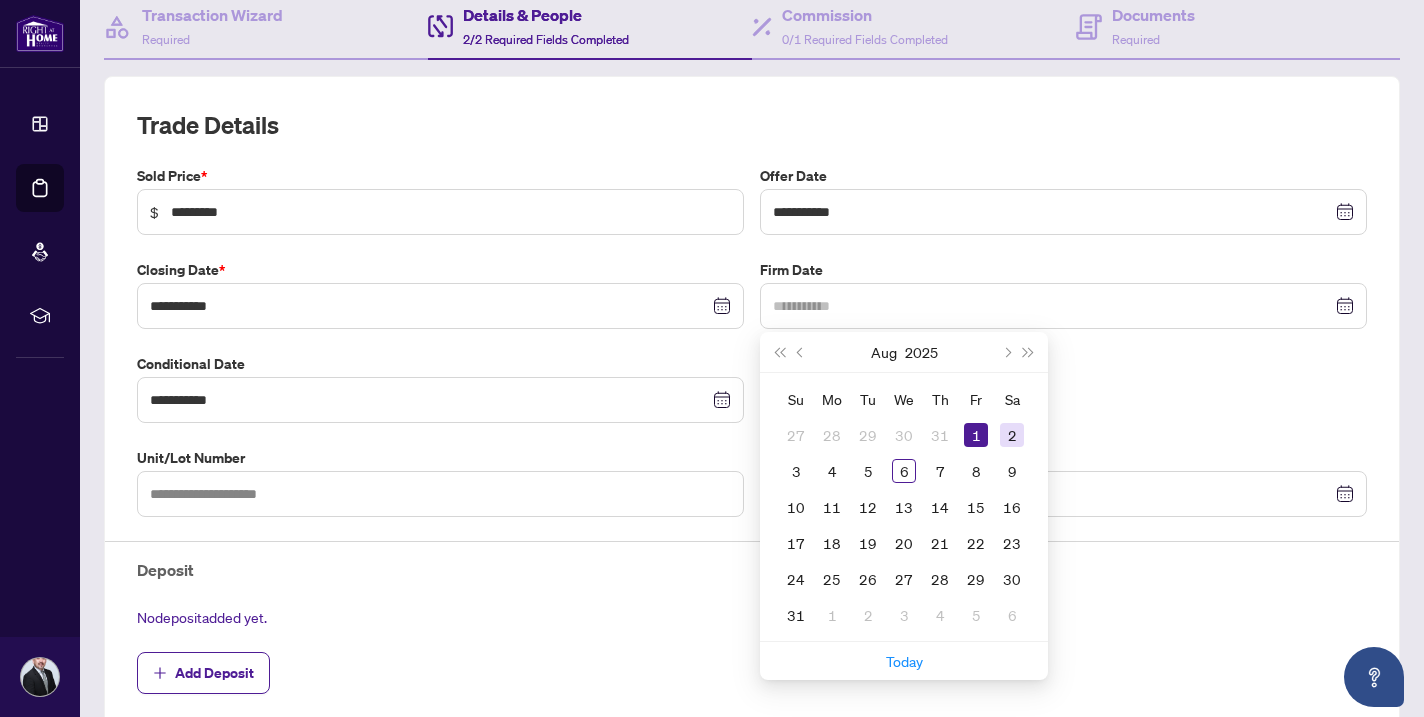 click on "2" at bounding box center (1012, 435) 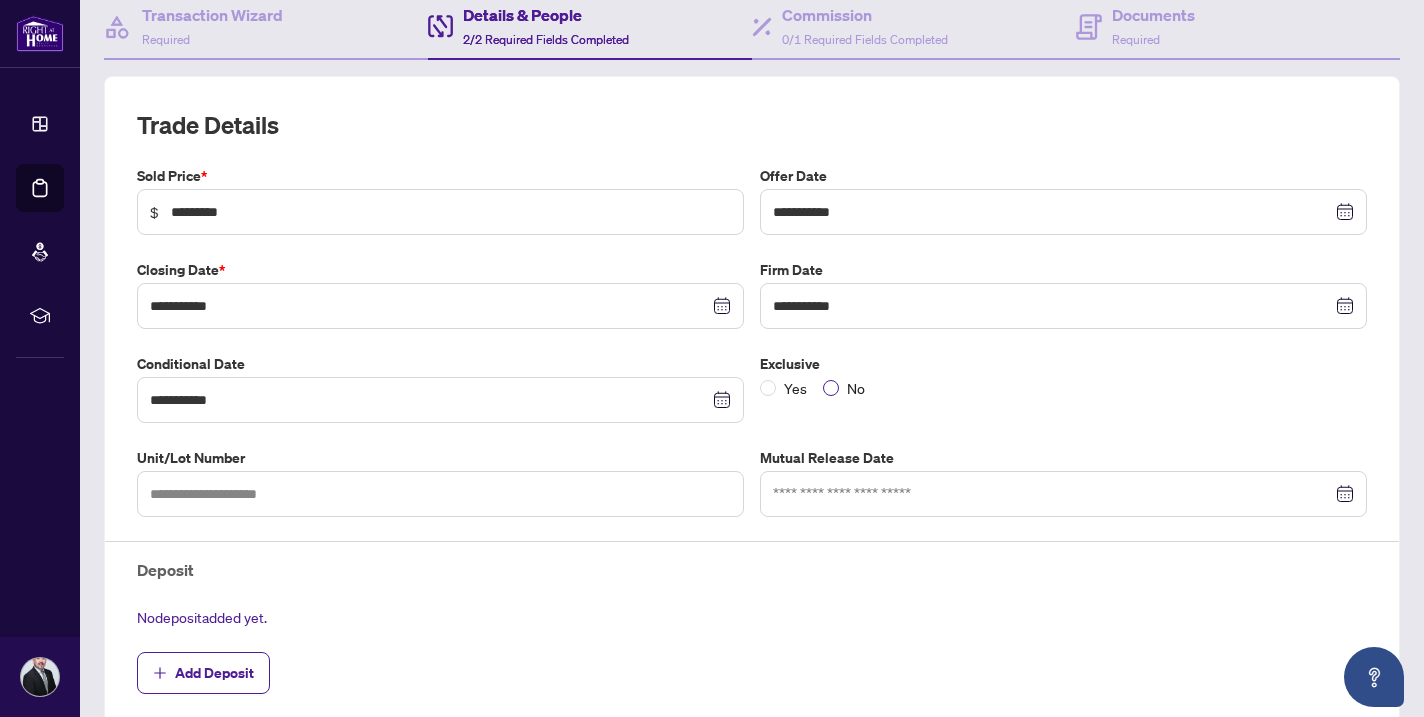 click on "No" at bounding box center (848, 388) 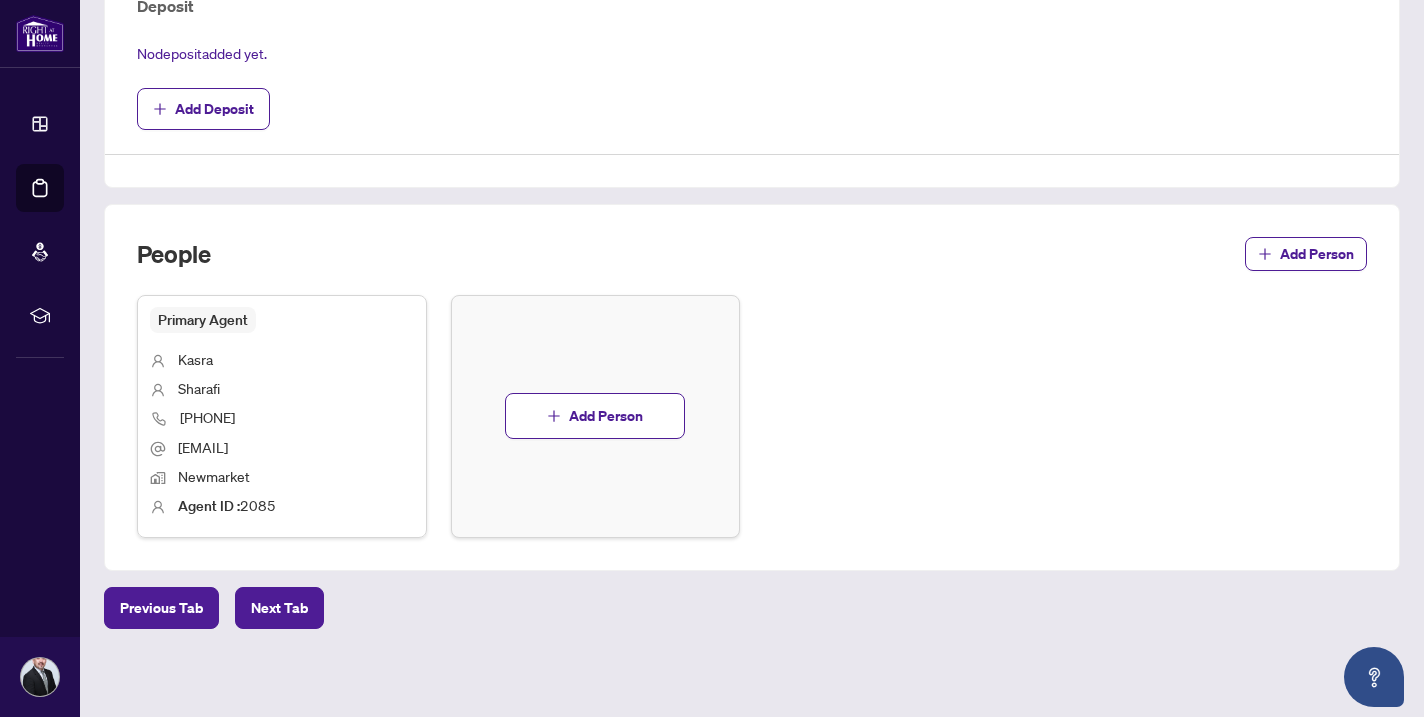 scroll, scrollTop: 761, scrollLeft: 0, axis: vertical 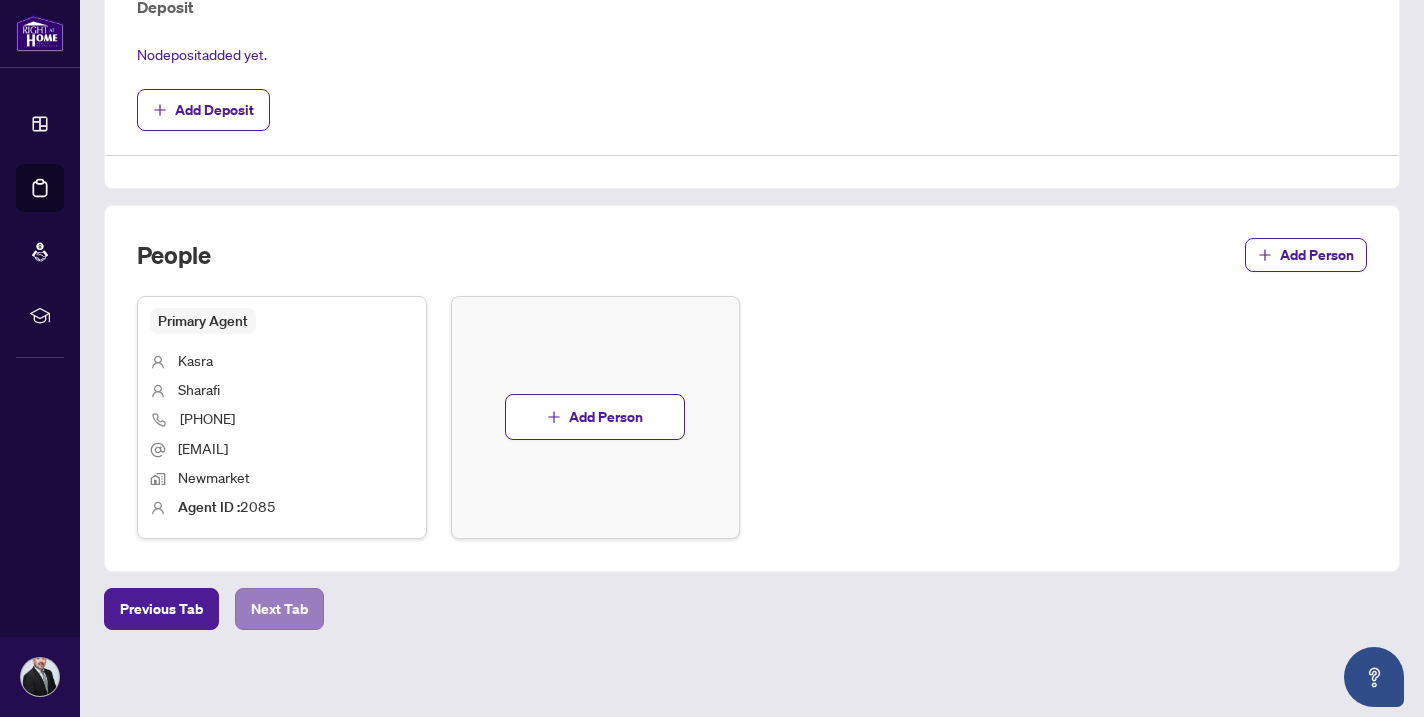 click on "Next Tab" at bounding box center [279, 609] 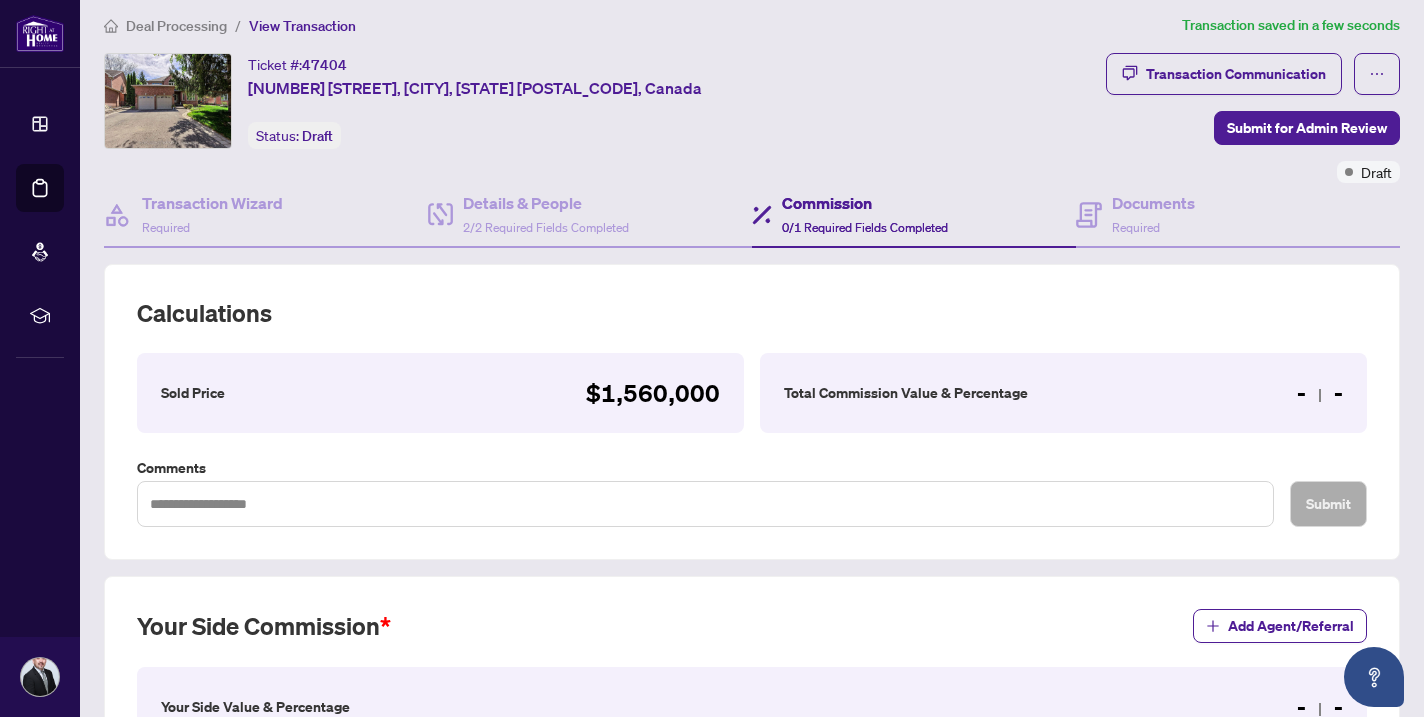 click on "Total Commission Value & Percentage -     -" at bounding box center [1063, 393] 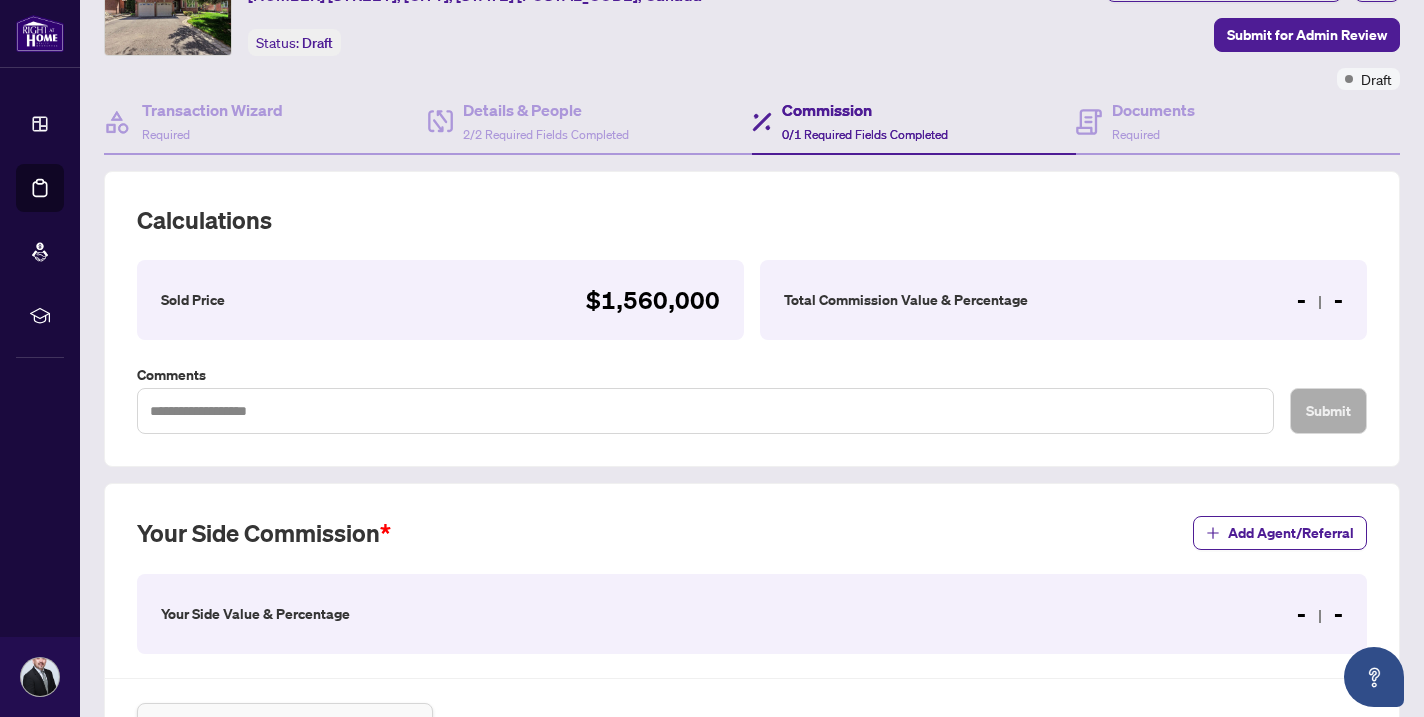 scroll, scrollTop: 105, scrollLeft: 0, axis: vertical 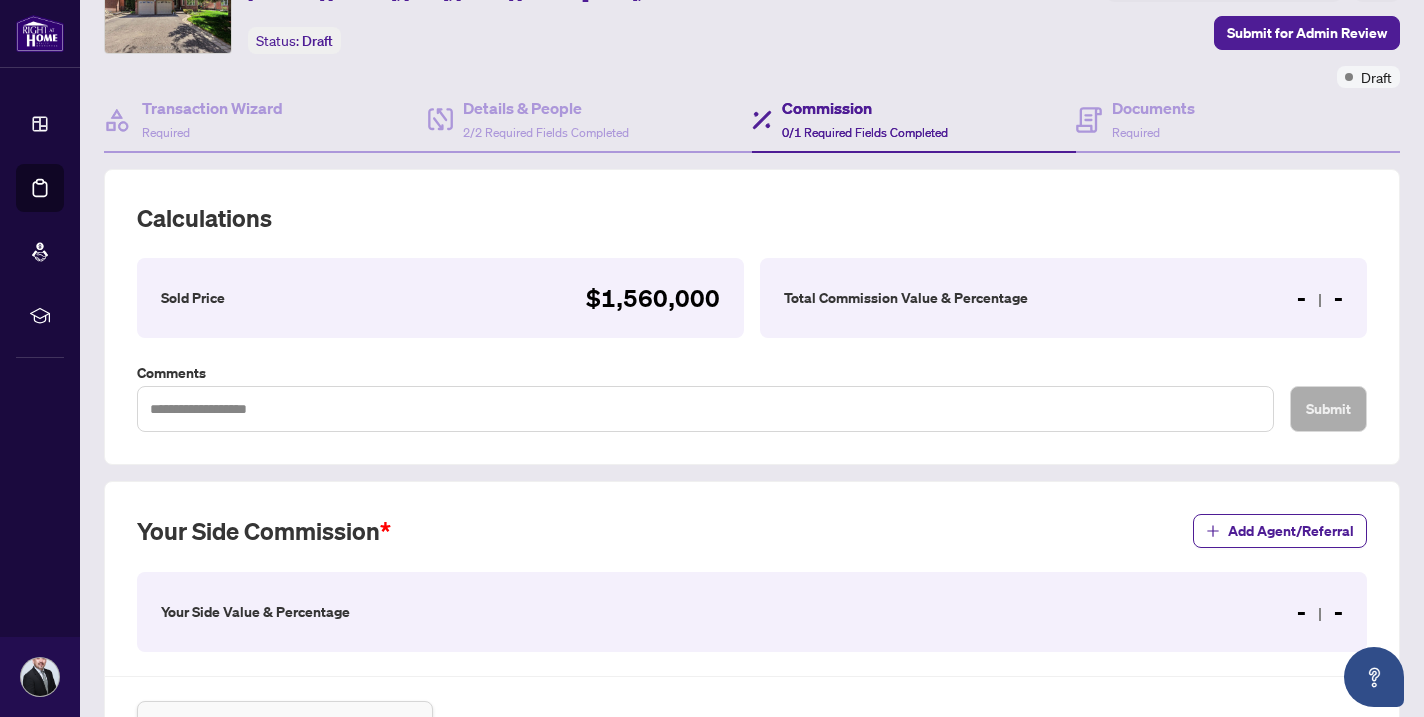 click on "Total Commission Value & Percentage" at bounding box center (906, 298) 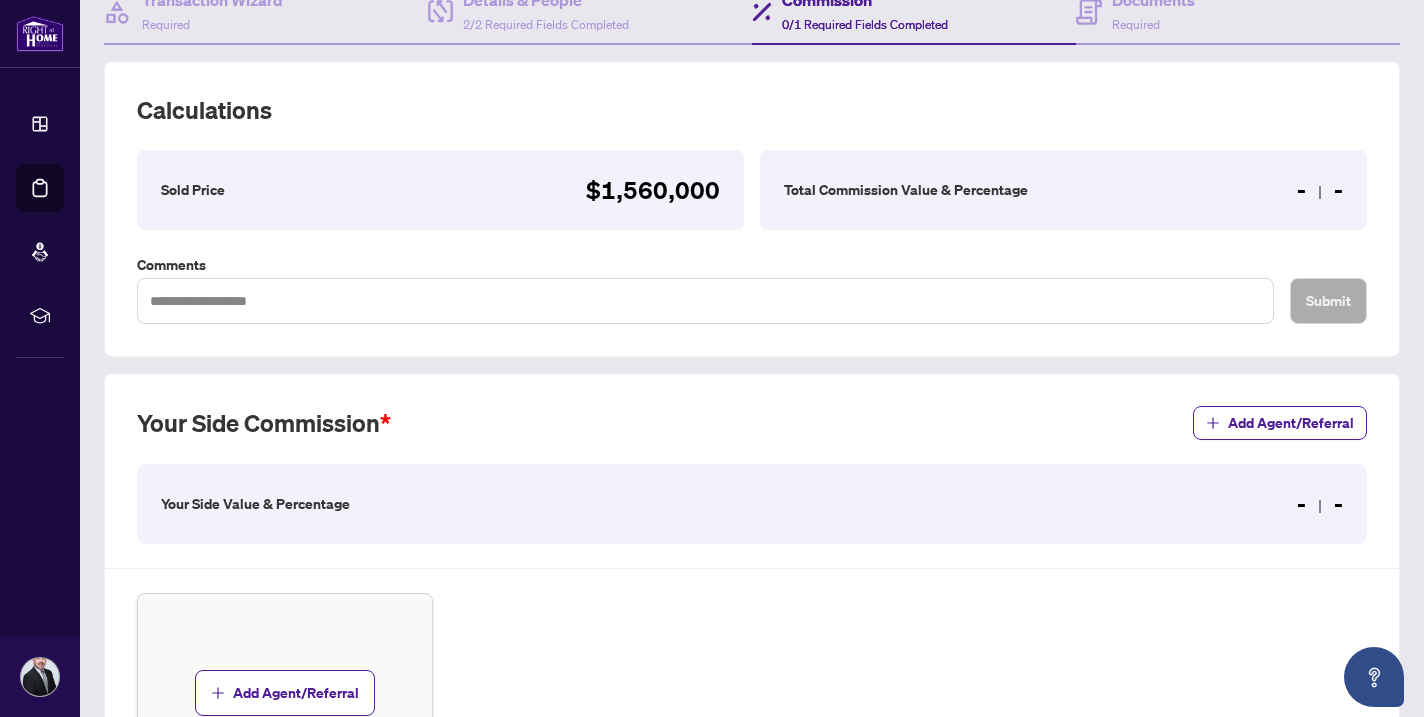 scroll, scrollTop: 204, scrollLeft: 0, axis: vertical 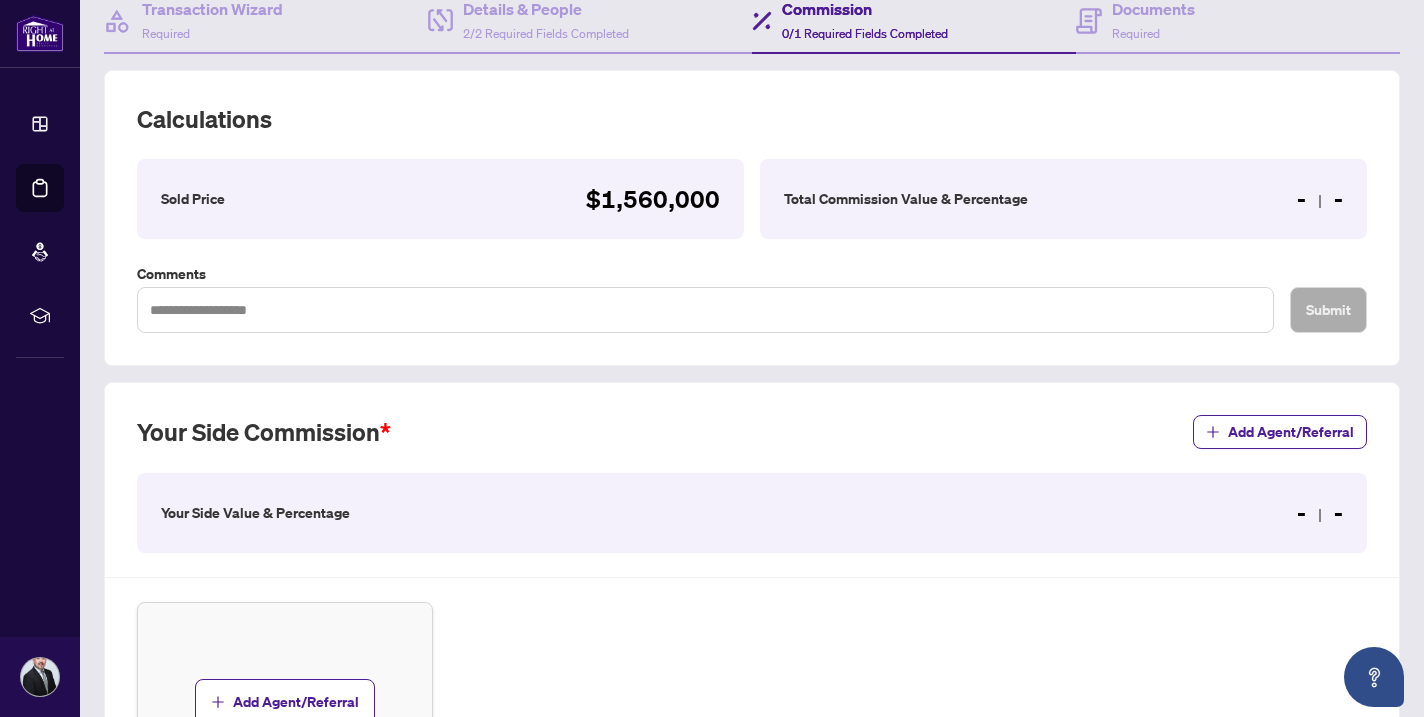 click on "Total Commission Value & Percentage" at bounding box center (906, 199) 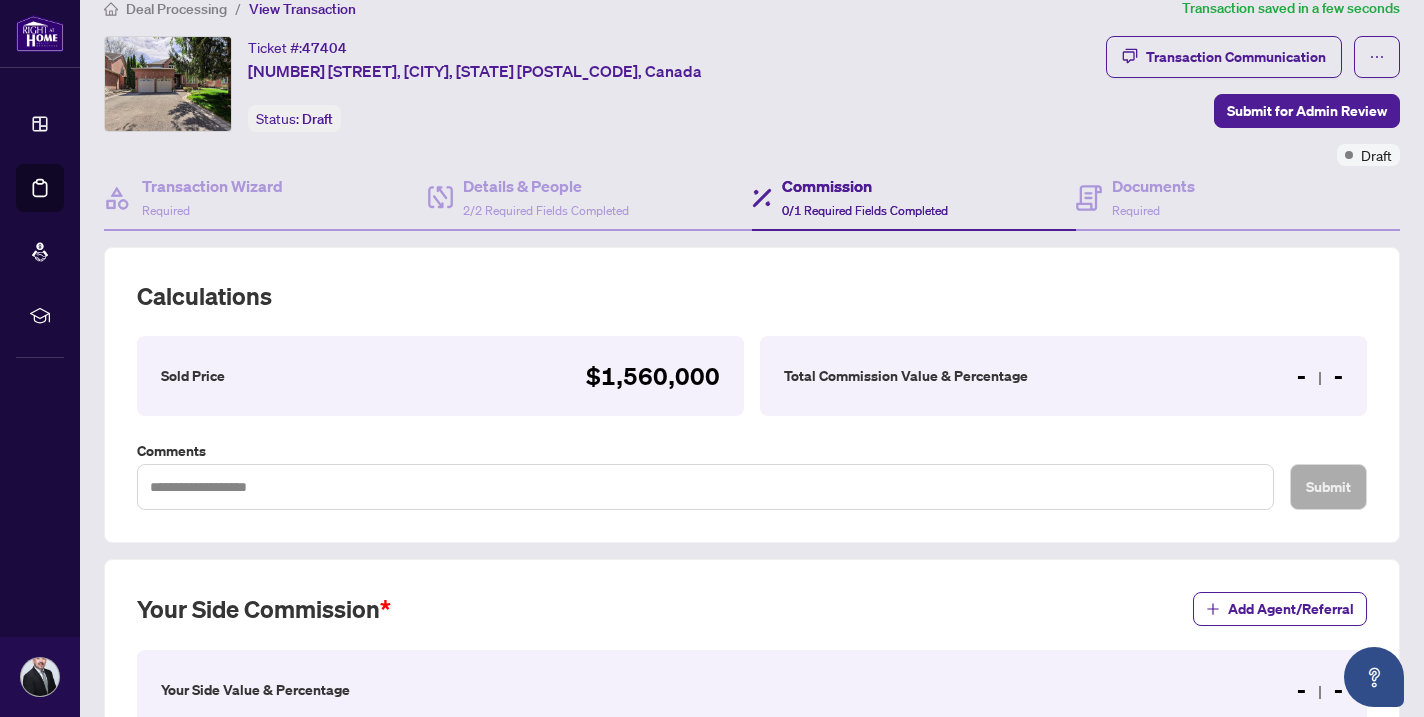 scroll, scrollTop: 20, scrollLeft: 0, axis: vertical 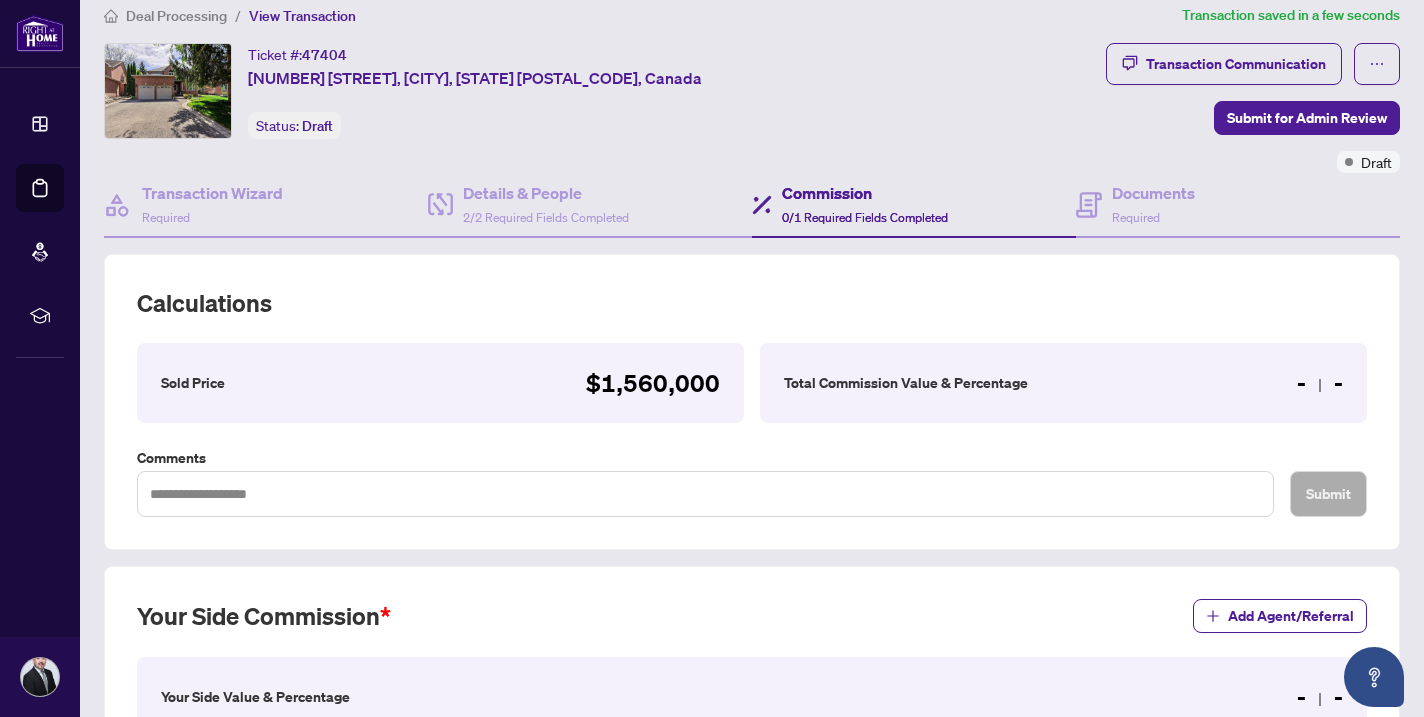 click on "Commission 0/1 Required Fields Completed" at bounding box center [865, 204] 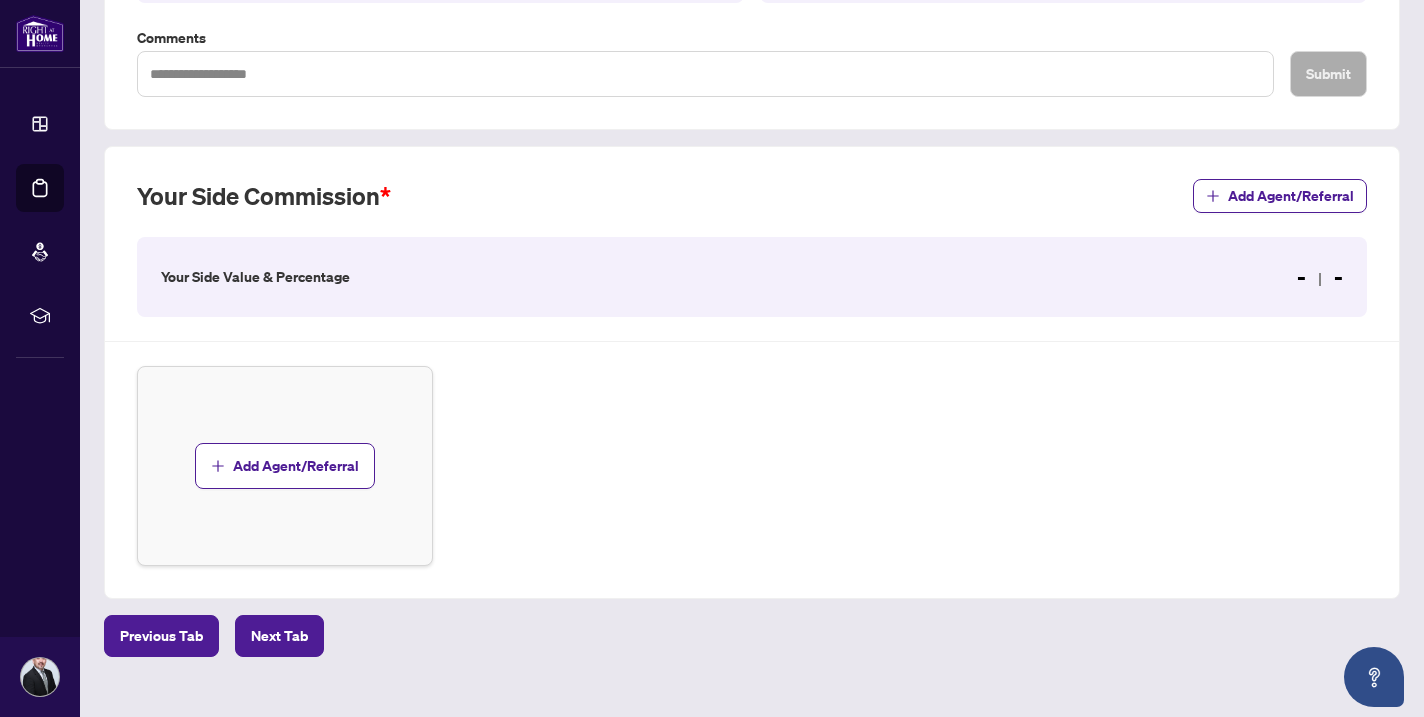 scroll, scrollTop: 442, scrollLeft: 0, axis: vertical 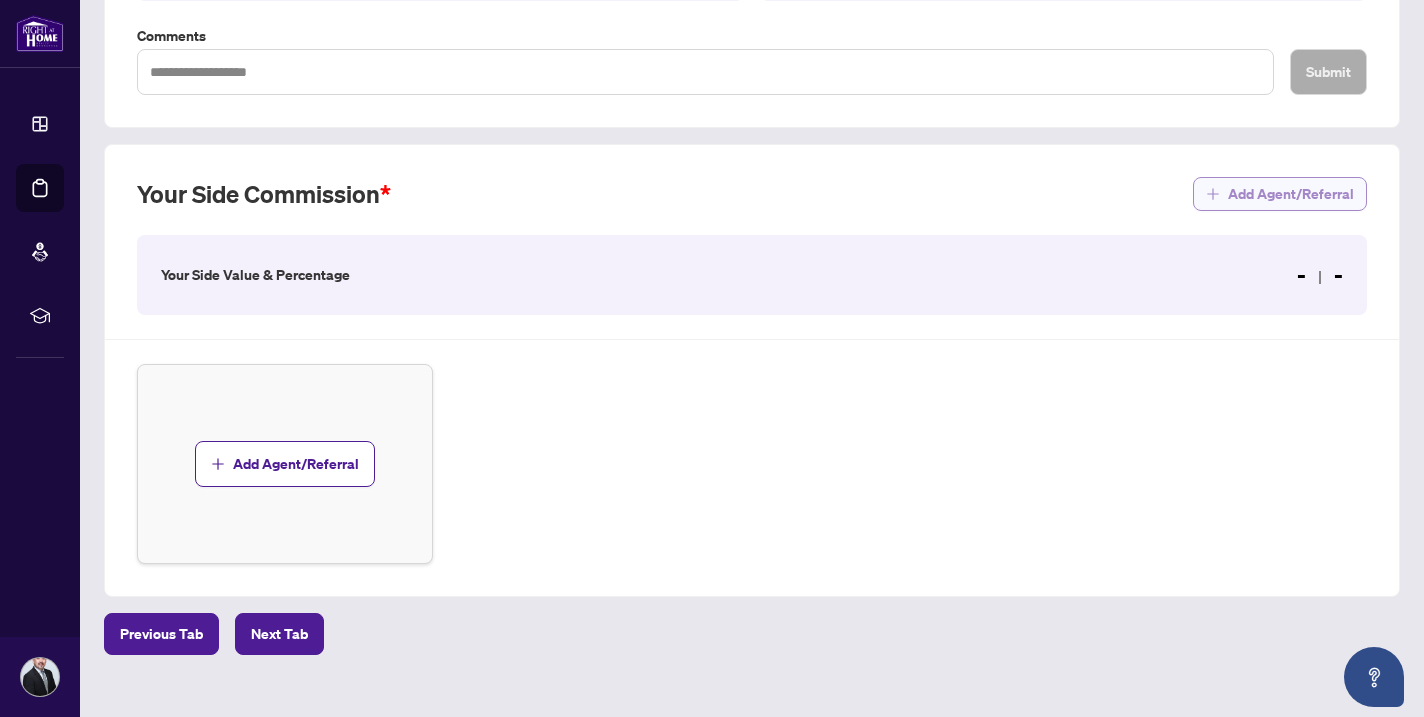 click on "Add Agent/Referral" at bounding box center (1291, 194) 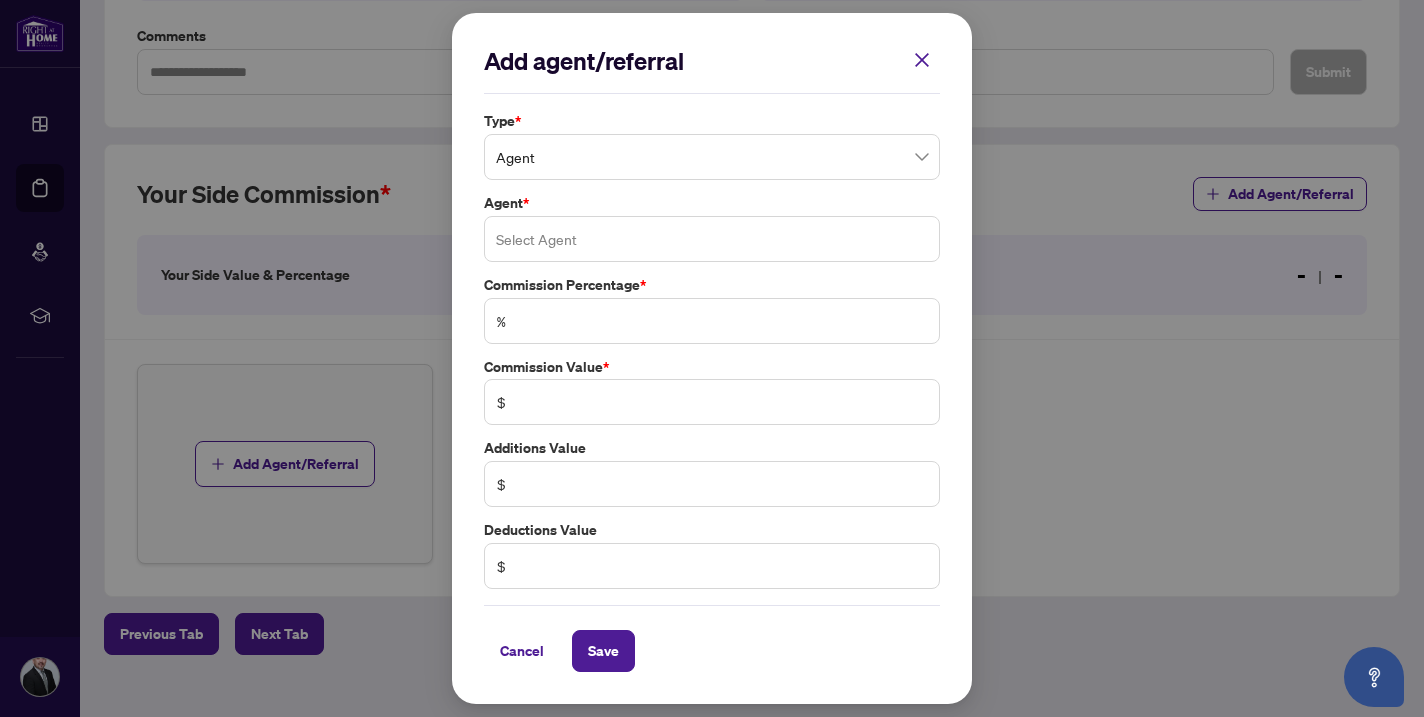 click at bounding box center (712, 239) 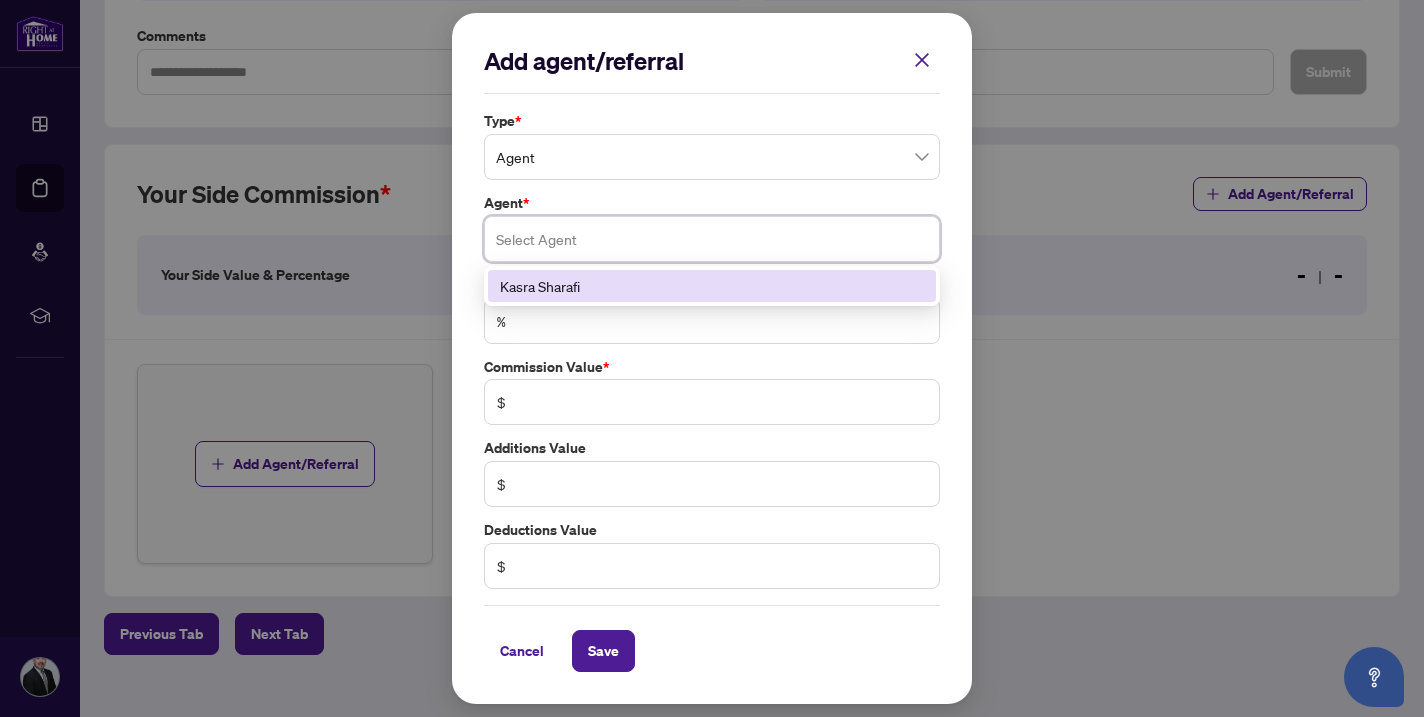 click on "Kasra Sharafi" at bounding box center (712, 286) 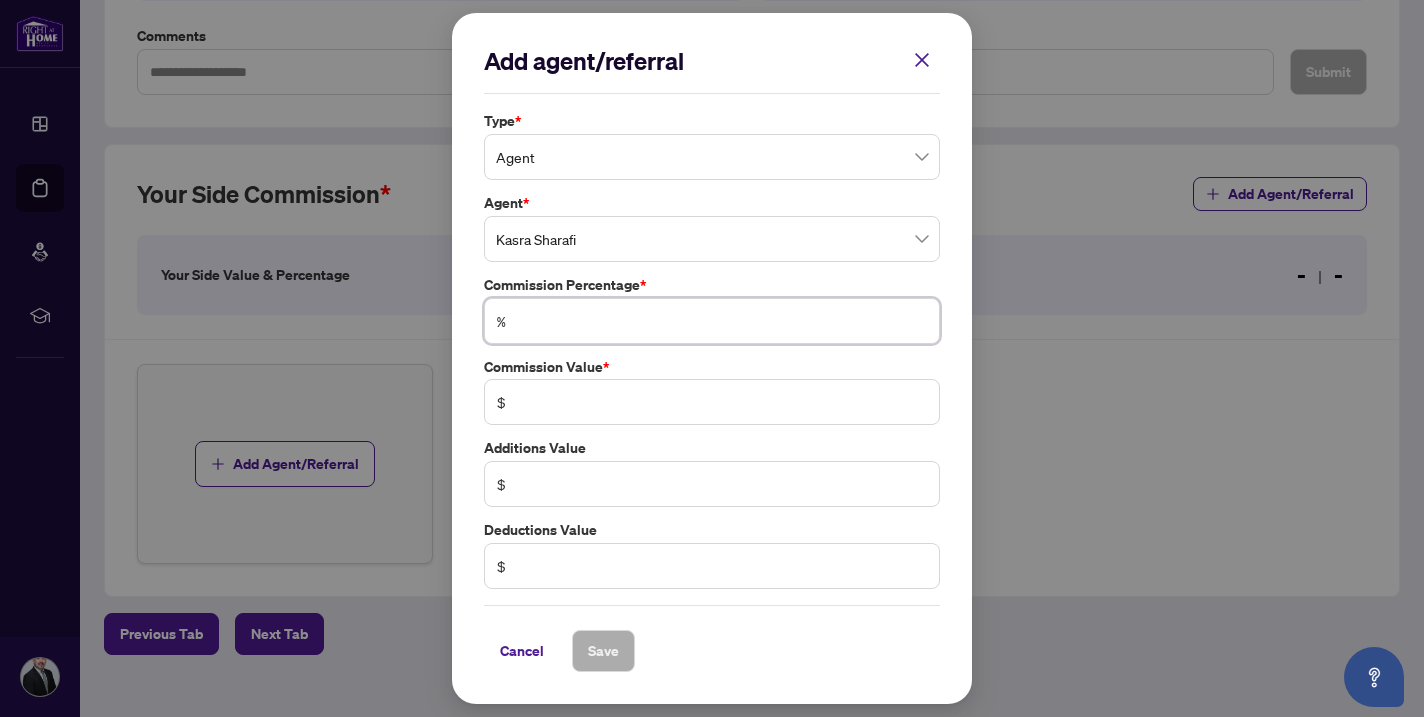 click at bounding box center (722, 321) 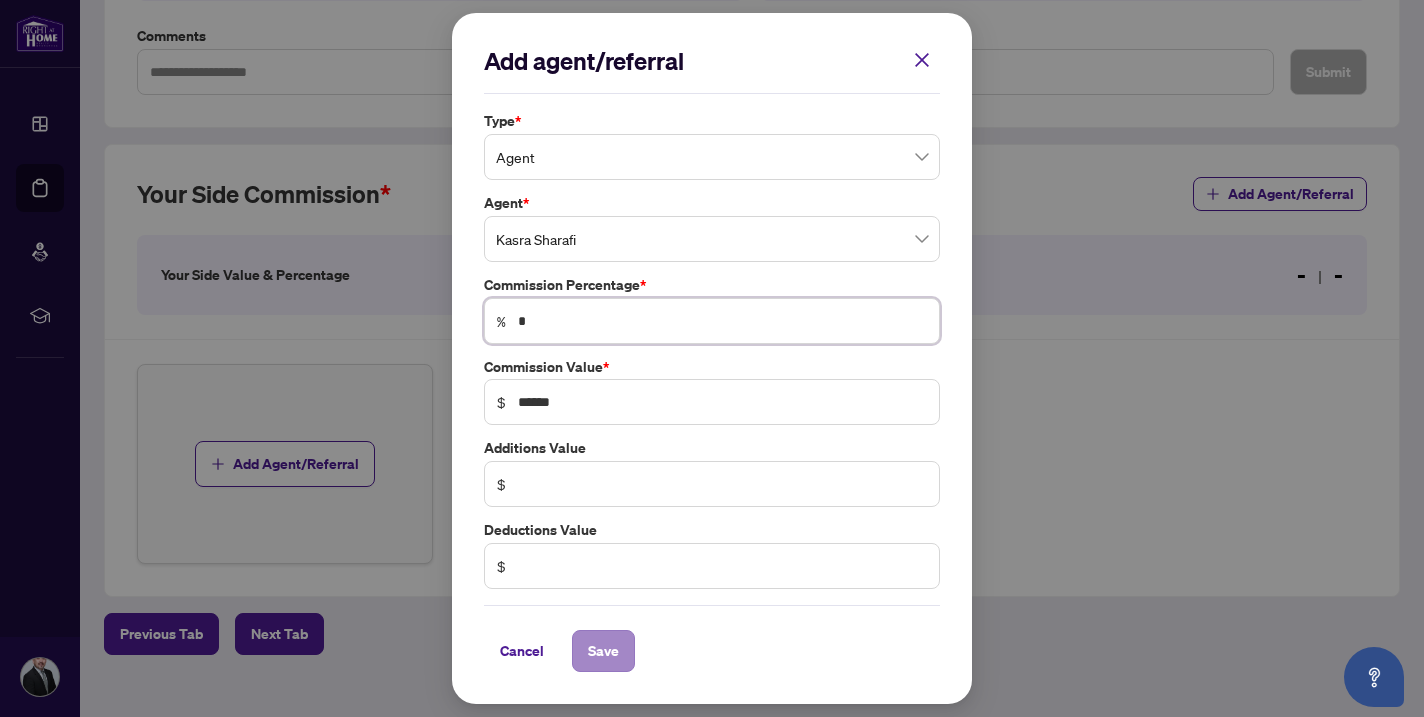 type on "*" 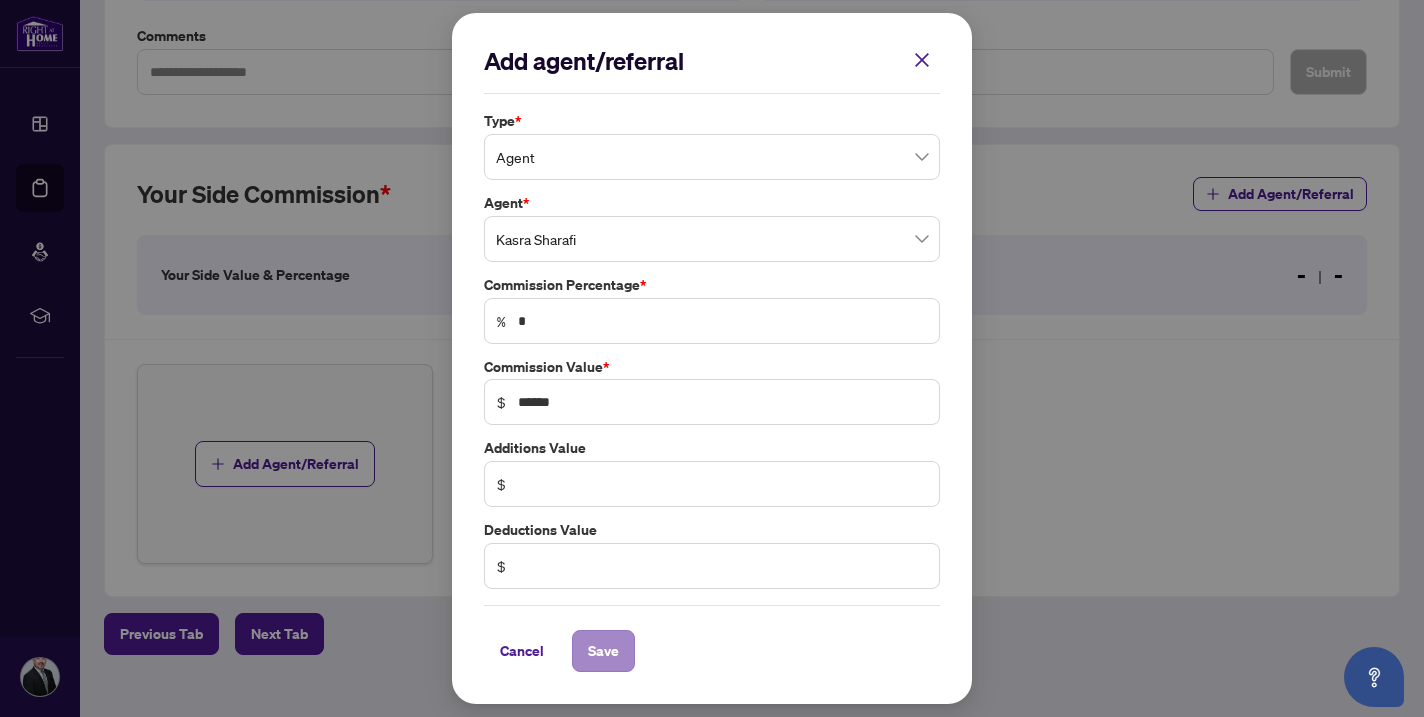 click on "Save" at bounding box center [603, 651] 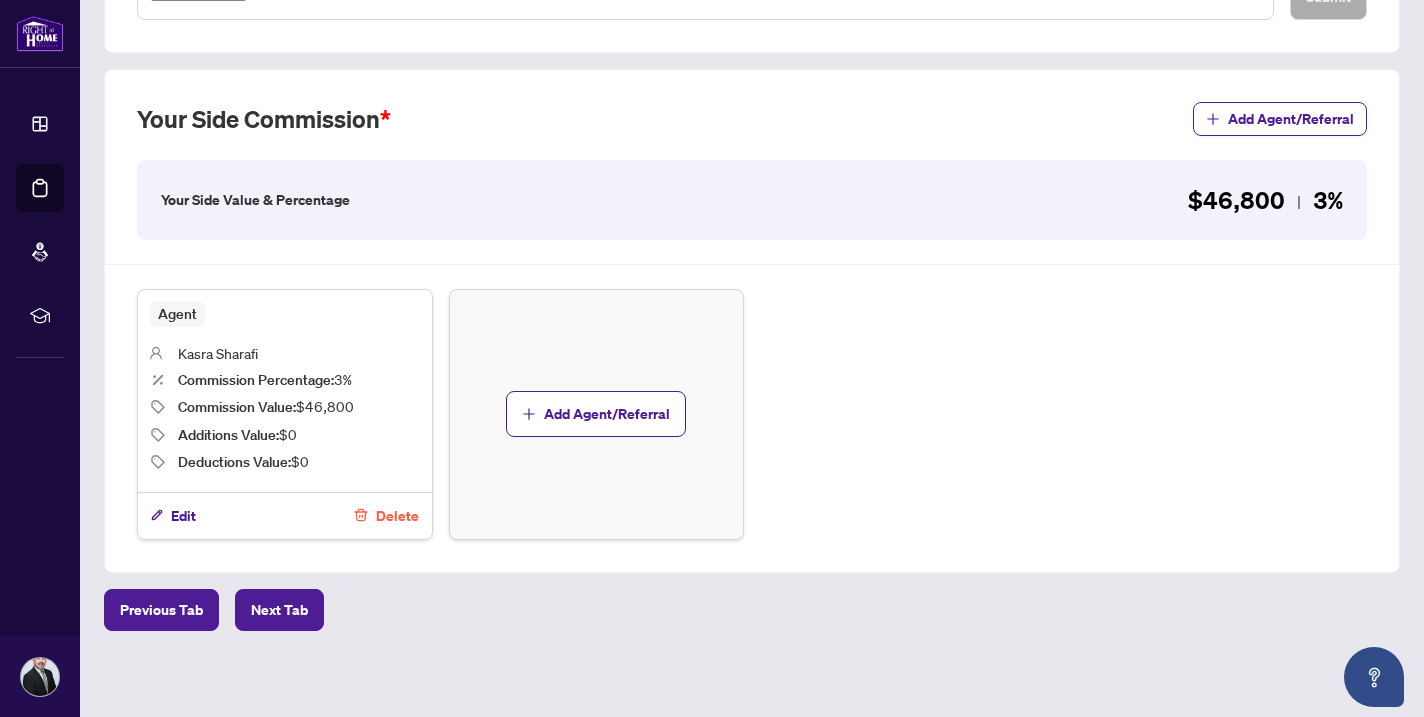 scroll, scrollTop: 515, scrollLeft: 0, axis: vertical 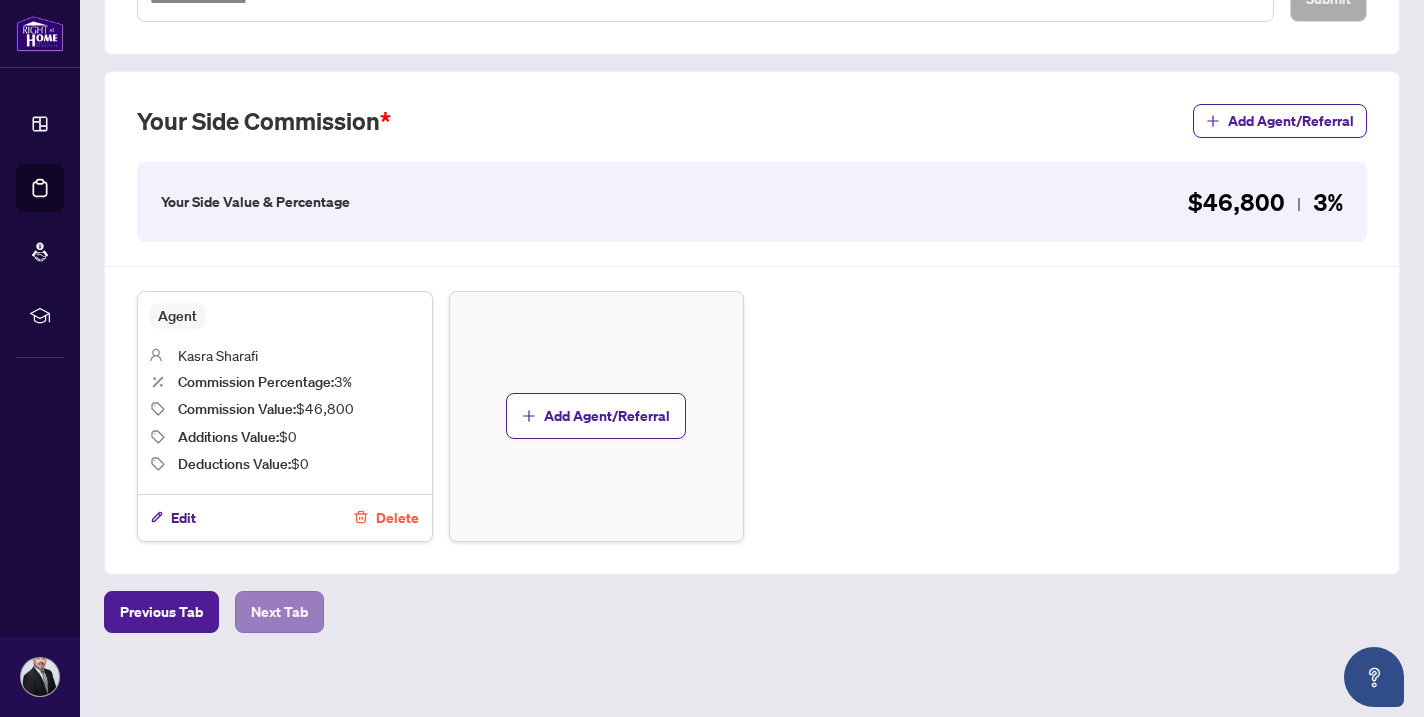 click on "Next Tab" at bounding box center [279, 612] 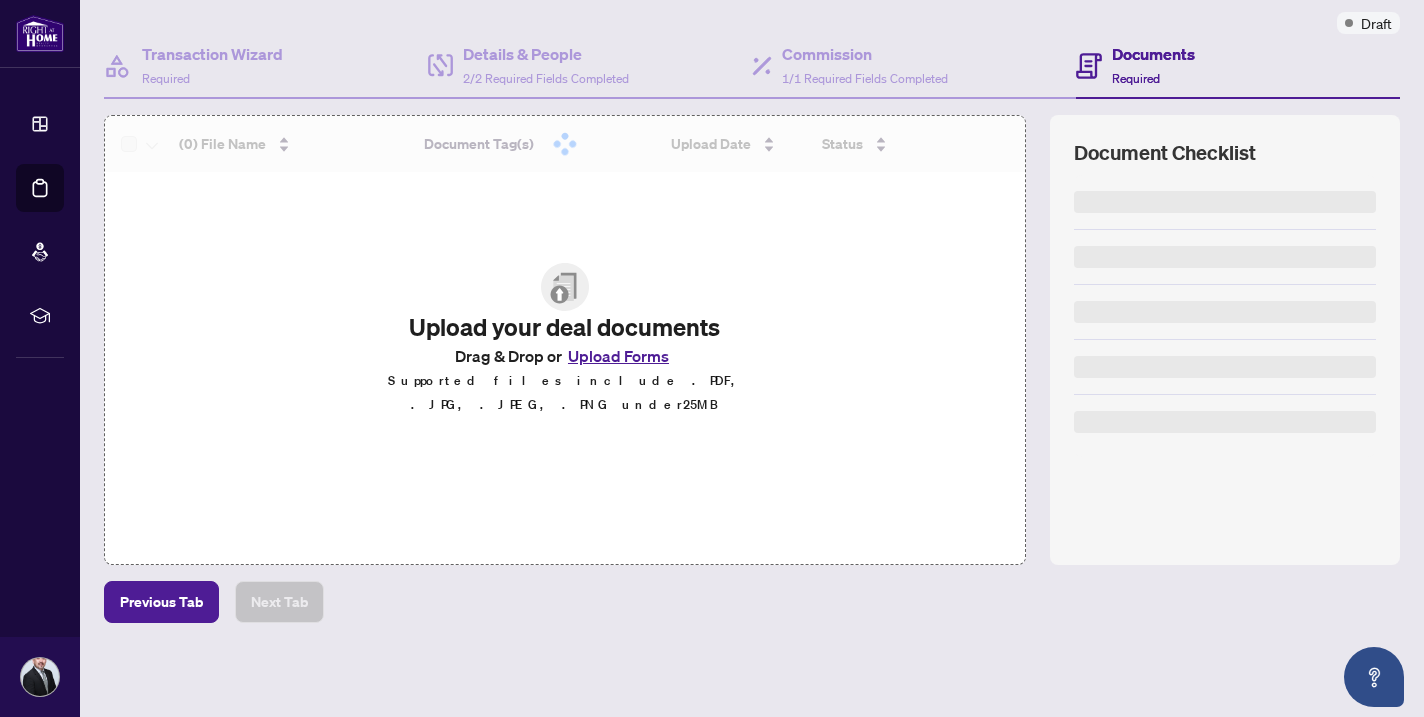 scroll, scrollTop: 158, scrollLeft: 0, axis: vertical 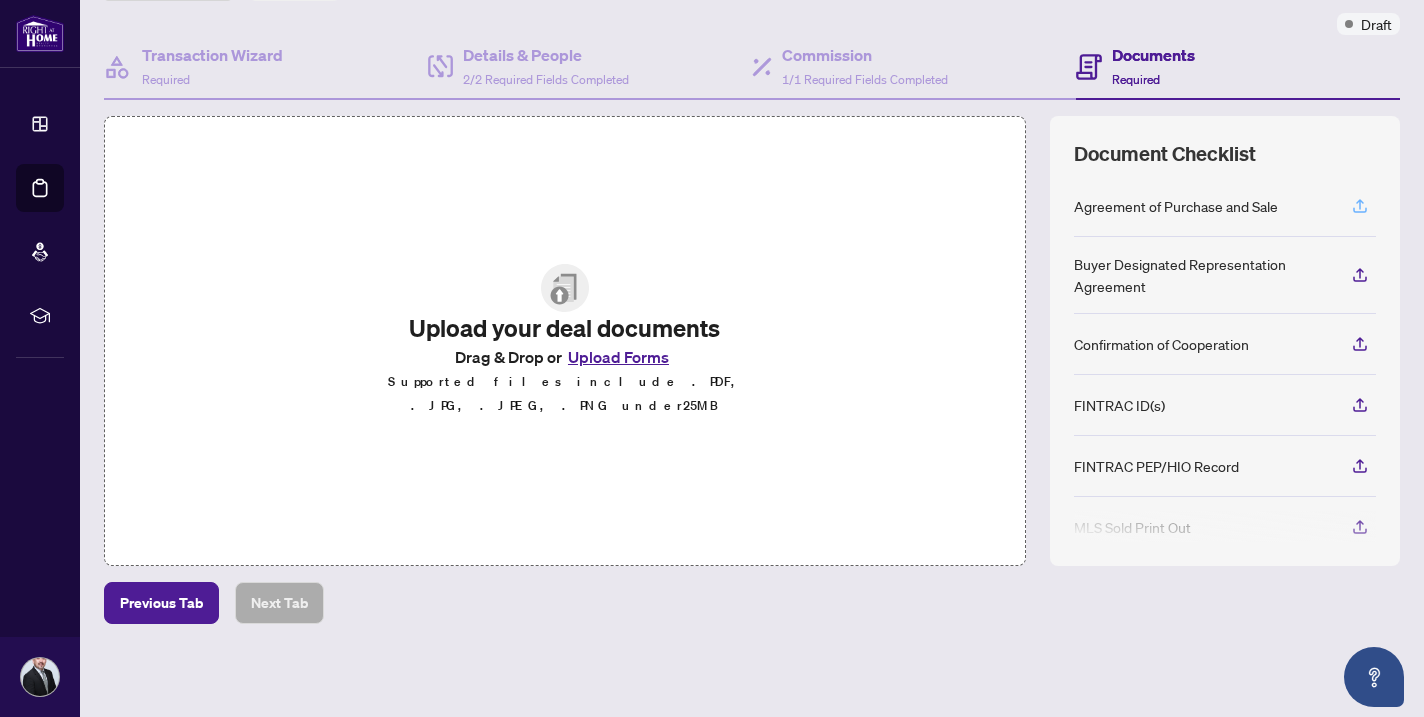 click 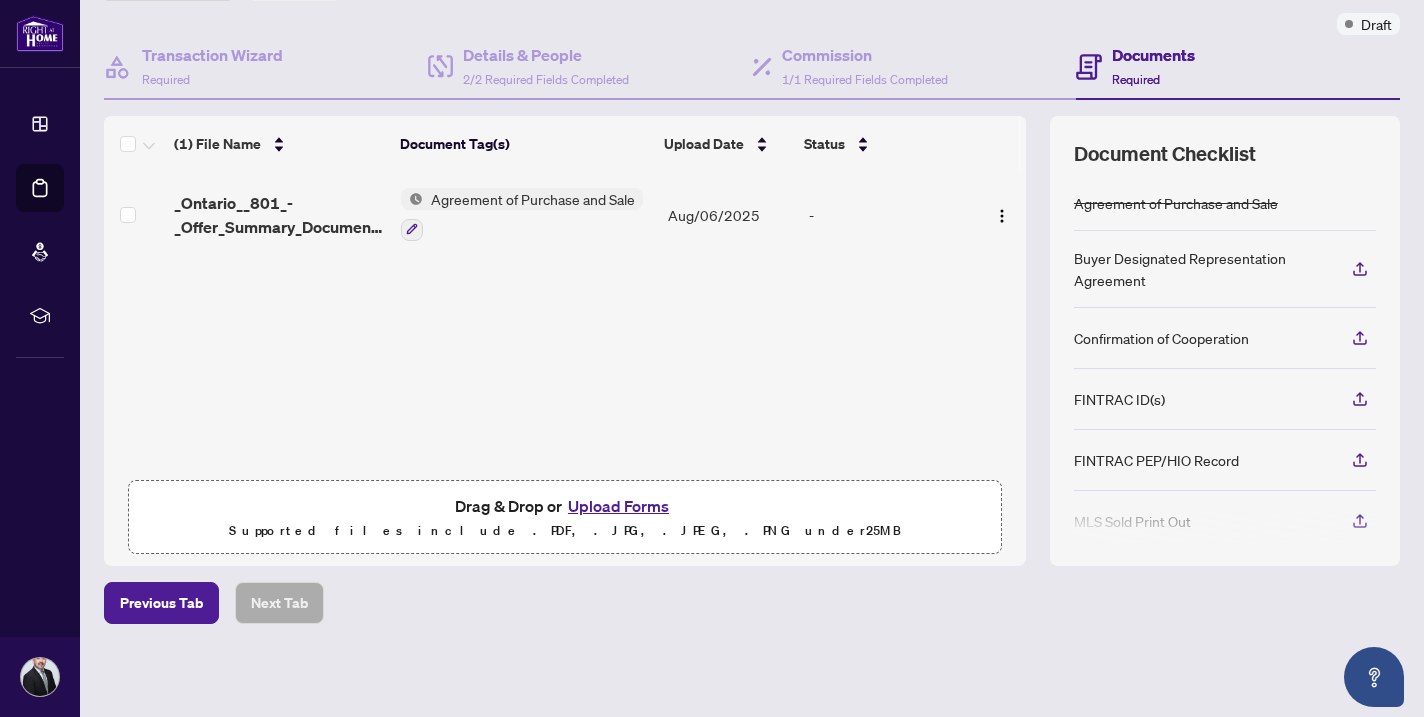click on "Agreement of Purchase and Sale" at bounding box center [533, 199] 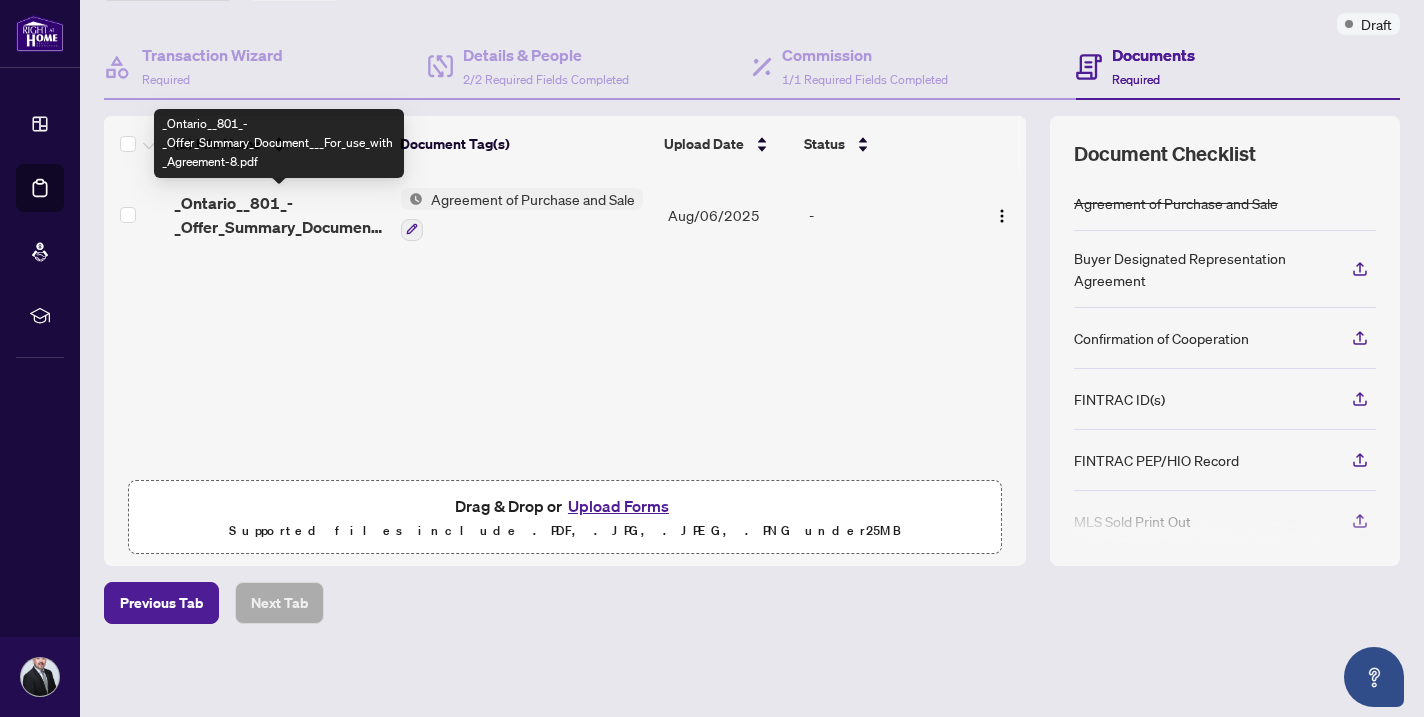 click on "_Ontario__801_-_Offer_Summary_Document___For_use_with_Agreement-8.pdf" at bounding box center [279, 215] 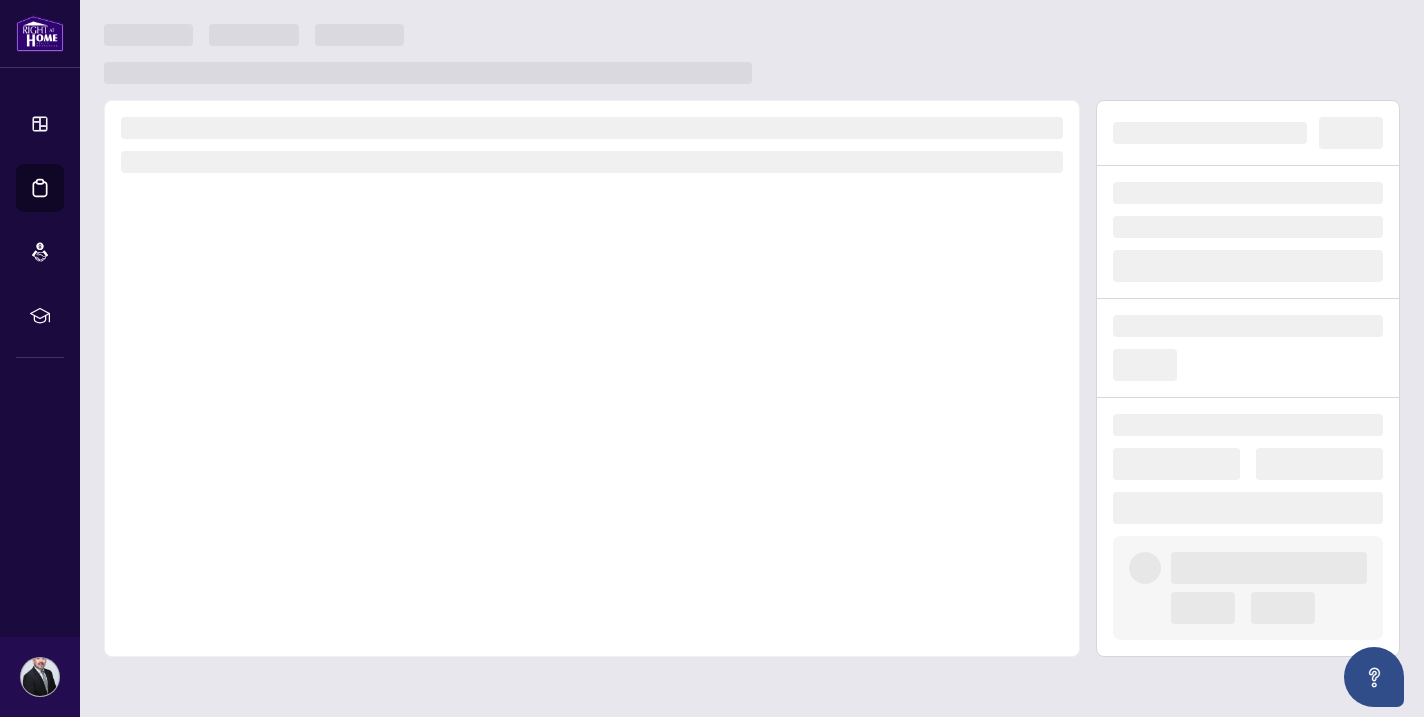 scroll, scrollTop: 0, scrollLeft: 0, axis: both 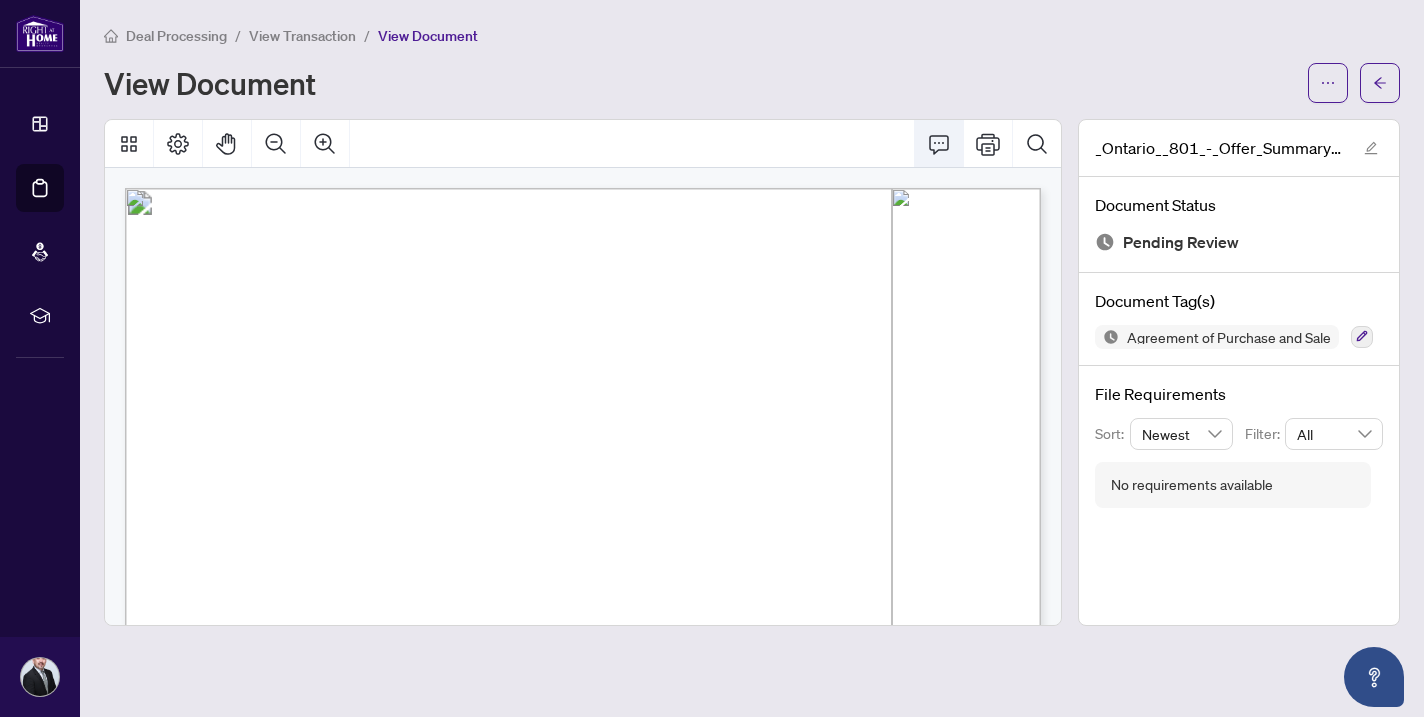 click 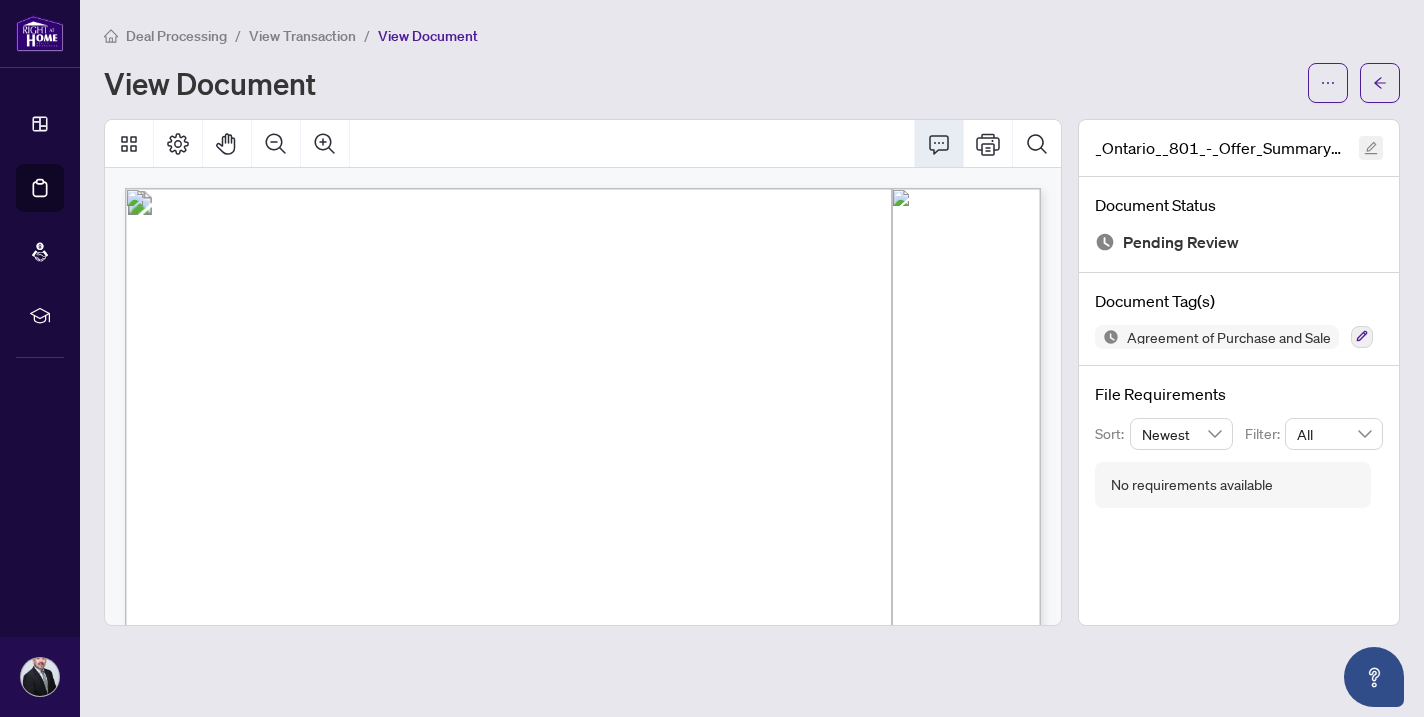 click at bounding box center [1371, 148] 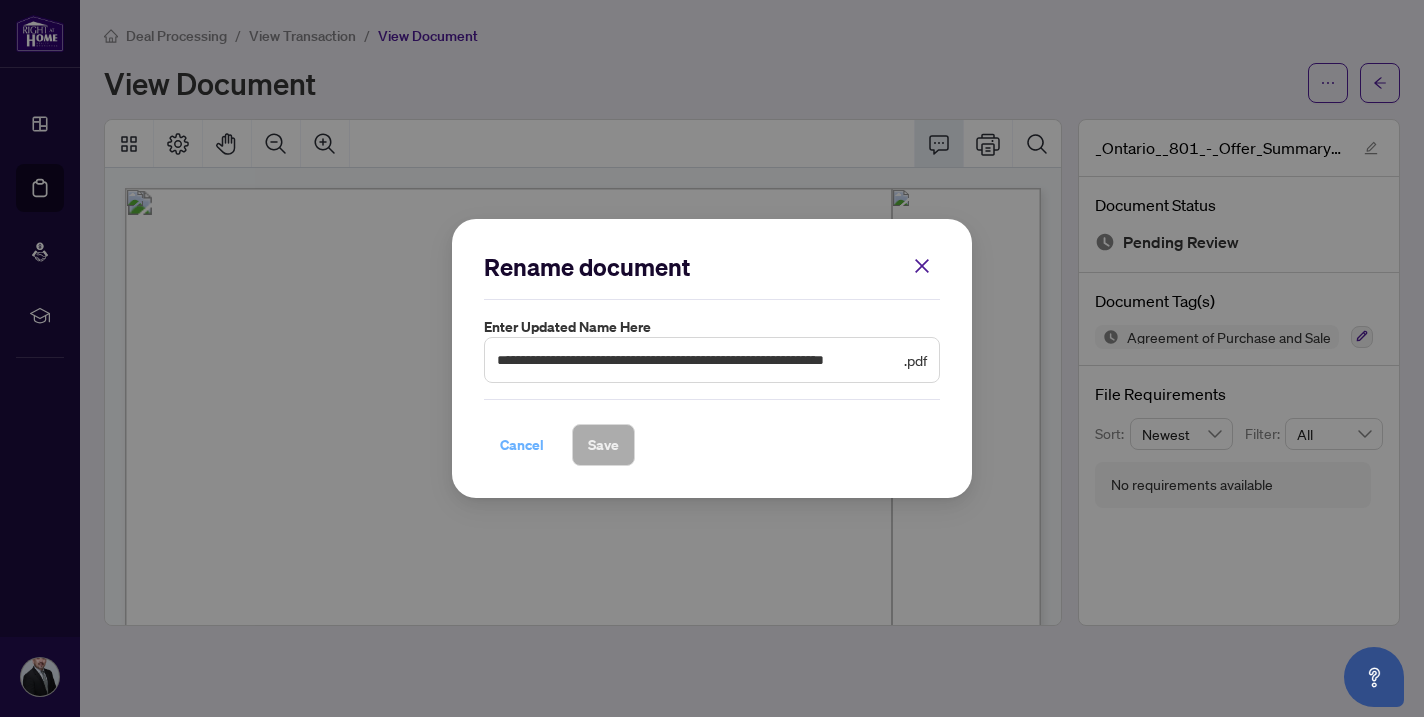 click on "Cancel" at bounding box center (522, 445) 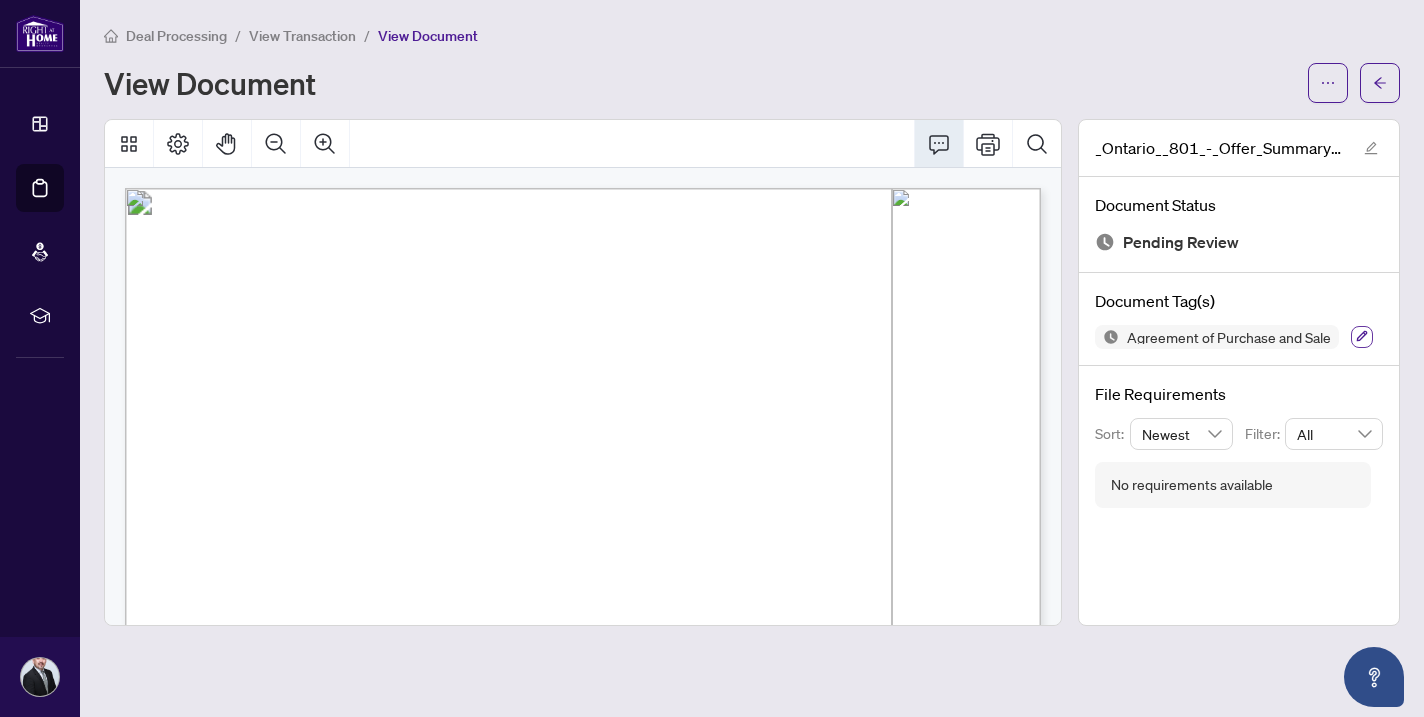 click 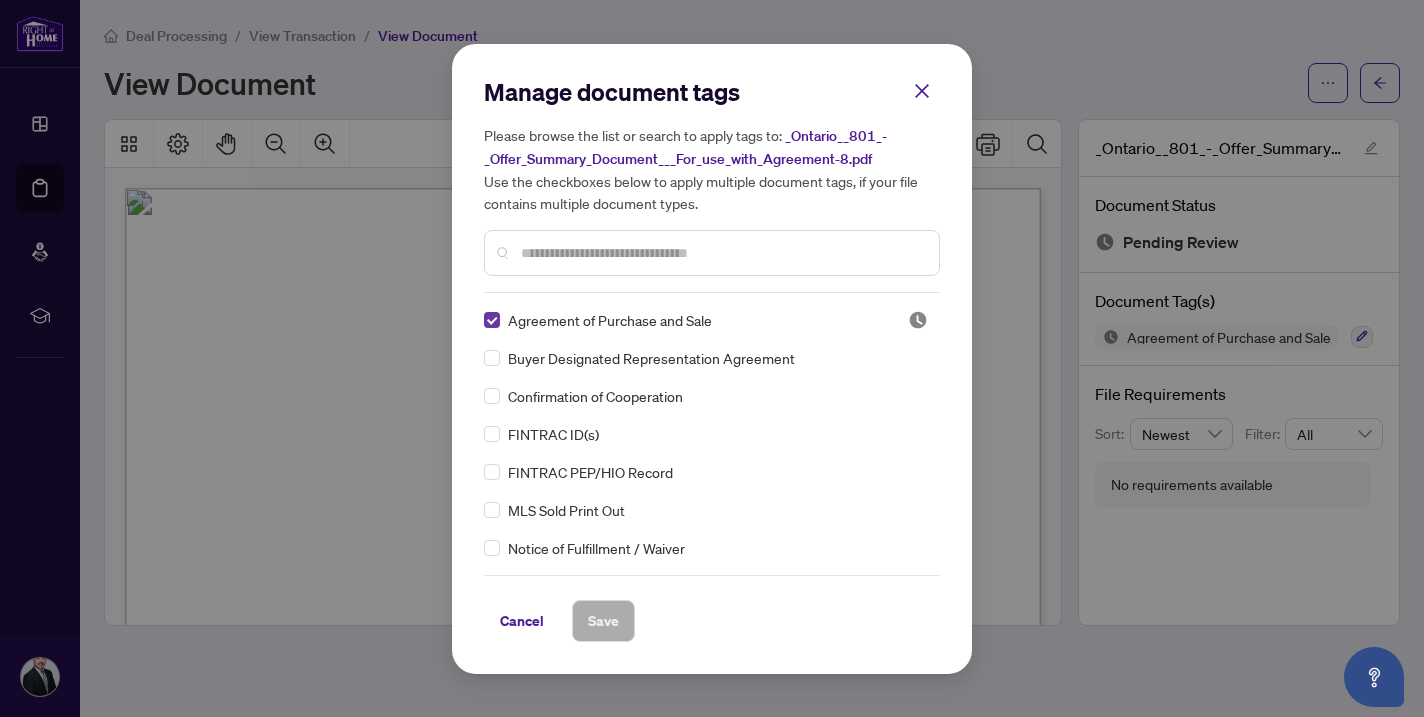 click at bounding box center [492, 320] 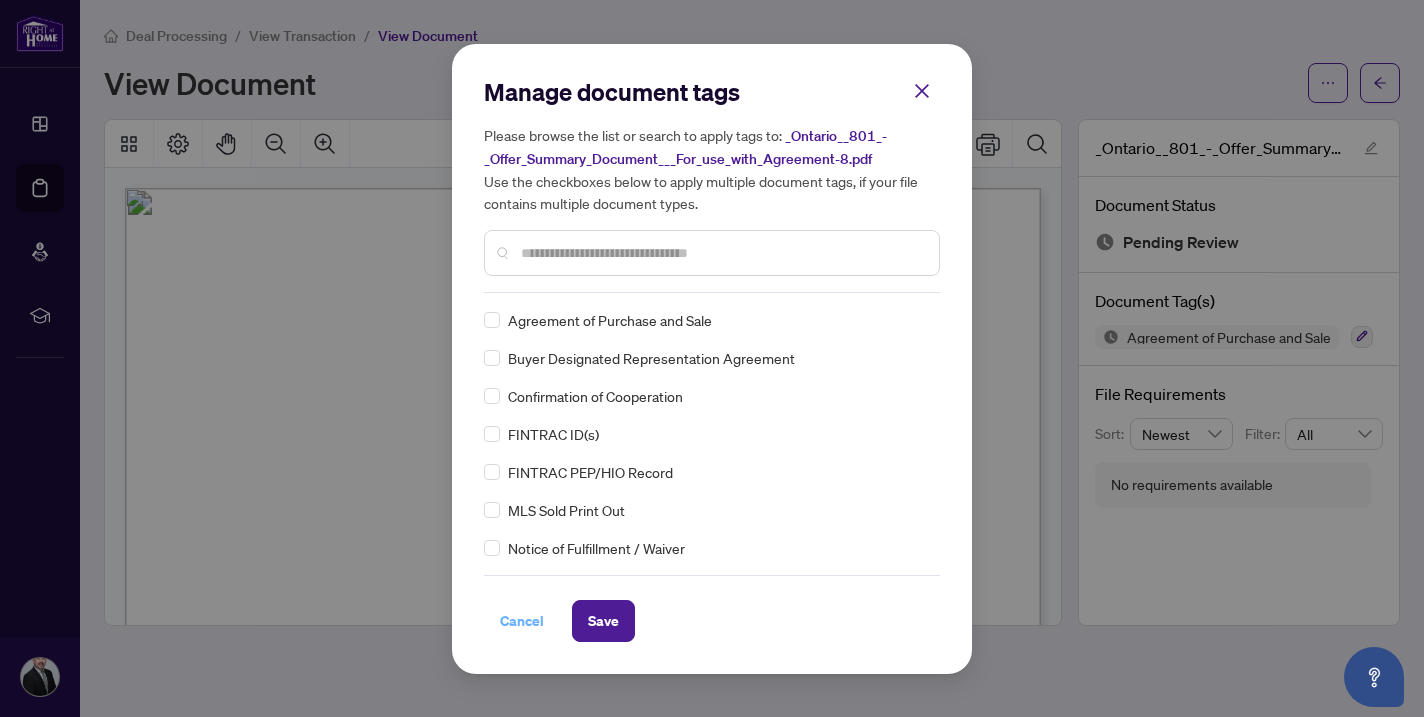 click on "Cancel" at bounding box center [522, 621] 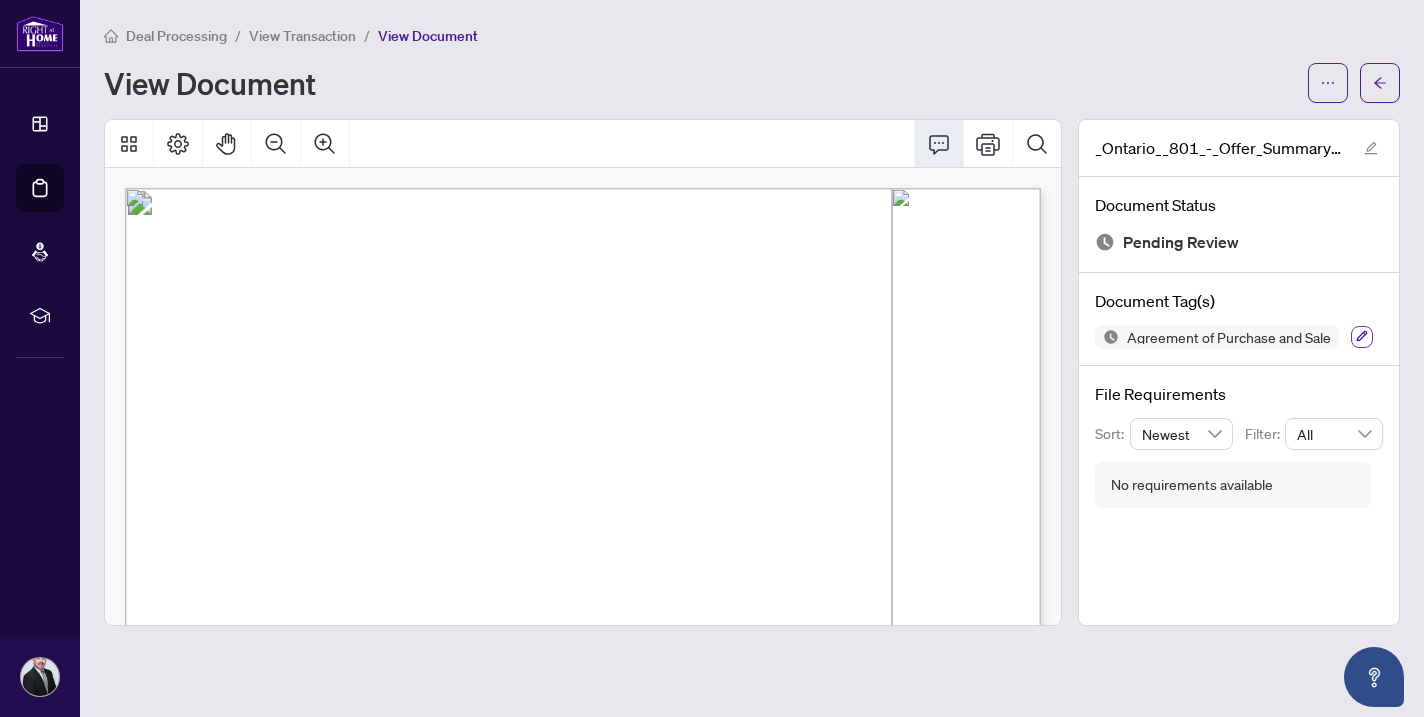 click 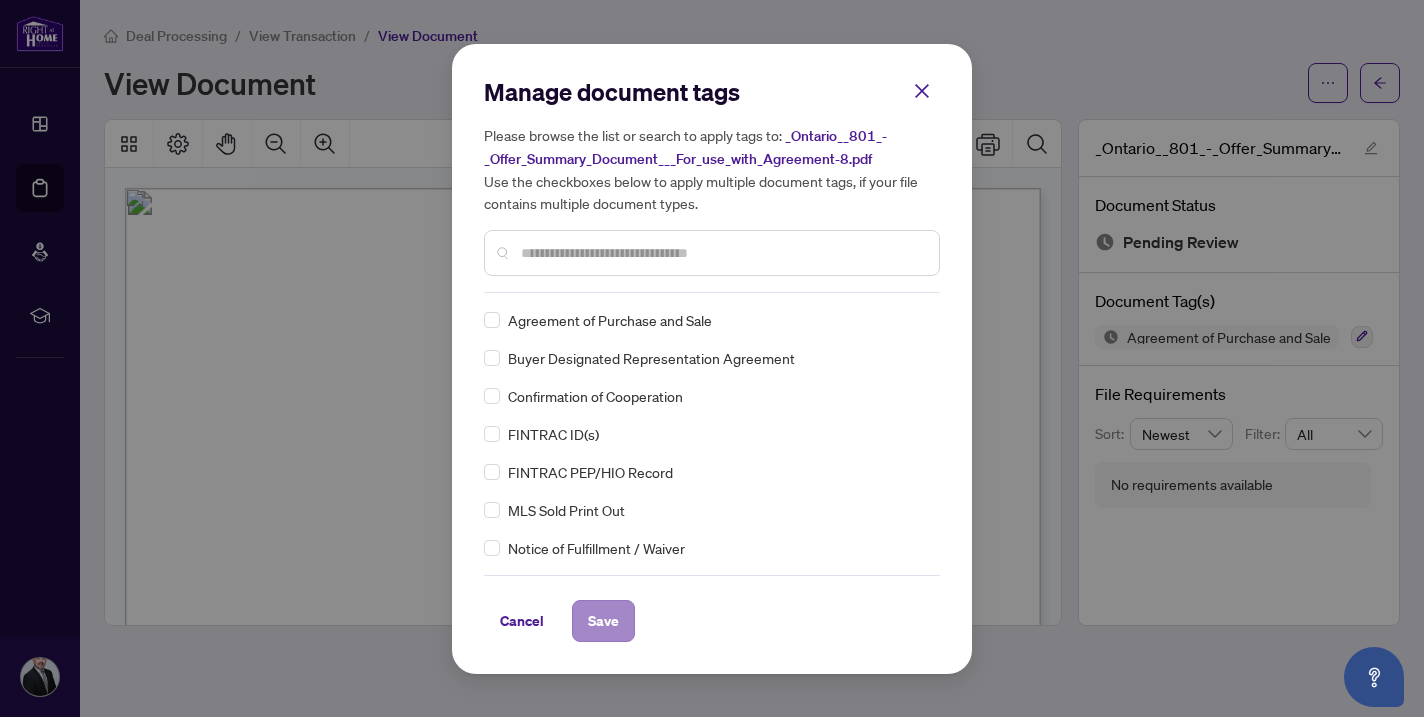 click on "Save" at bounding box center [603, 621] 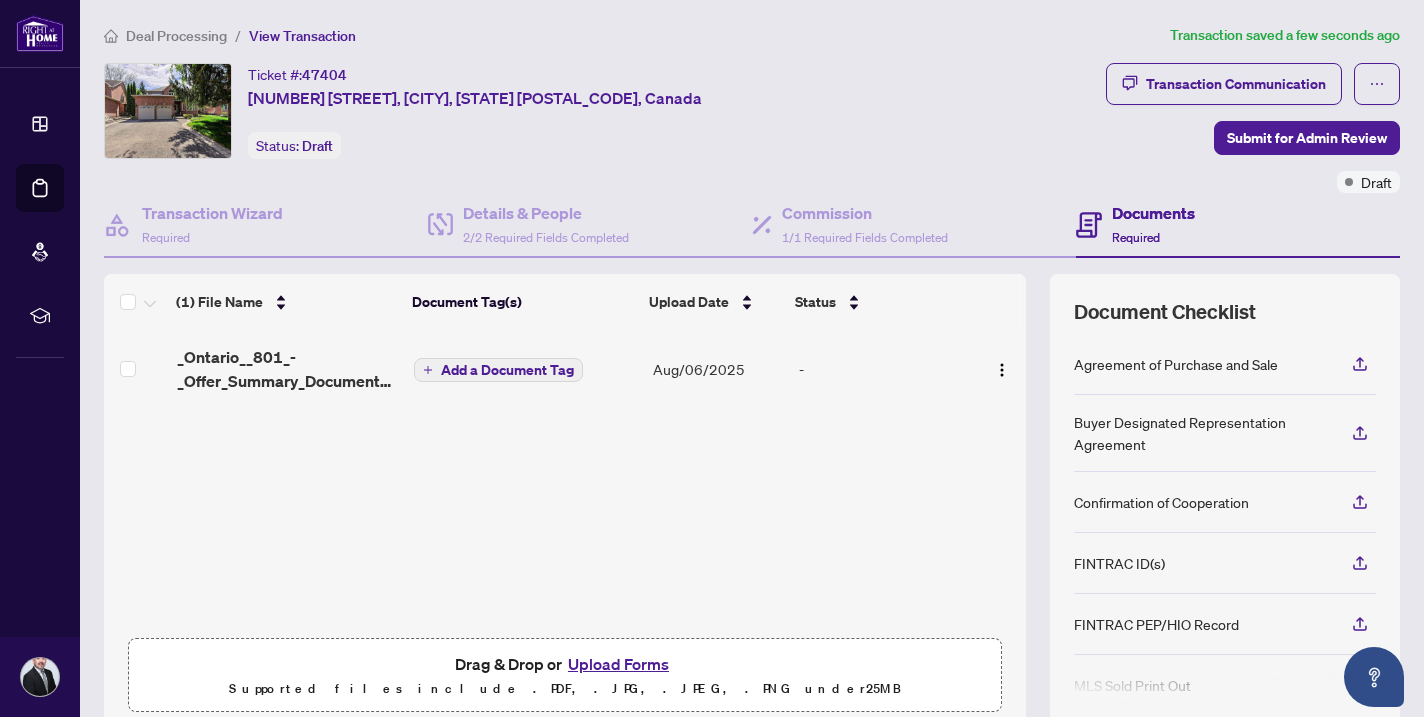 scroll, scrollTop: 1, scrollLeft: 0, axis: vertical 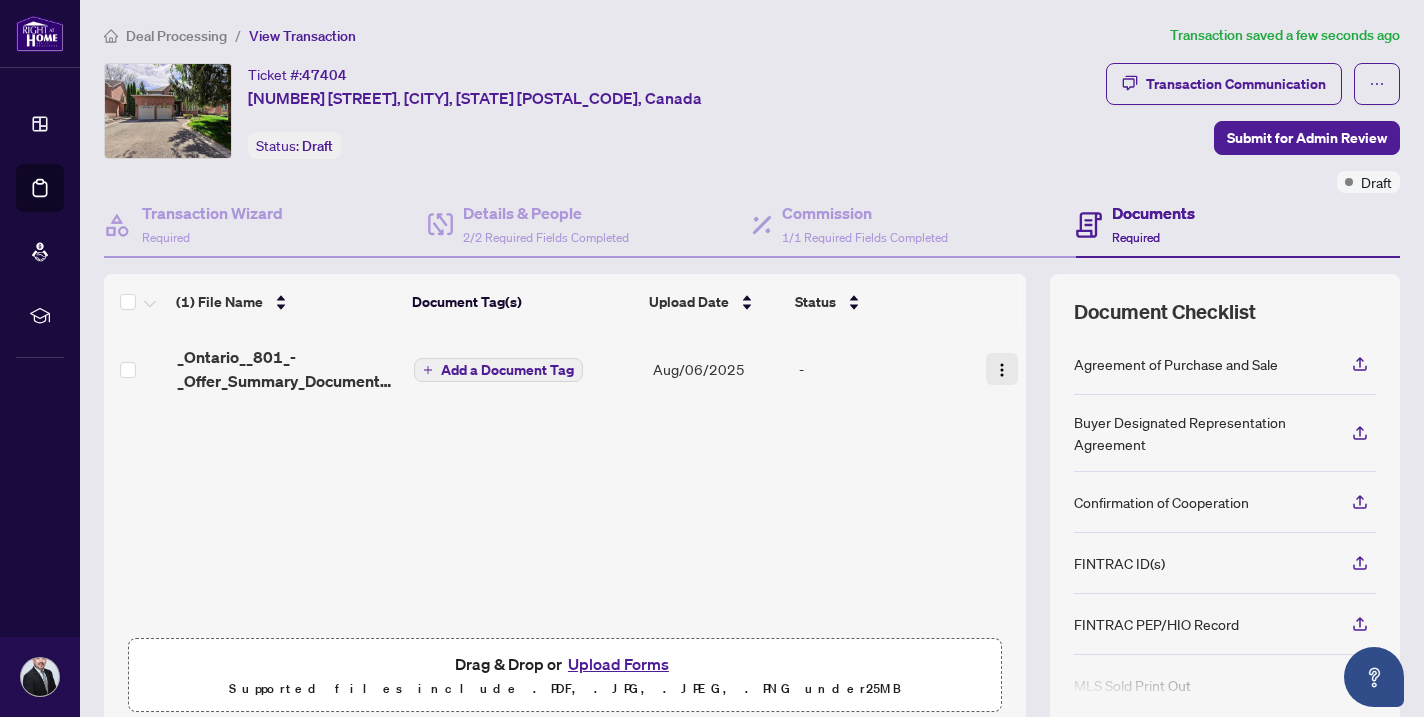 click at bounding box center (1002, 370) 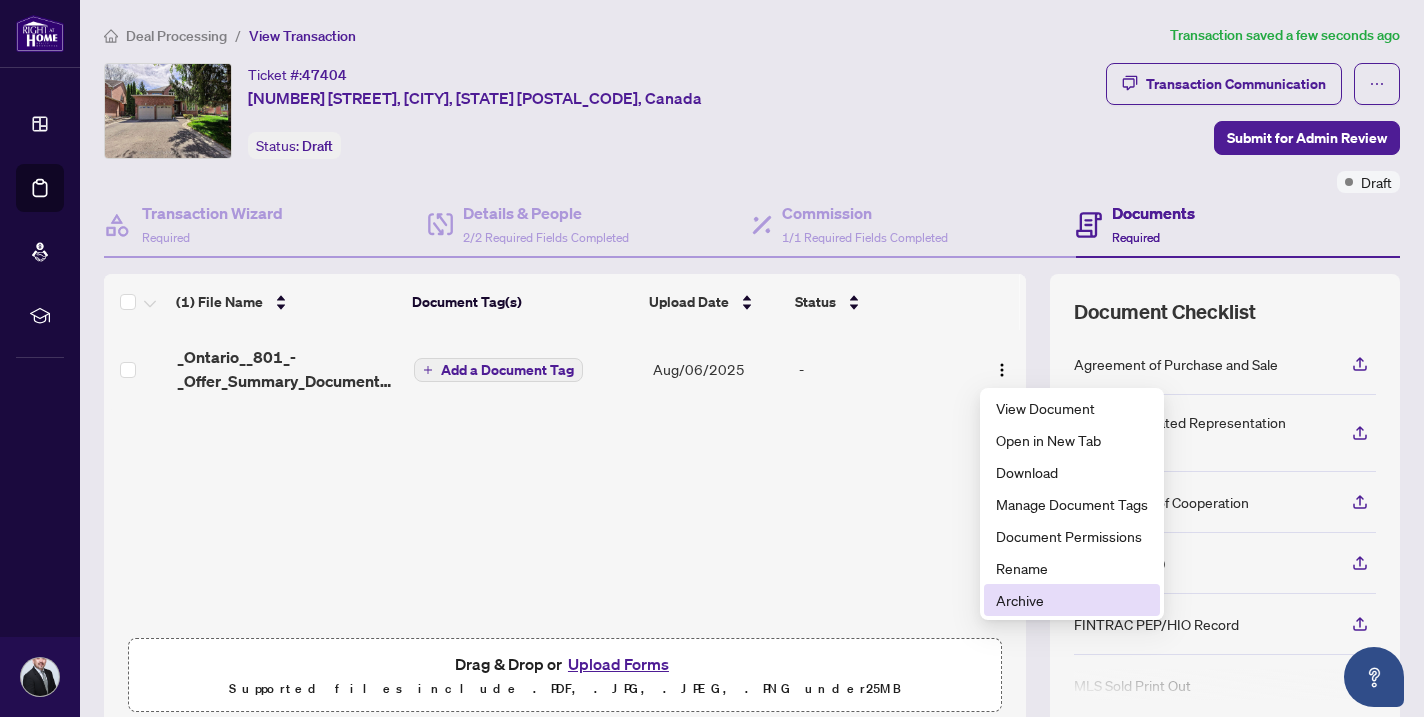 click on "Archive" at bounding box center (1072, 600) 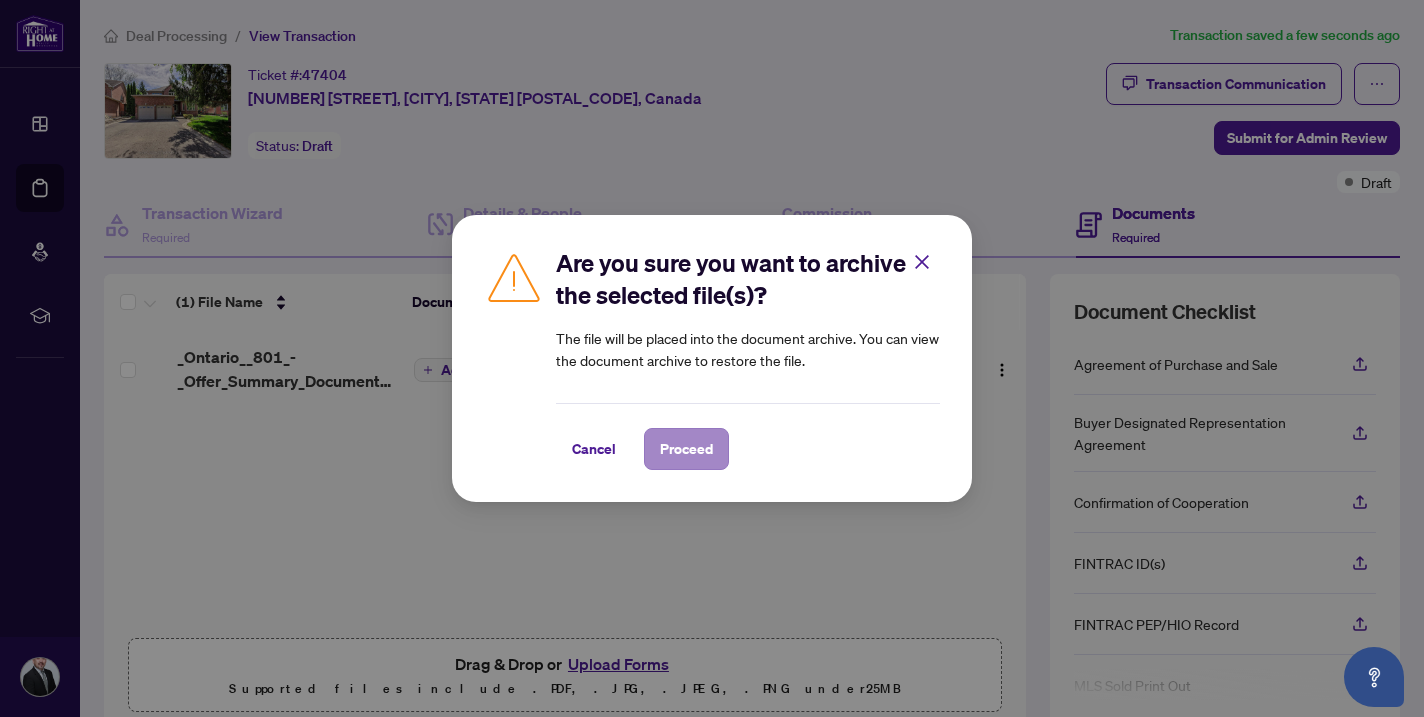 click on "Proceed" at bounding box center (686, 449) 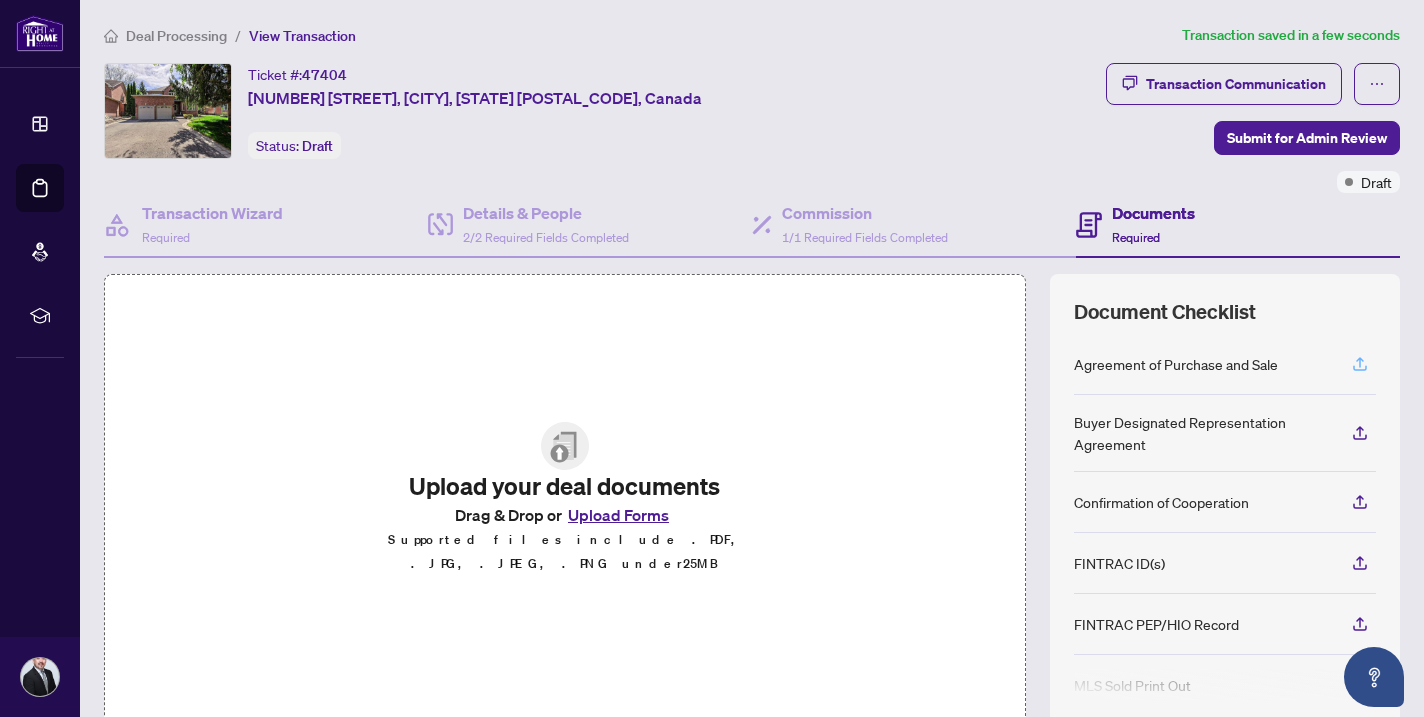 click 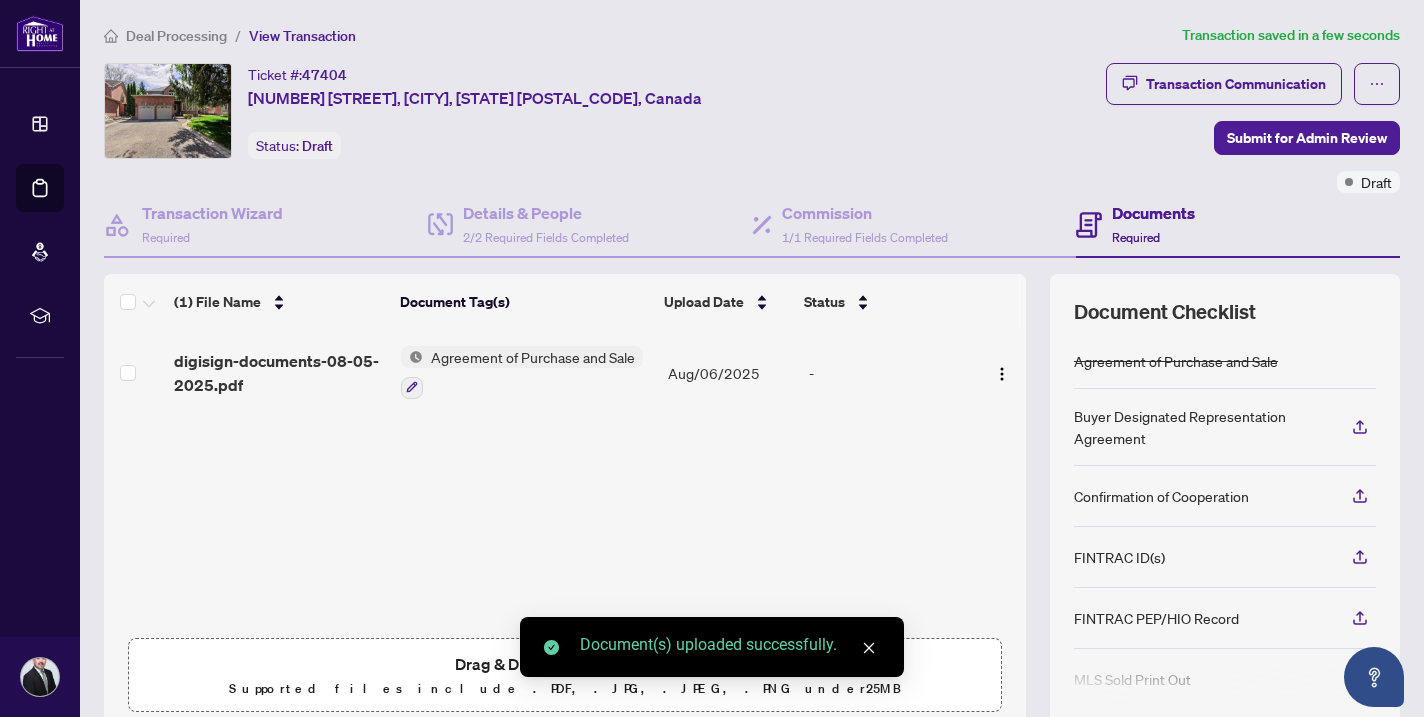click on "Agreement of Purchase and Sale" at bounding box center (533, 357) 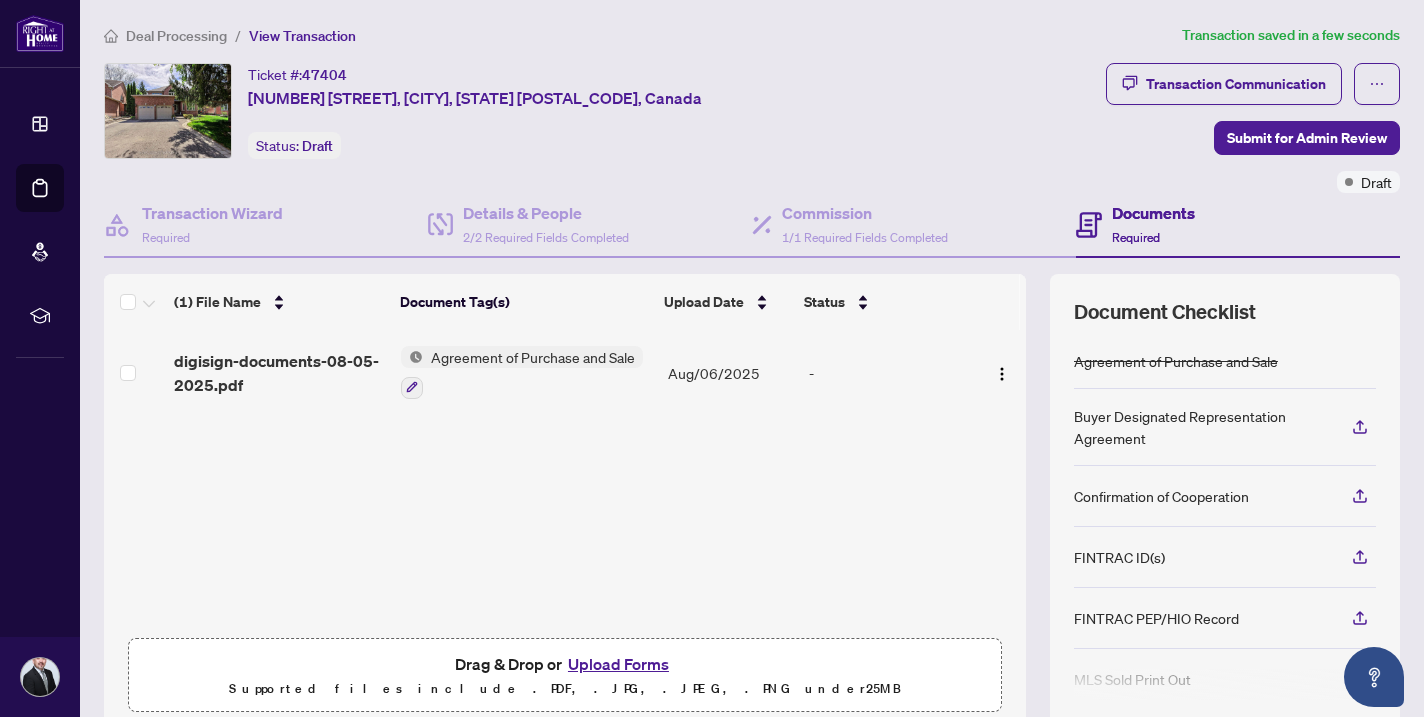 click on "Agreement of Purchase and Sale" at bounding box center (533, 357) 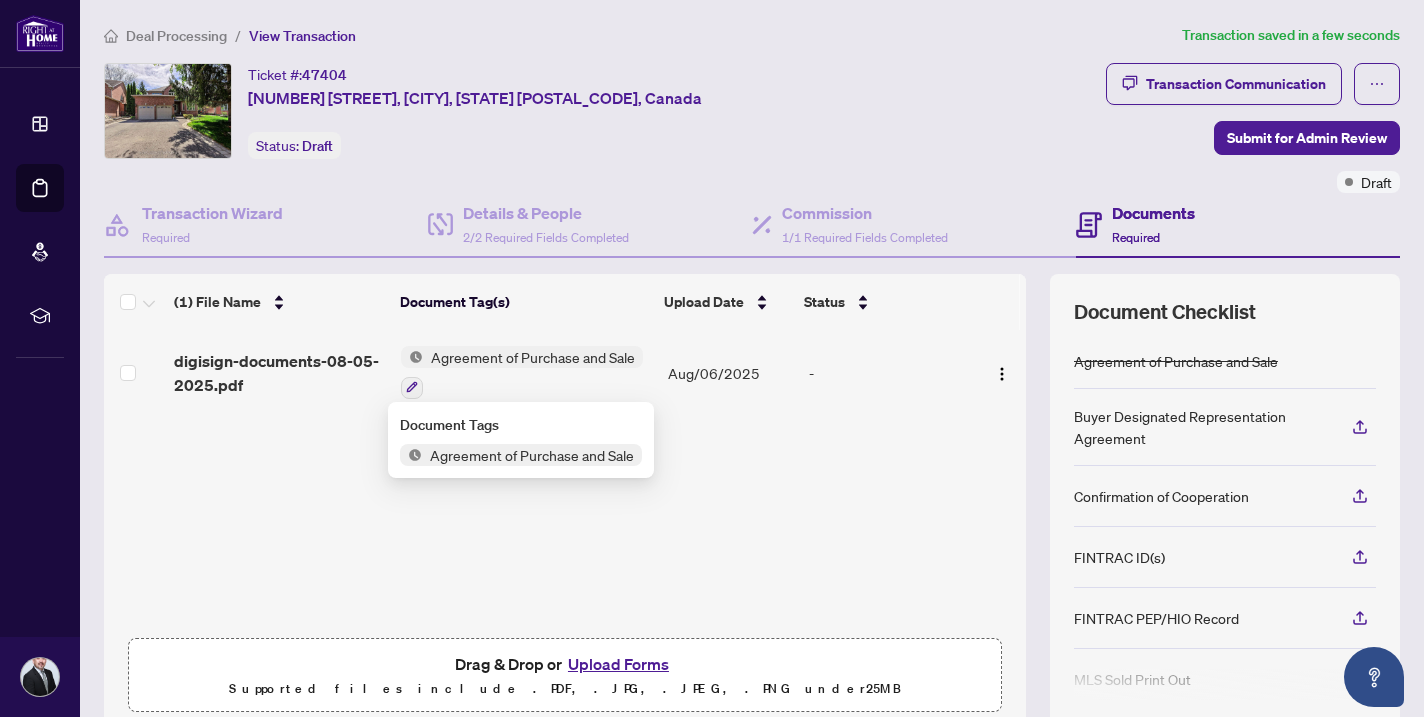 click on "Agreement of Purchase and Sale" at bounding box center [532, 455] 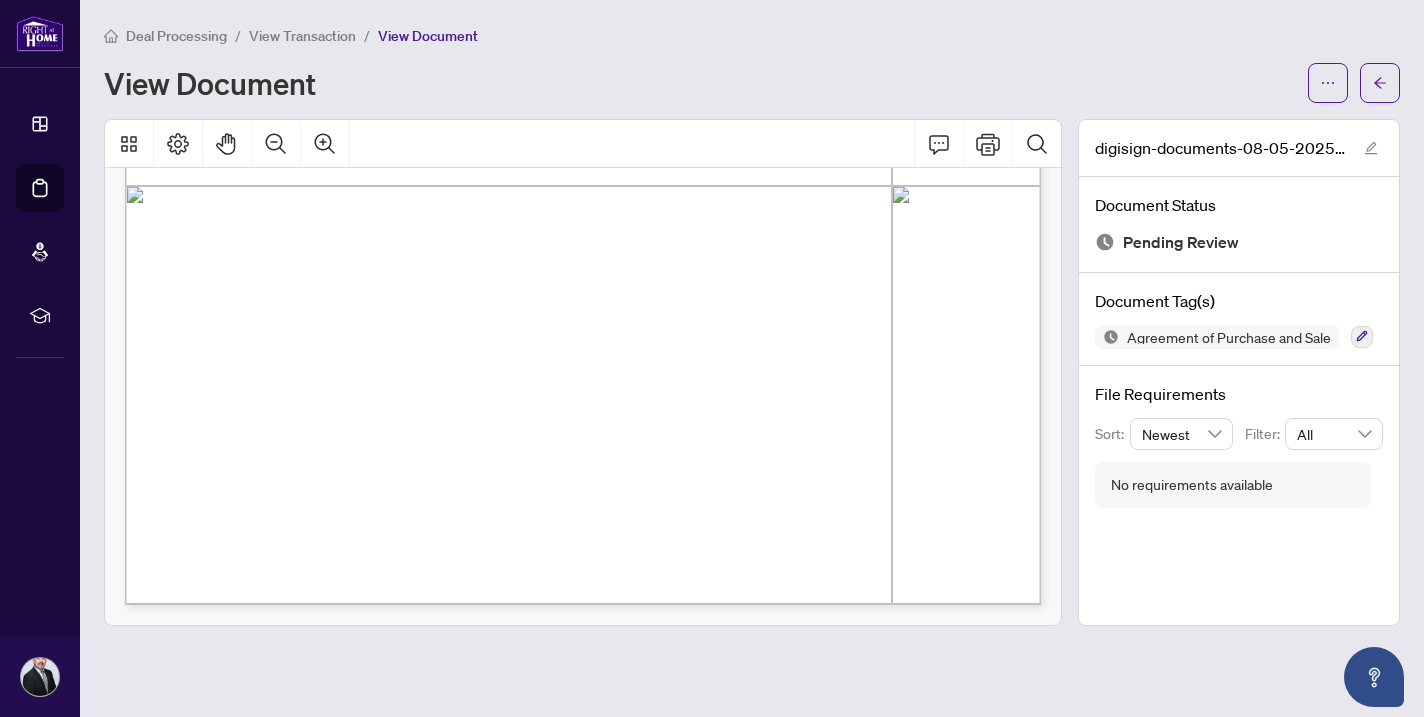 scroll, scrollTop: 11707, scrollLeft: 0, axis: vertical 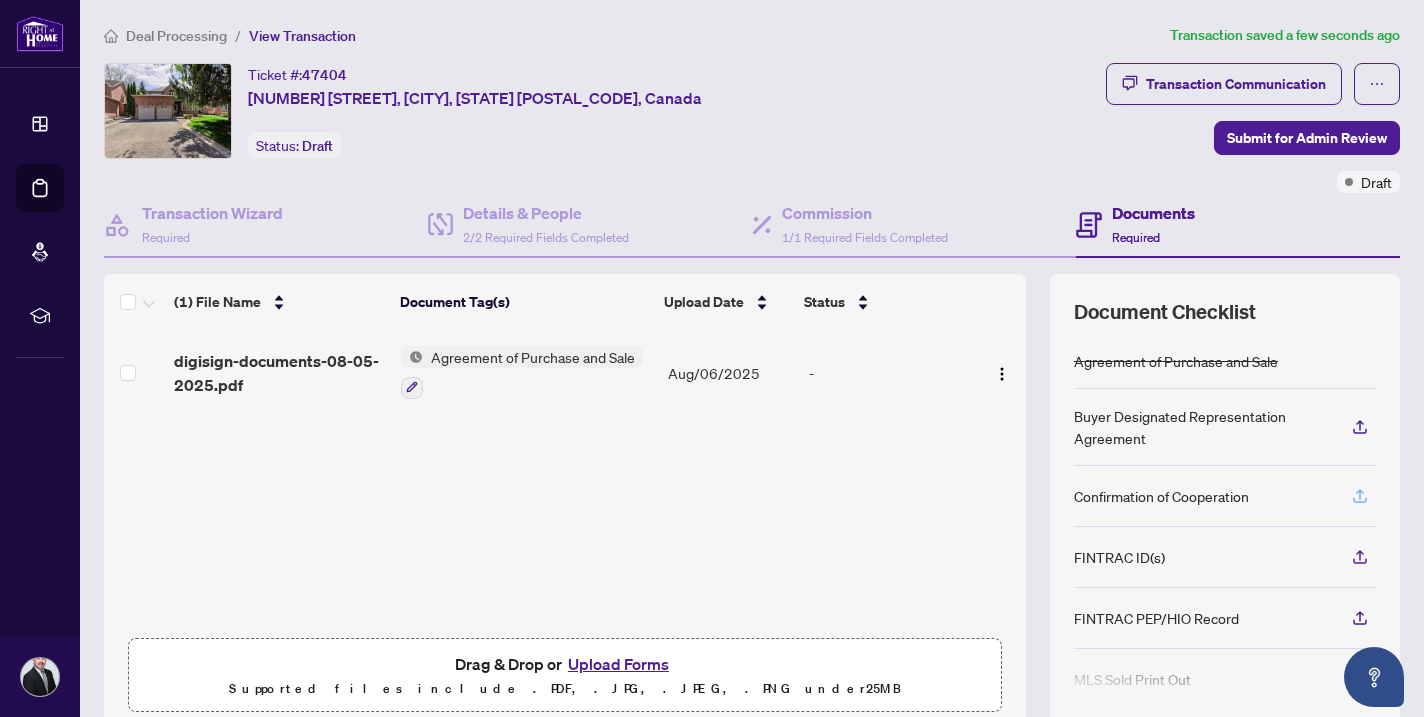click 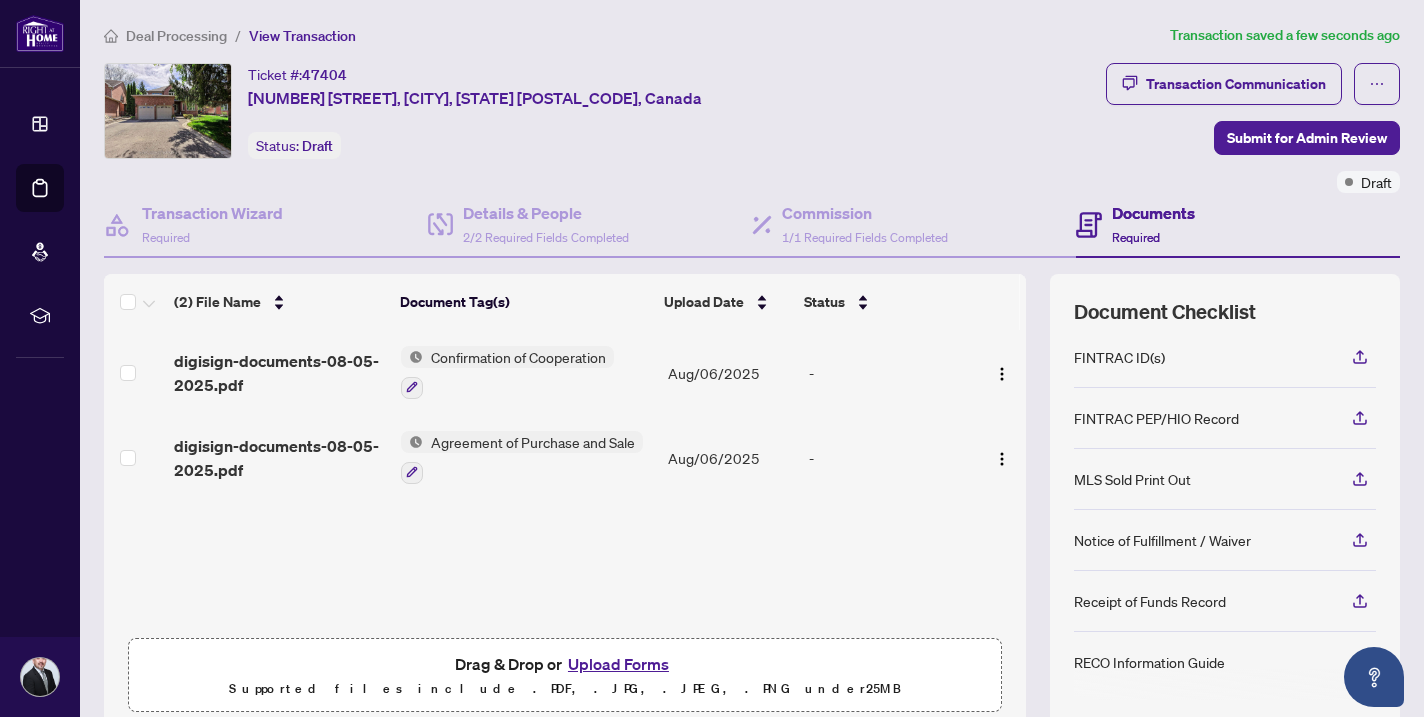 scroll, scrollTop: 194, scrollLeft: 0, axis: vertical 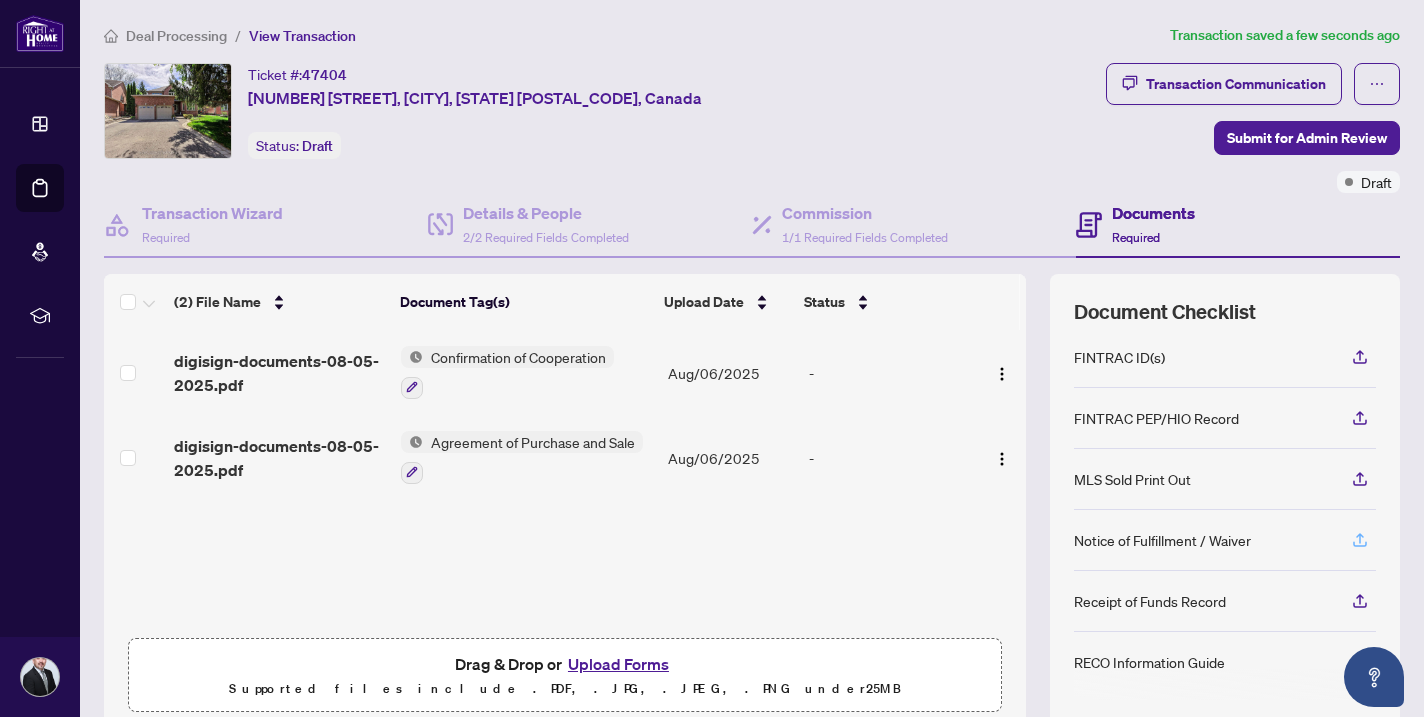 click 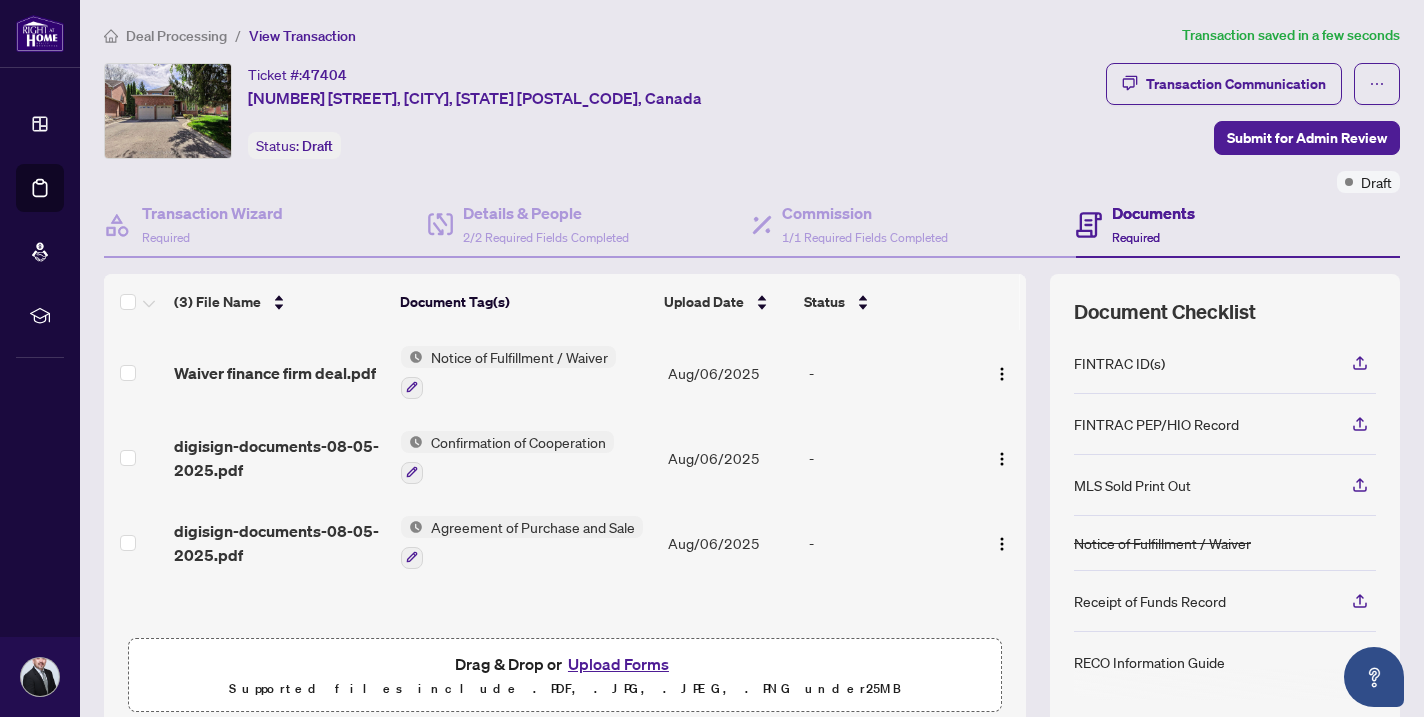 scroll, scrollTop: 188, scrollLeft: 0, axis: vertical 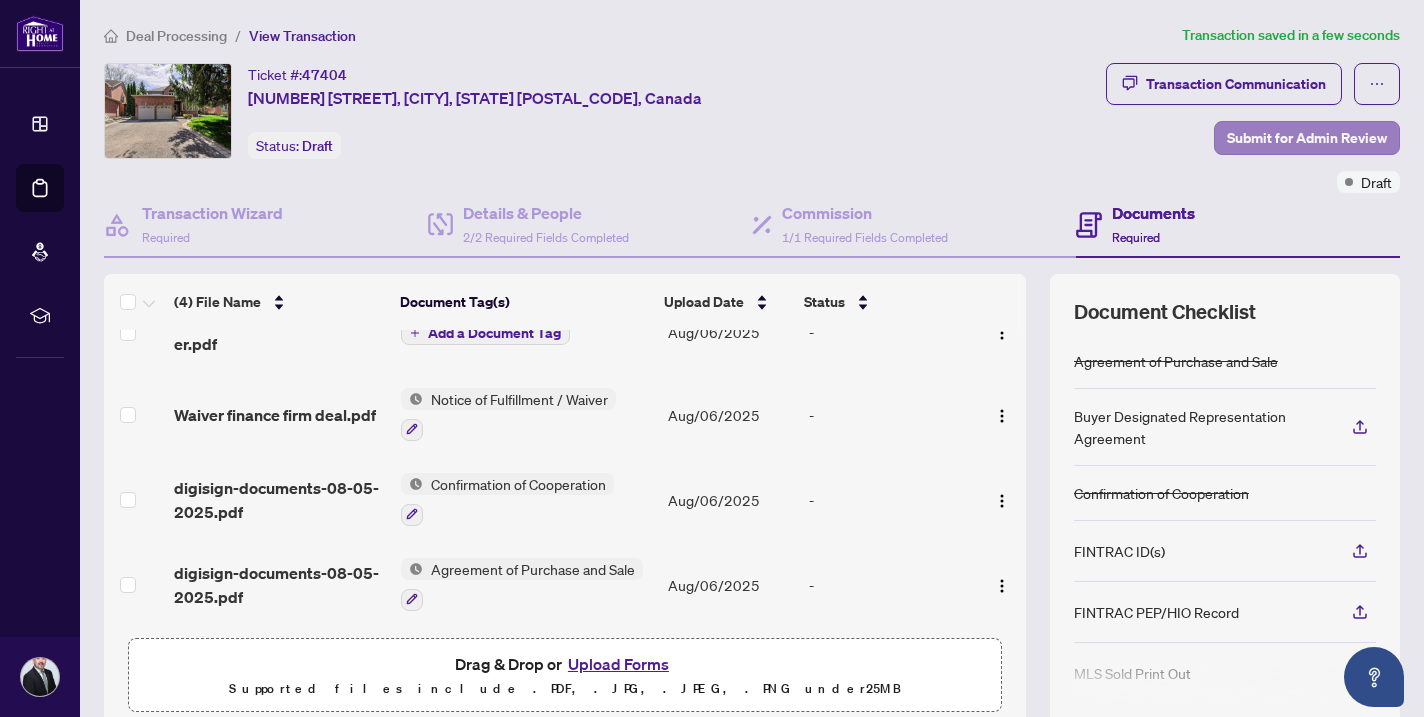 click on "Submit for Admin Review" at bounding box center [1307, 138] 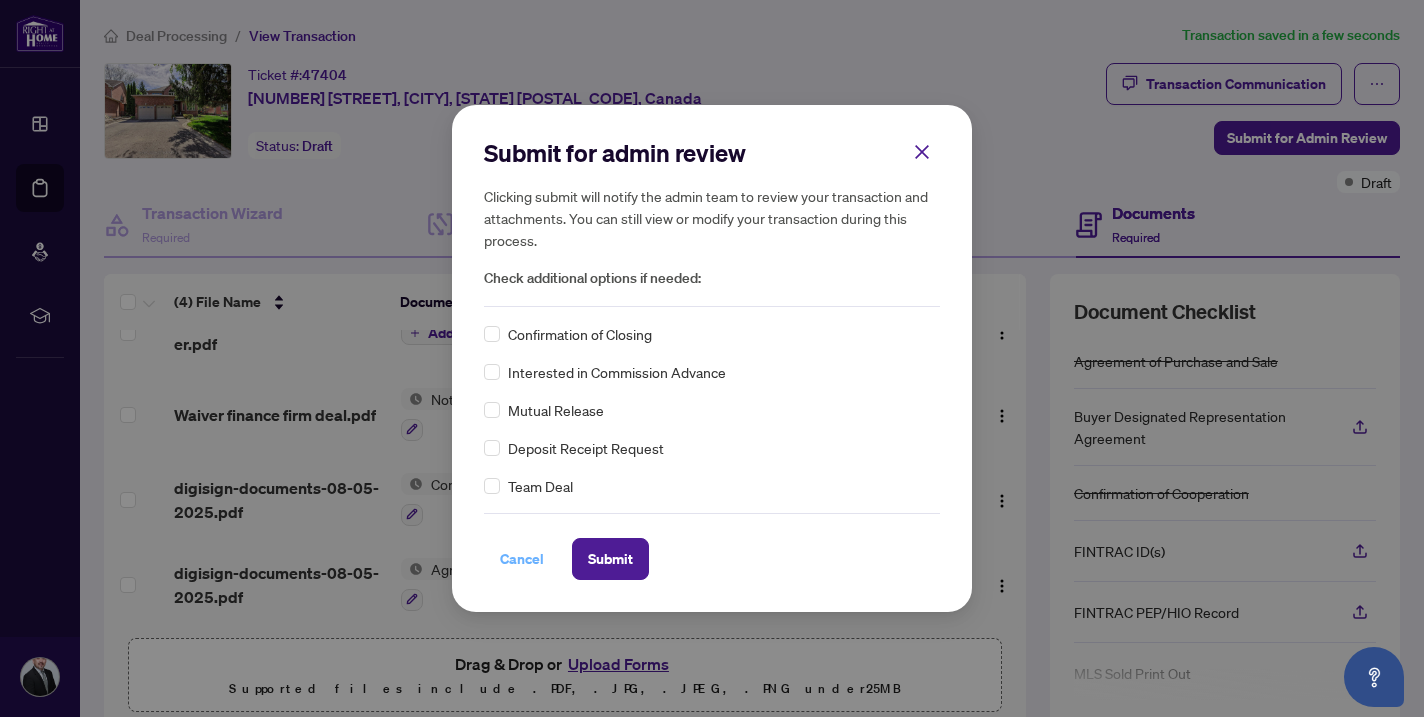 click on "Cancel" at bounding box center [522, 559] 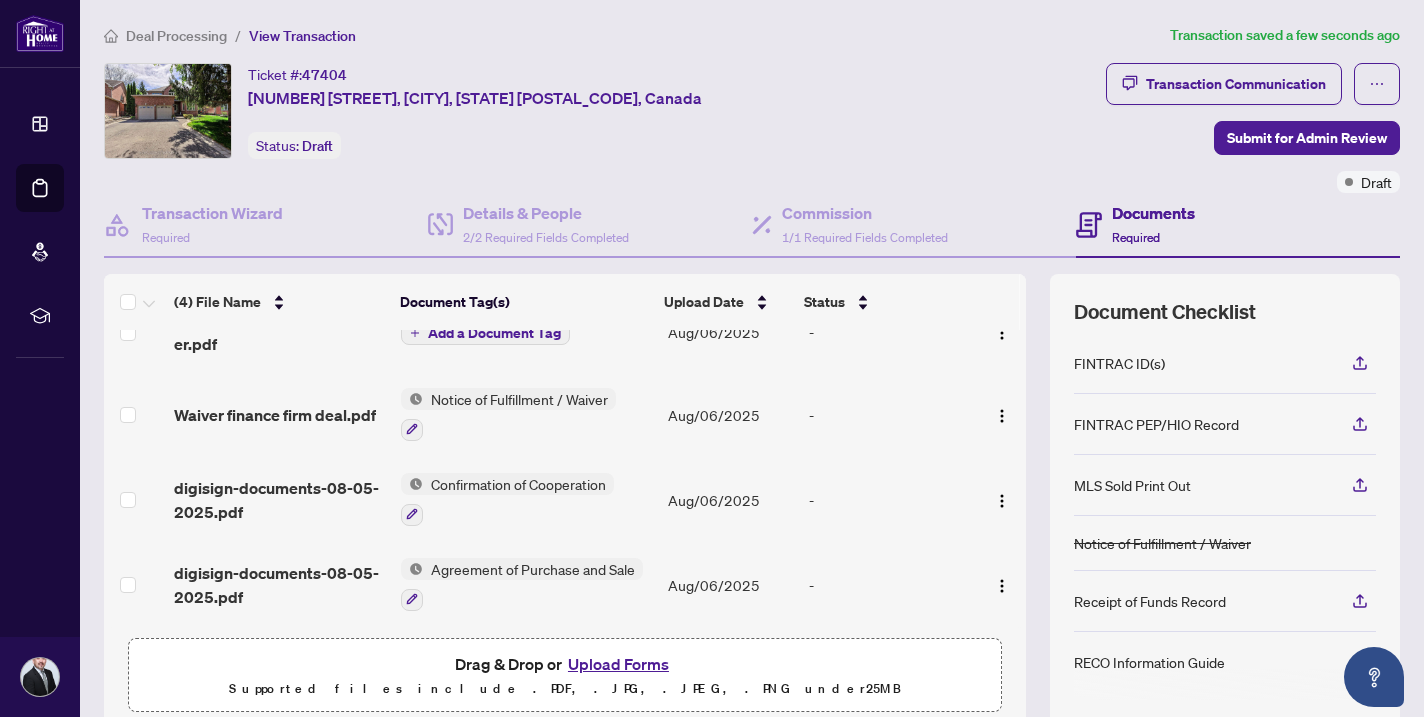 scroll, scrollTop: 188, scrollLeft: 0, axis: vertical 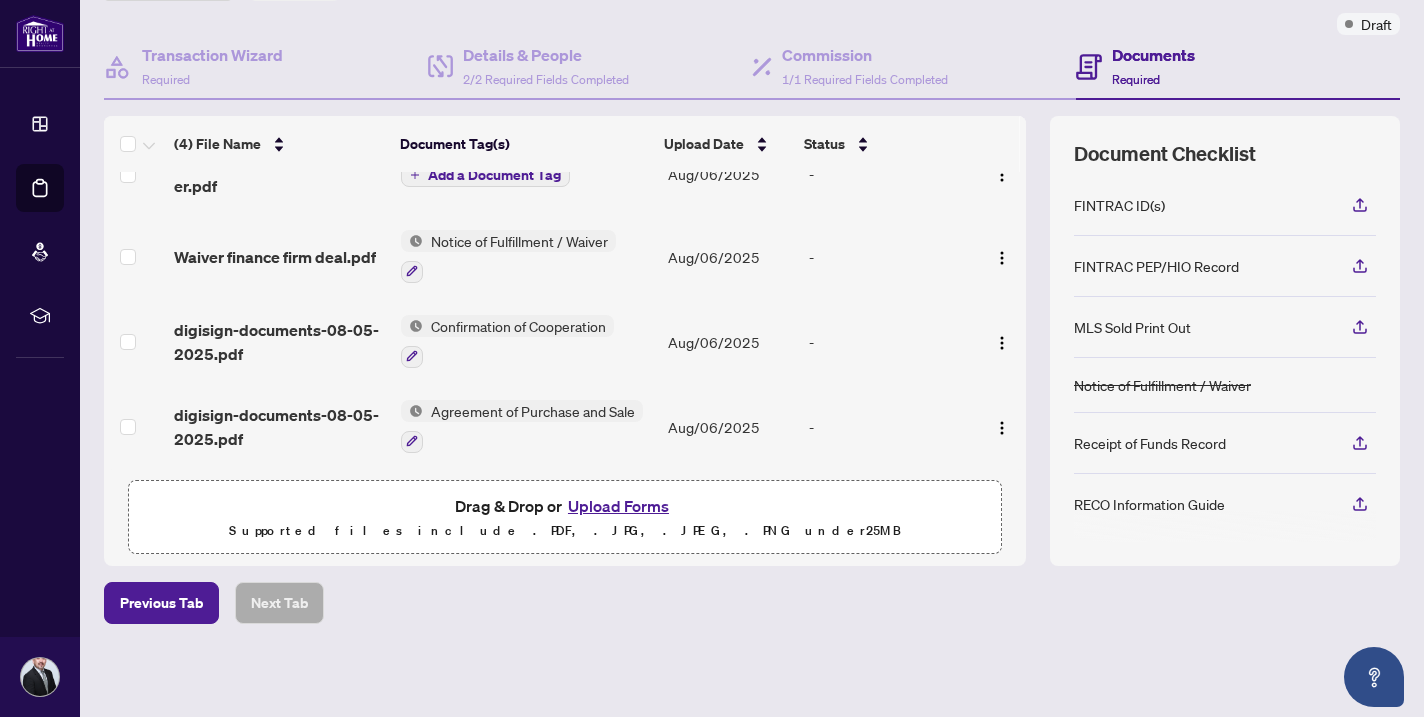 click on "Upload Forms" at bounding box center [618, 506] 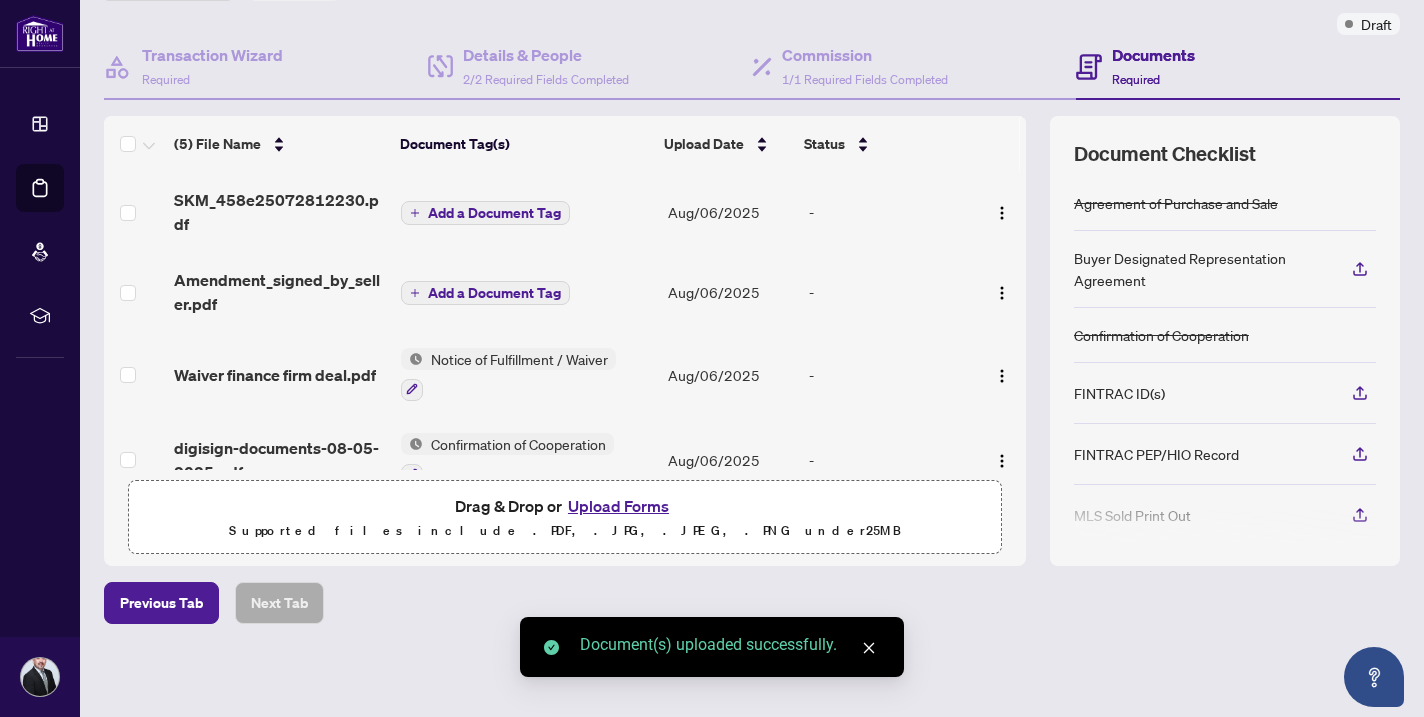 scroll, scrollTop: 0, scrollLeft: 0, axis: both 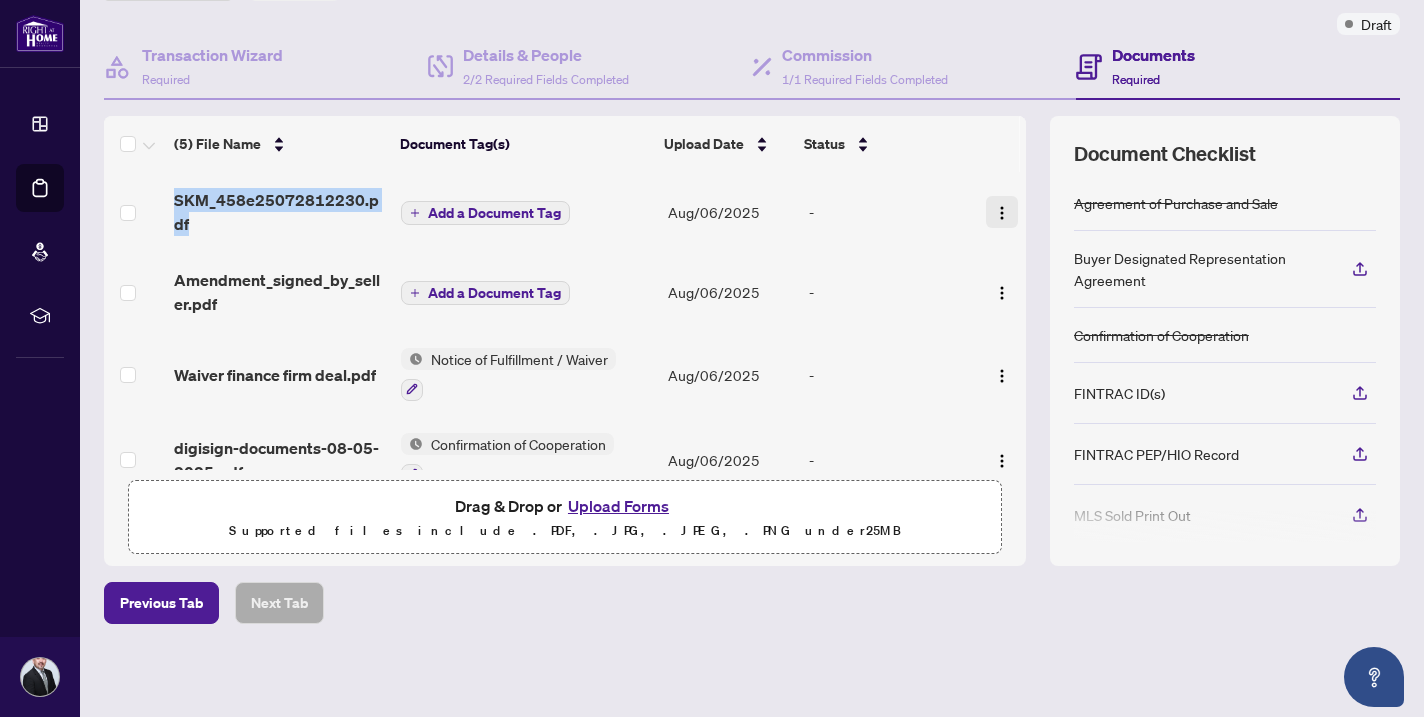 click at bounding box center (1002, 213) 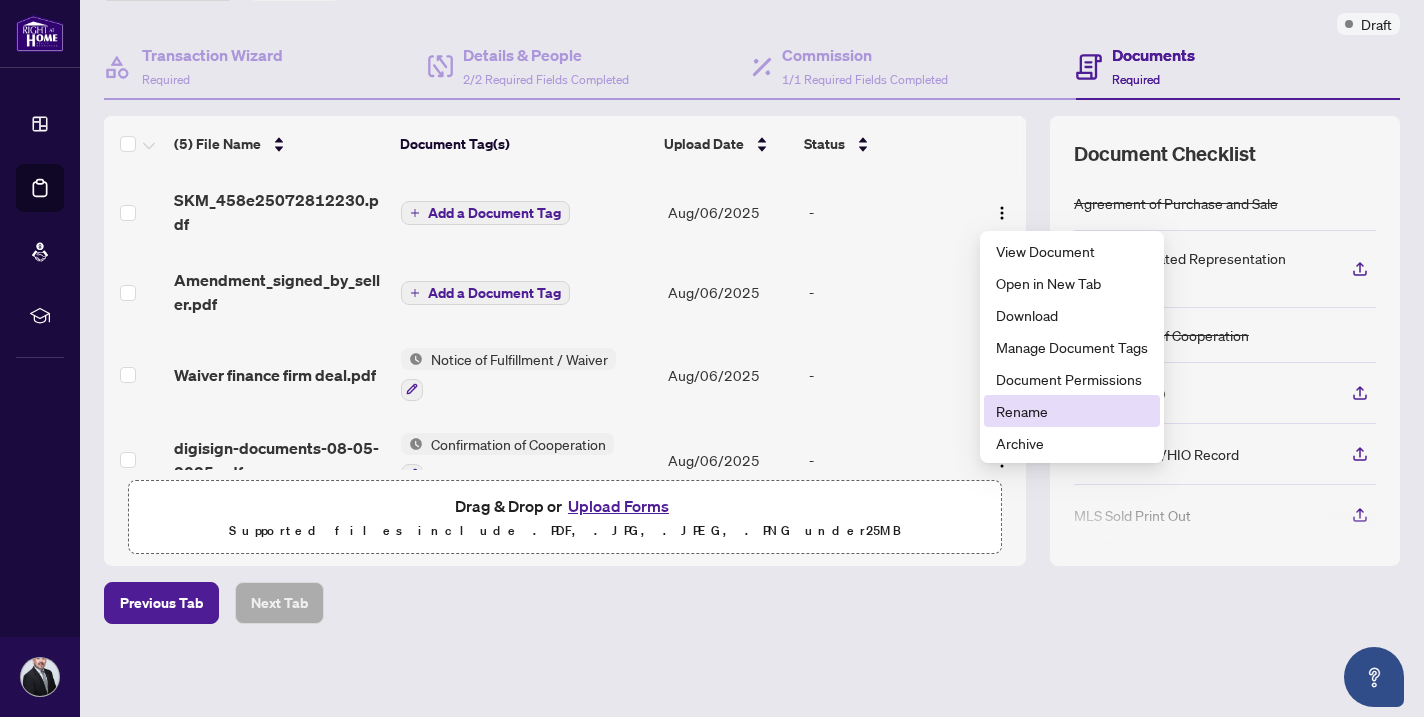 click on "Rename" at bounding box center (1072, 411) 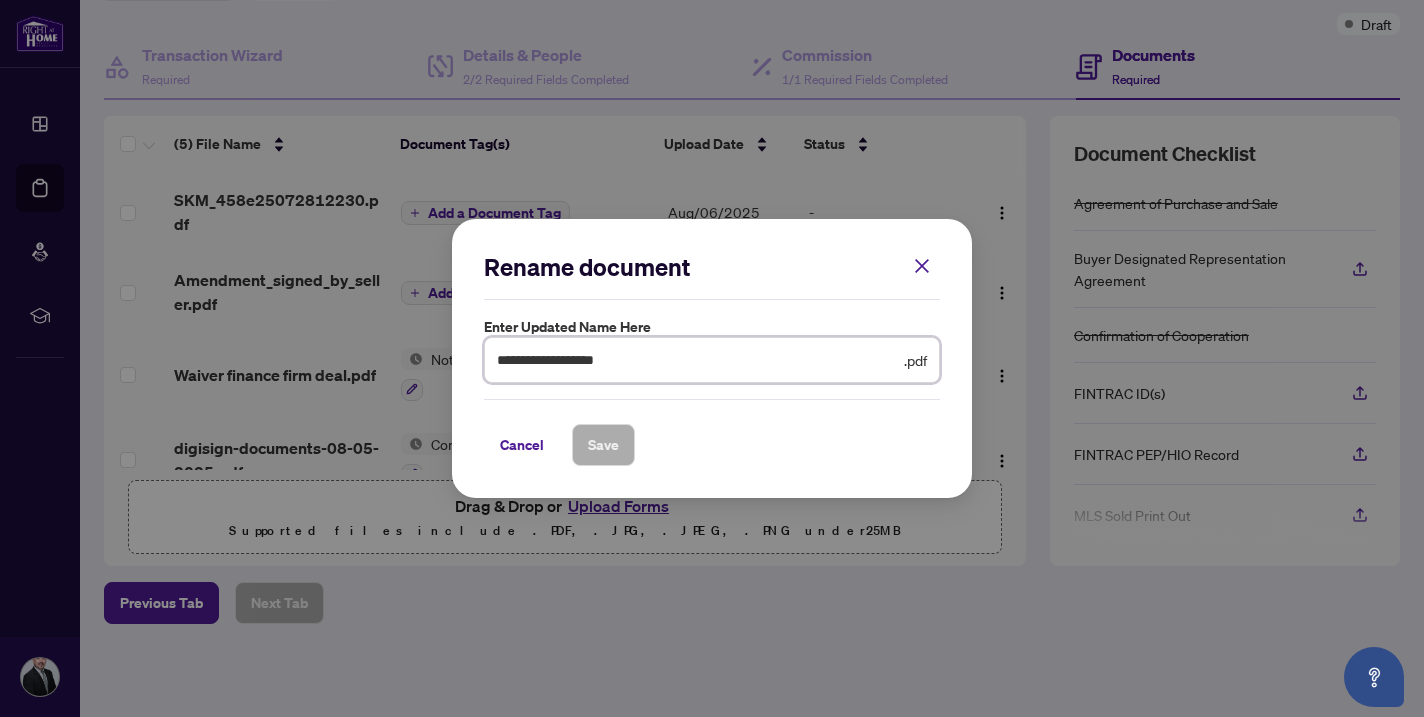drag, startPoint x: 697, startPoint y: 356, endPoint x: 425, endPoint y: 358, distance: 272.00735 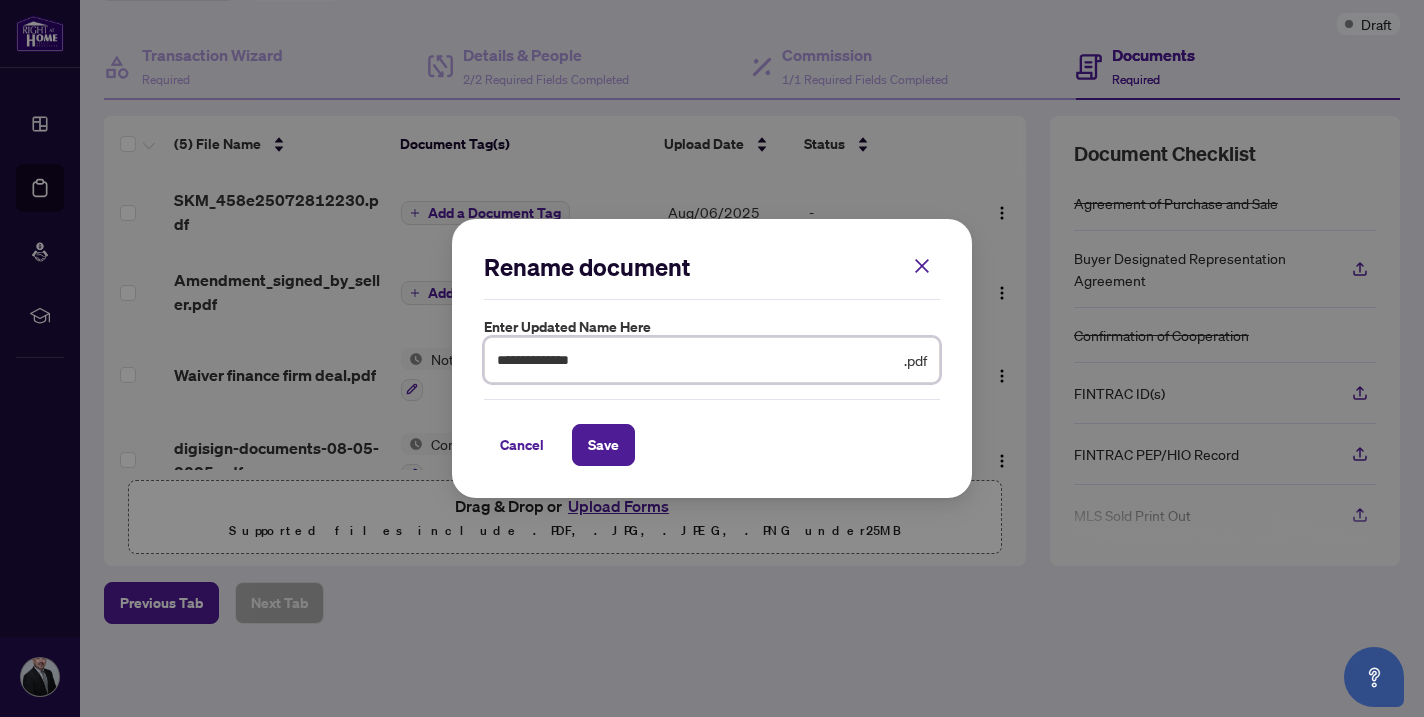 type on "**********" 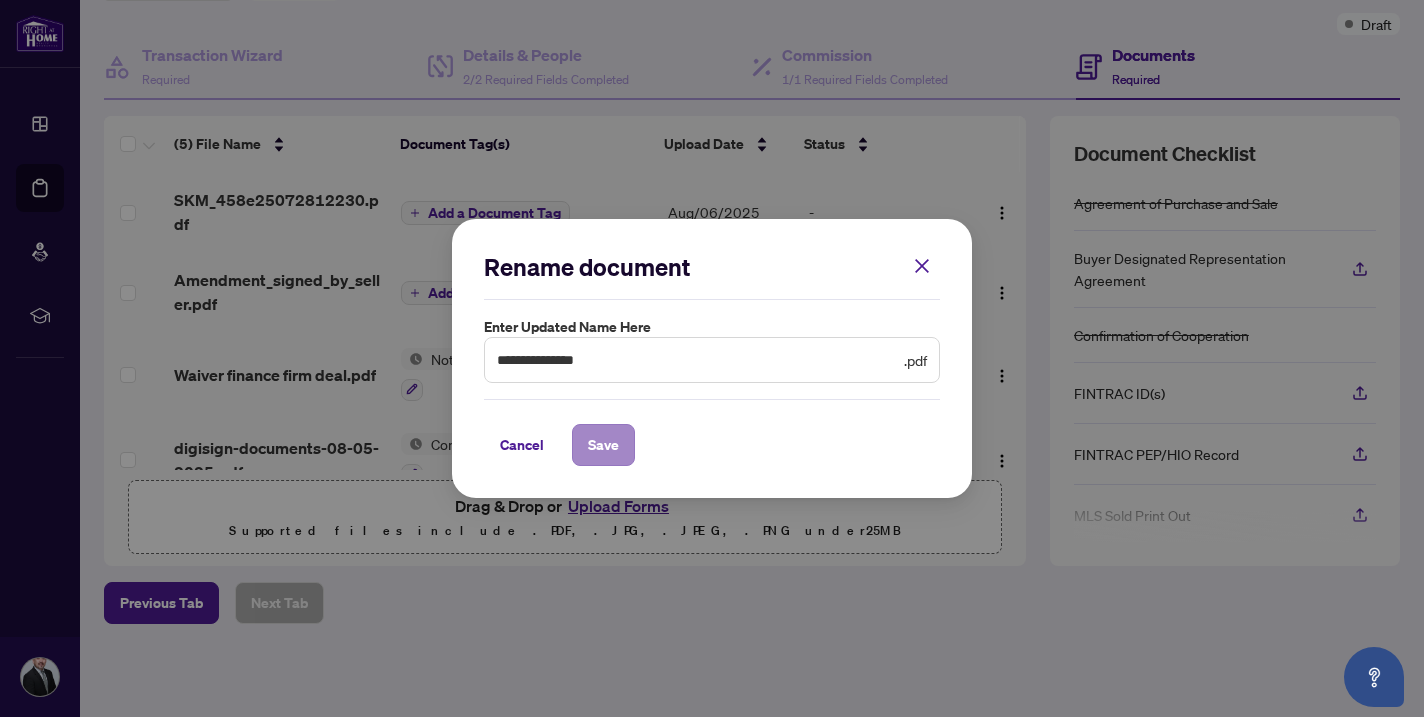 drag, startPoint x: 425, startPoint y: 358, endPoint x: 618, endPoint y: 441, distance: 210.09045 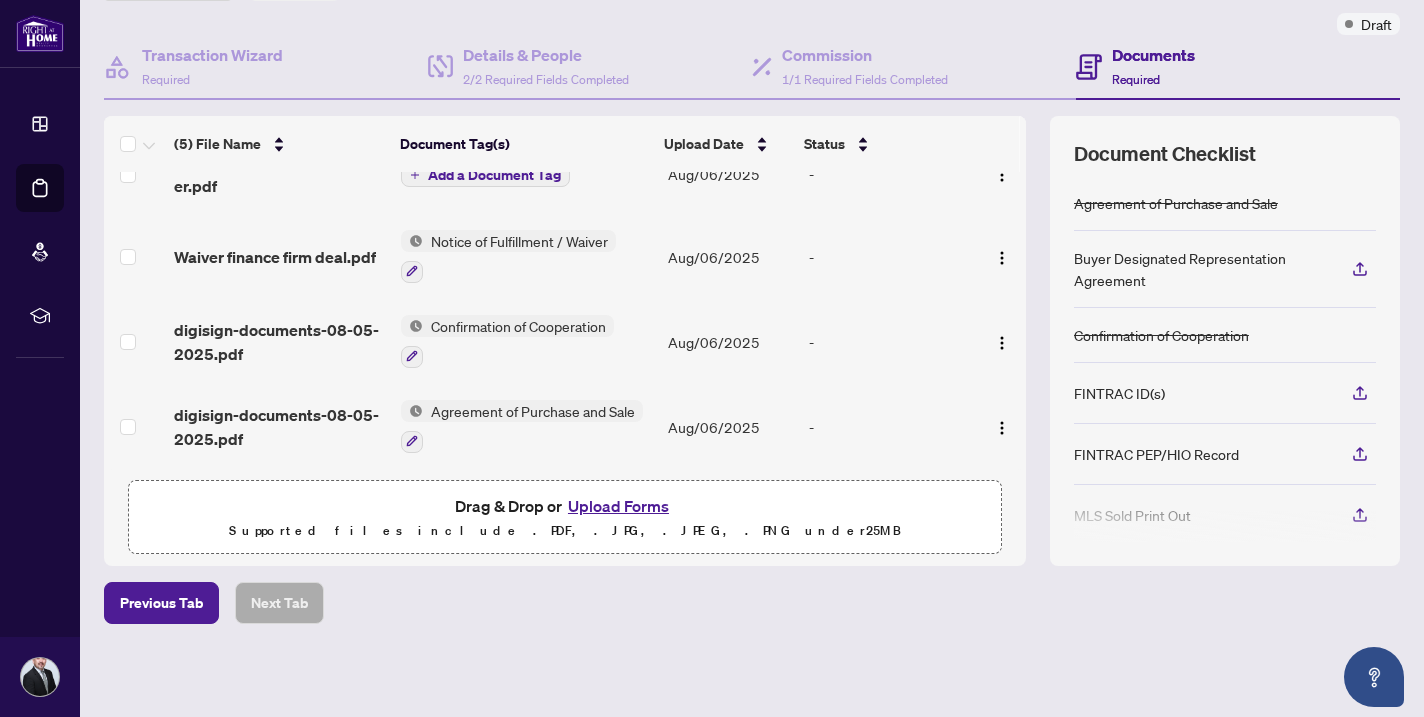 scroll, scrollTop: 108, scrollLeft: 0, axis: vertical 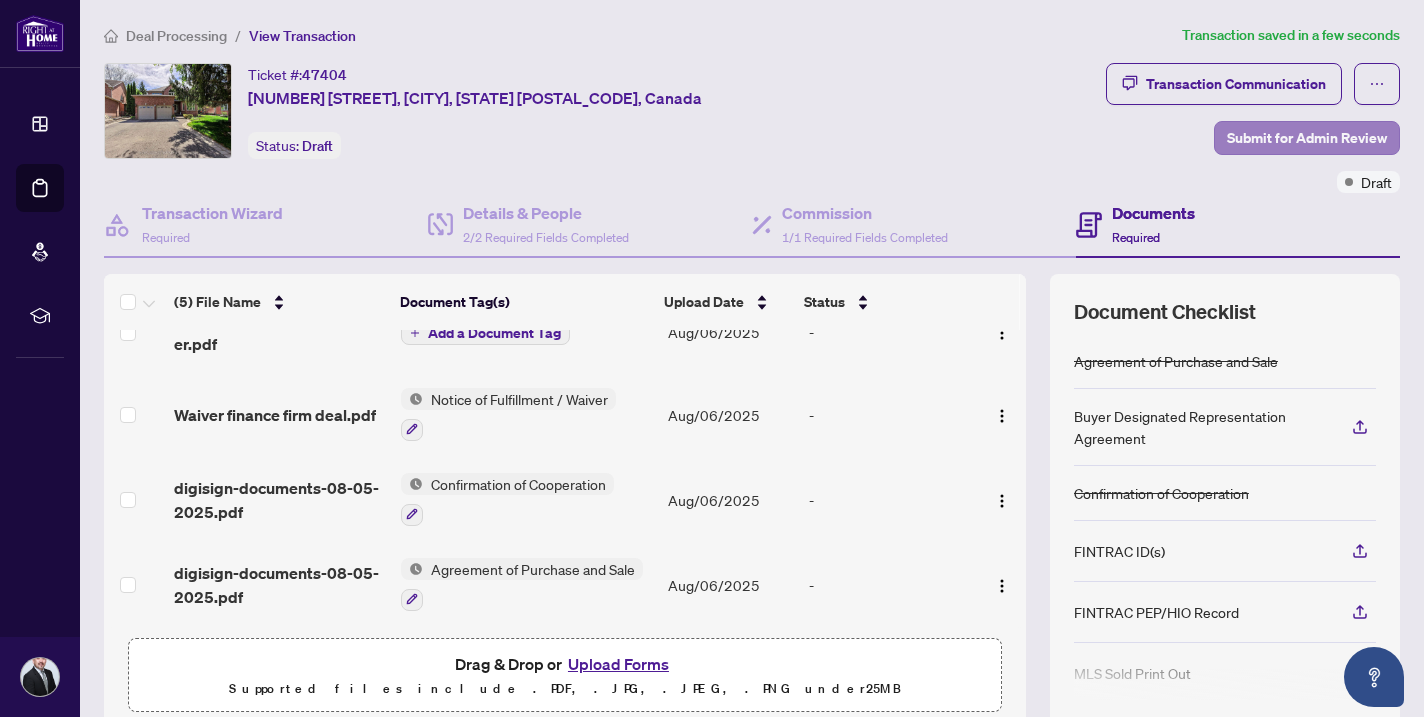 click on "Submit for Admin Review" at bounding box center [1307, 138] 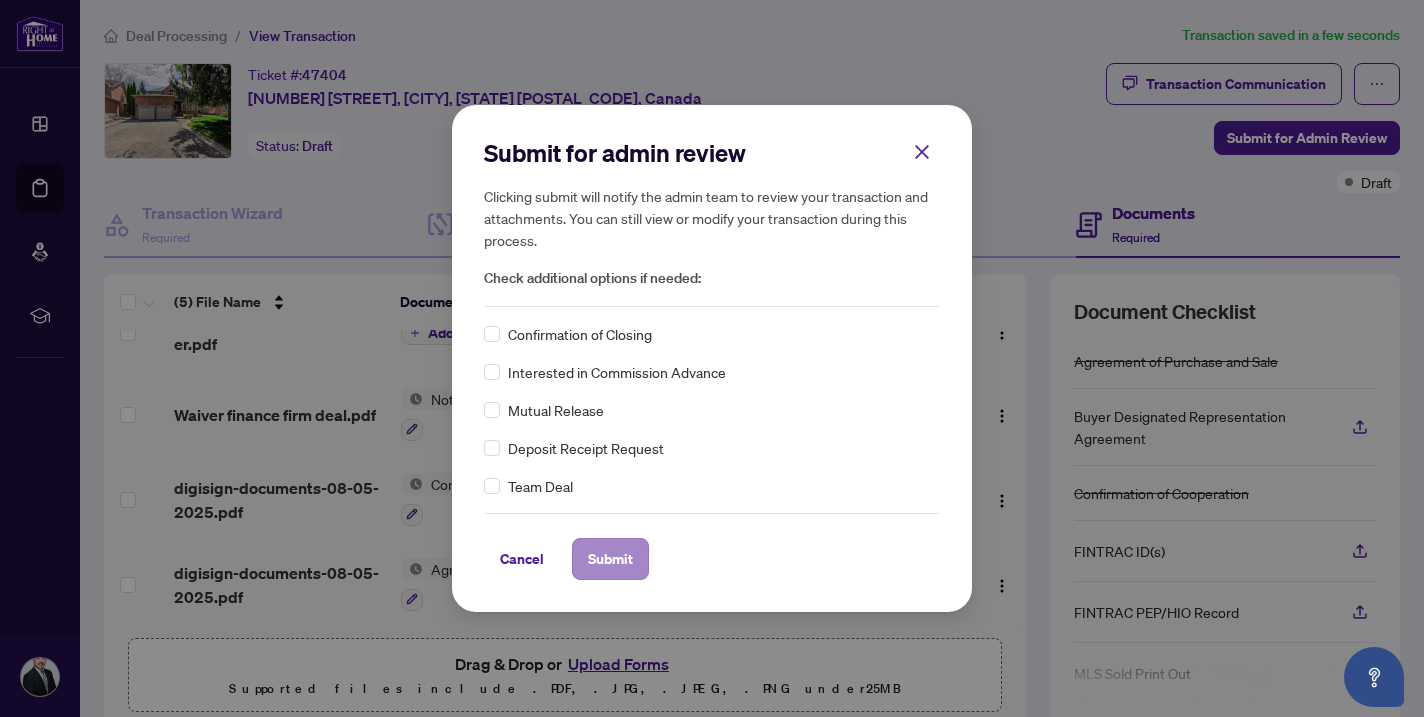 click on "Submit" at bounding box center (610, 559) 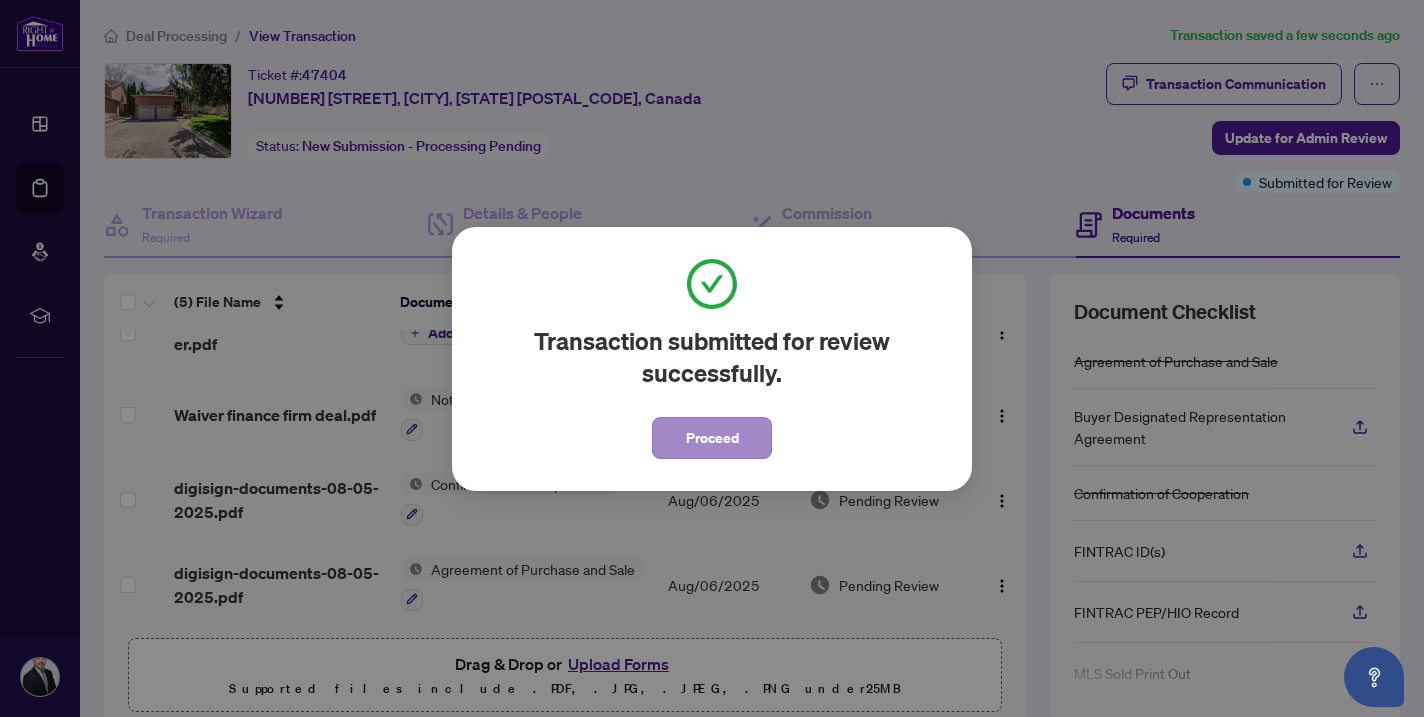 click on "Proceed" at bounding box center (712, 438) 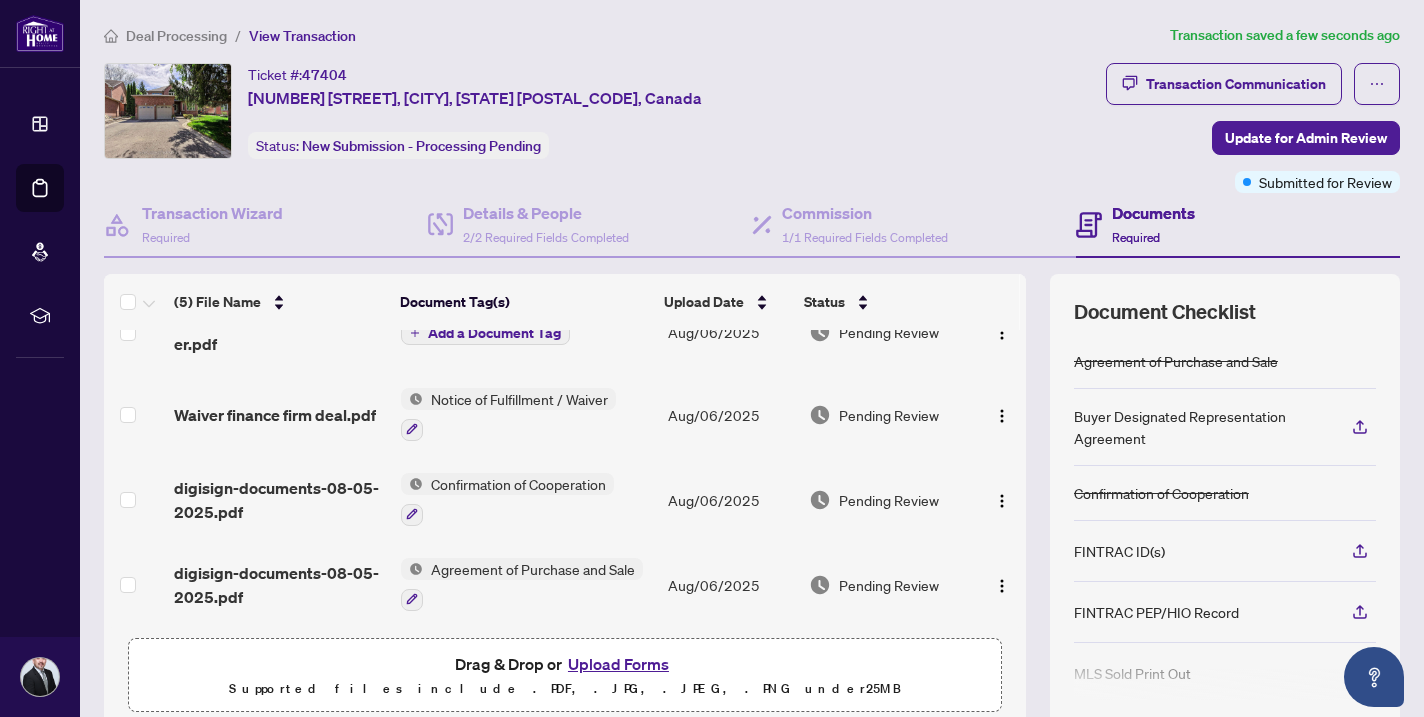scroll, scrollTop: 0, scrollLeft: 0, axis: both 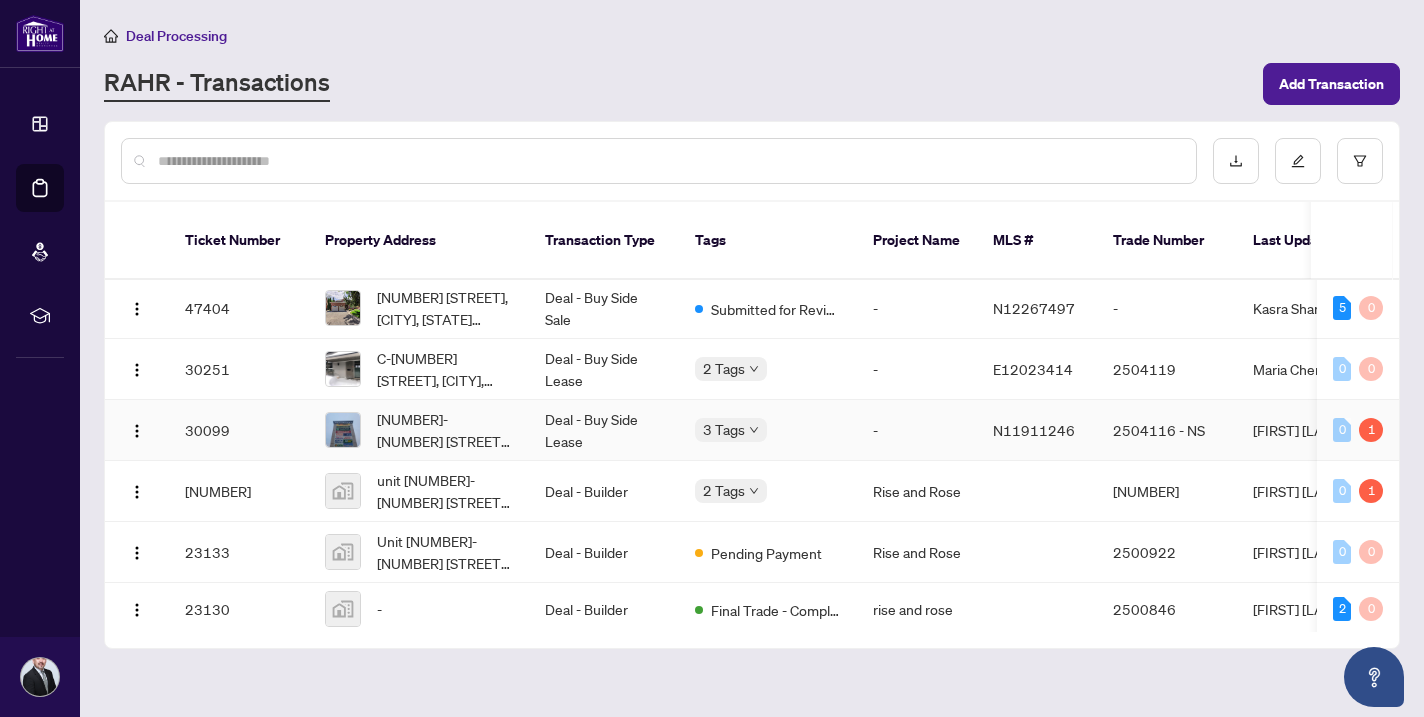 click on "-" at bounding box center [917, 430] 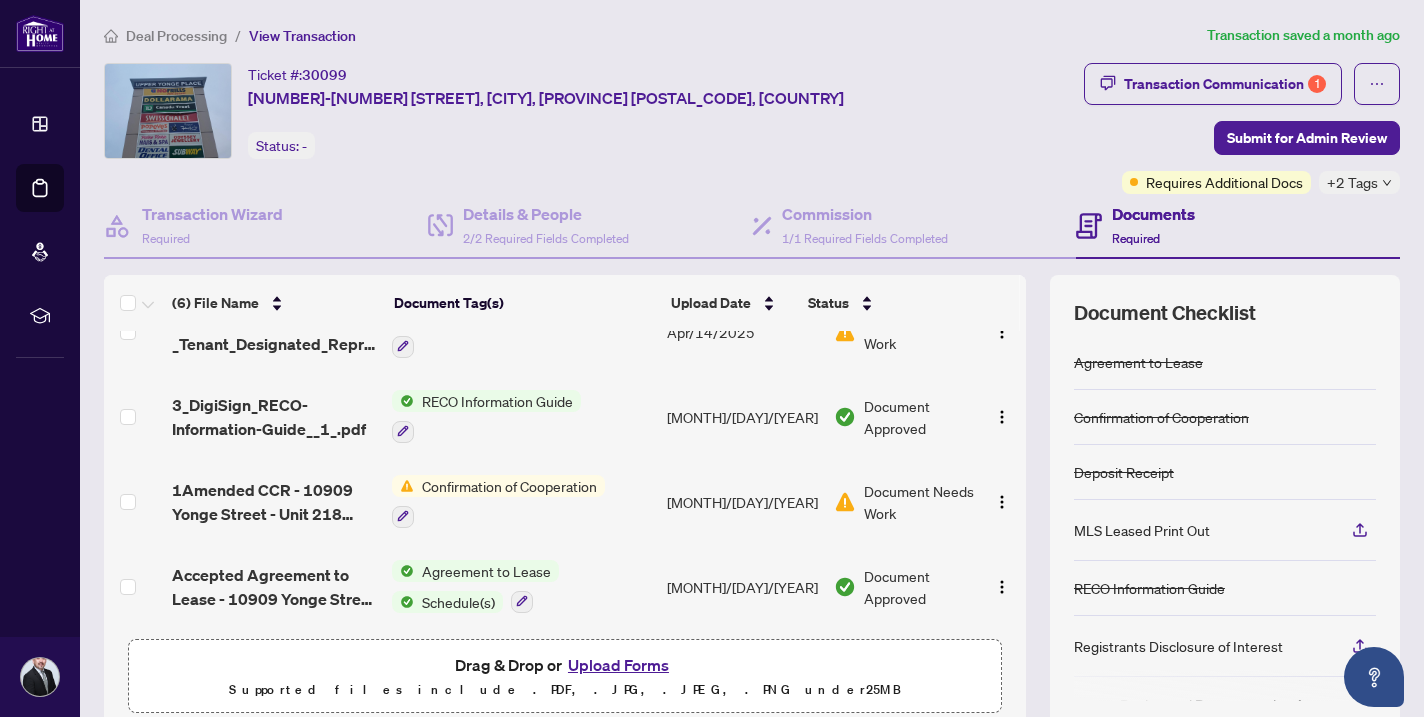 scroll, scrollTop: 209, scrollLeft: 0, axis: vertical 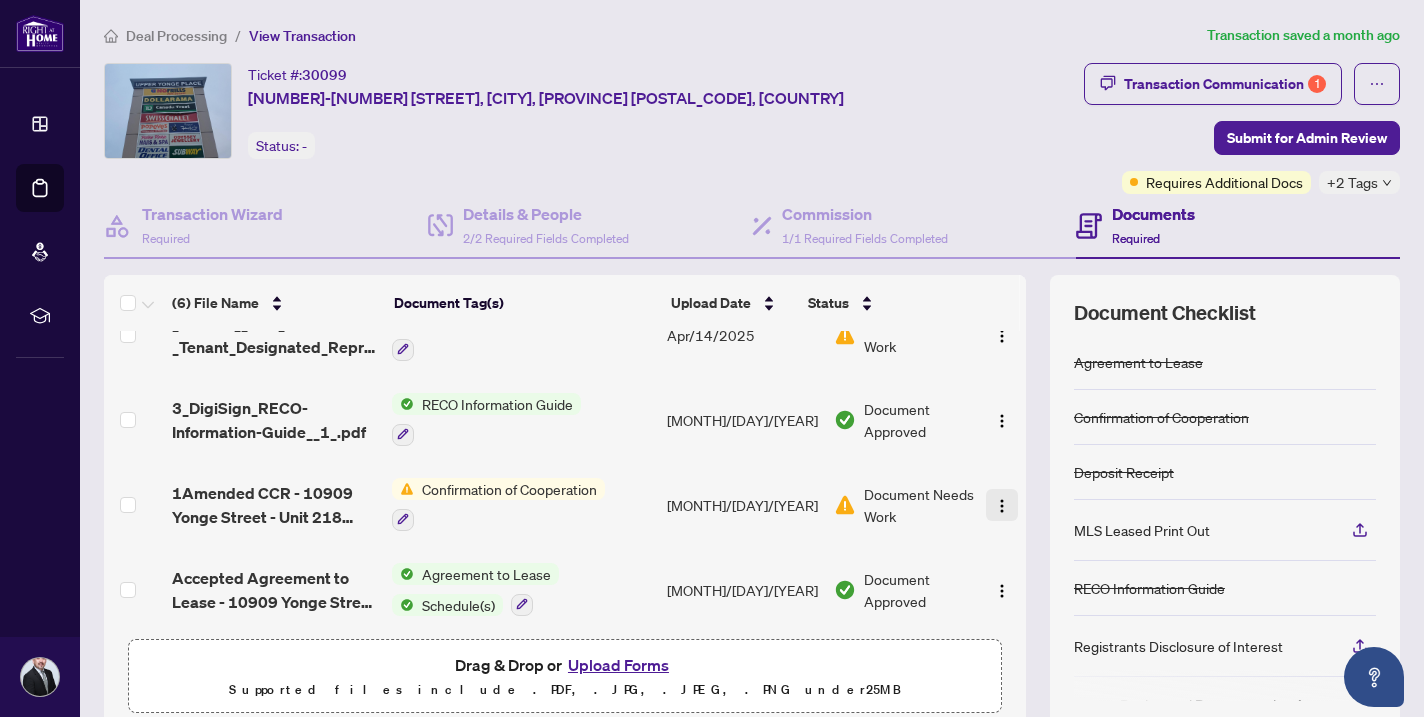 click at bounding box center [1002, 506] 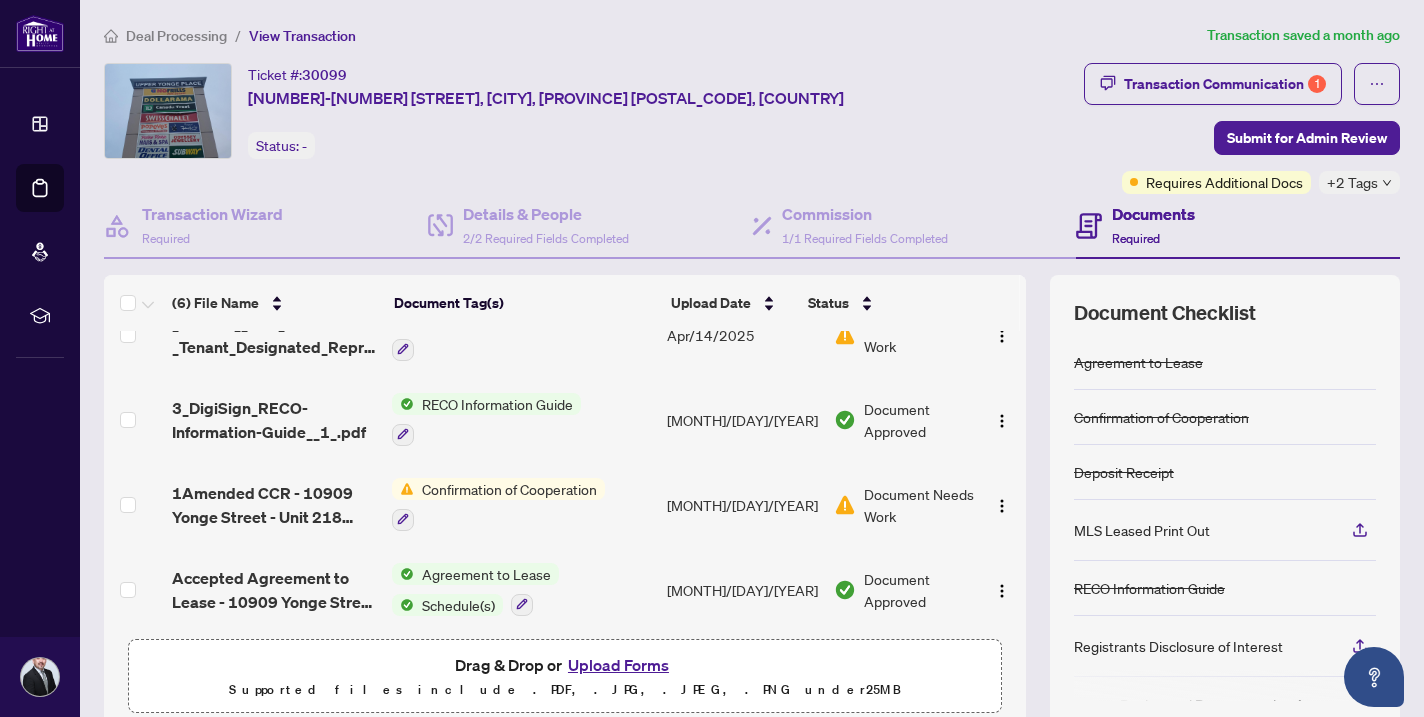 click on "Confirmation of Cooperation" at bounding box center [509, 489] 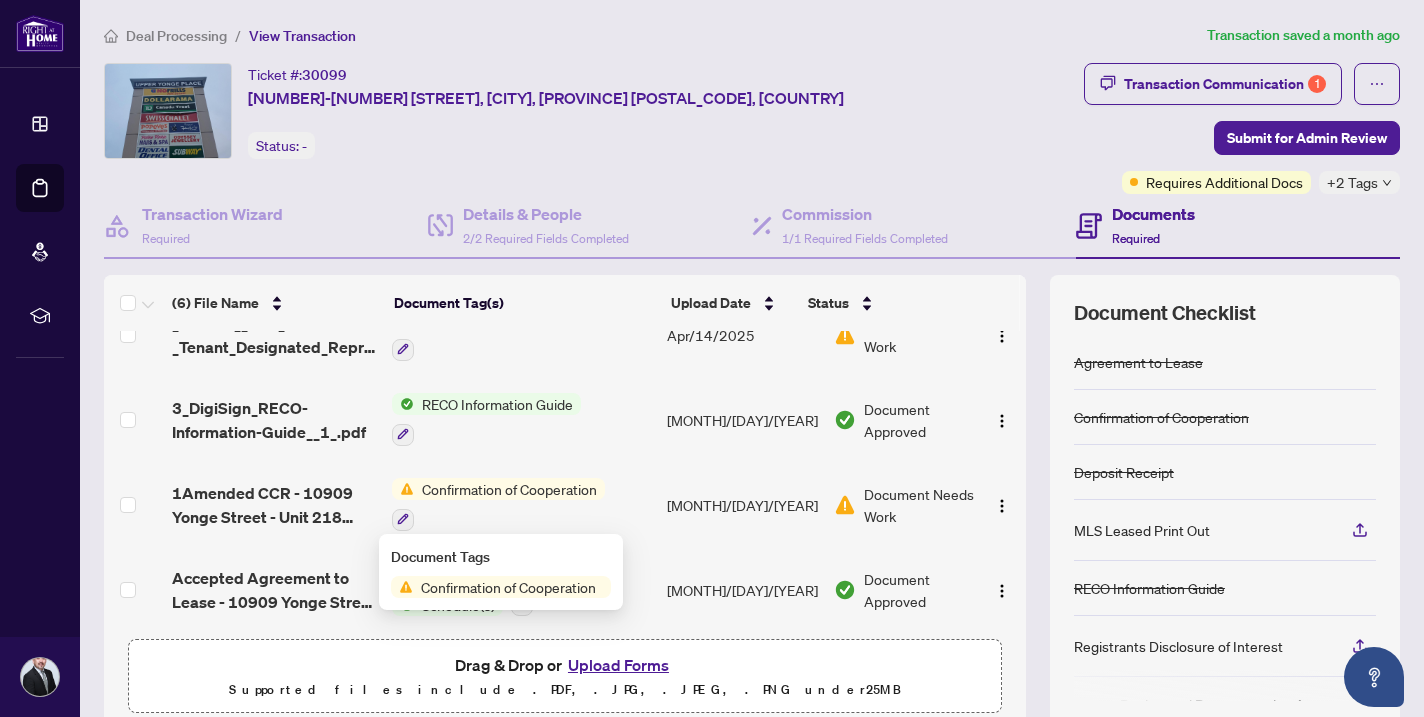 click on "Confirmation of Cooperation" at bounding box center (508, 587) 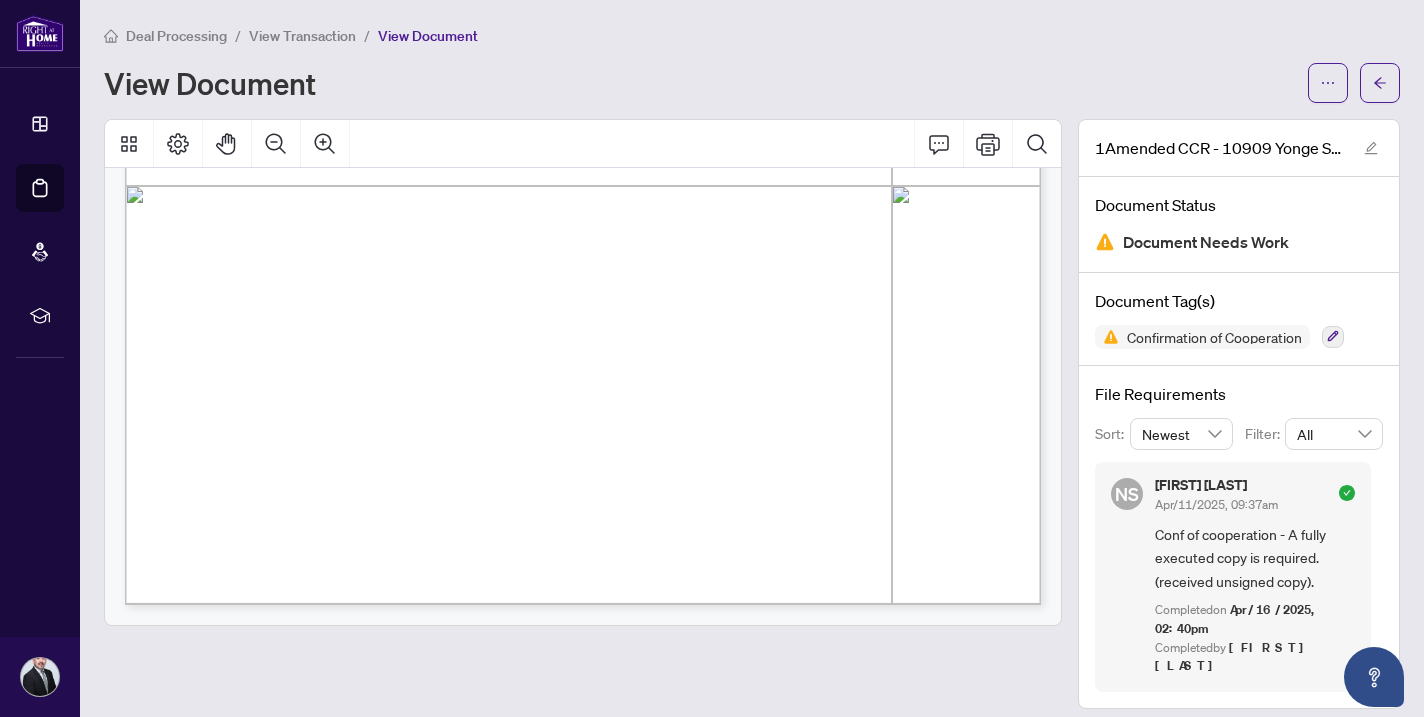 scroll, scrollTop: 1984, scrollLeft: 0, axis: vertical 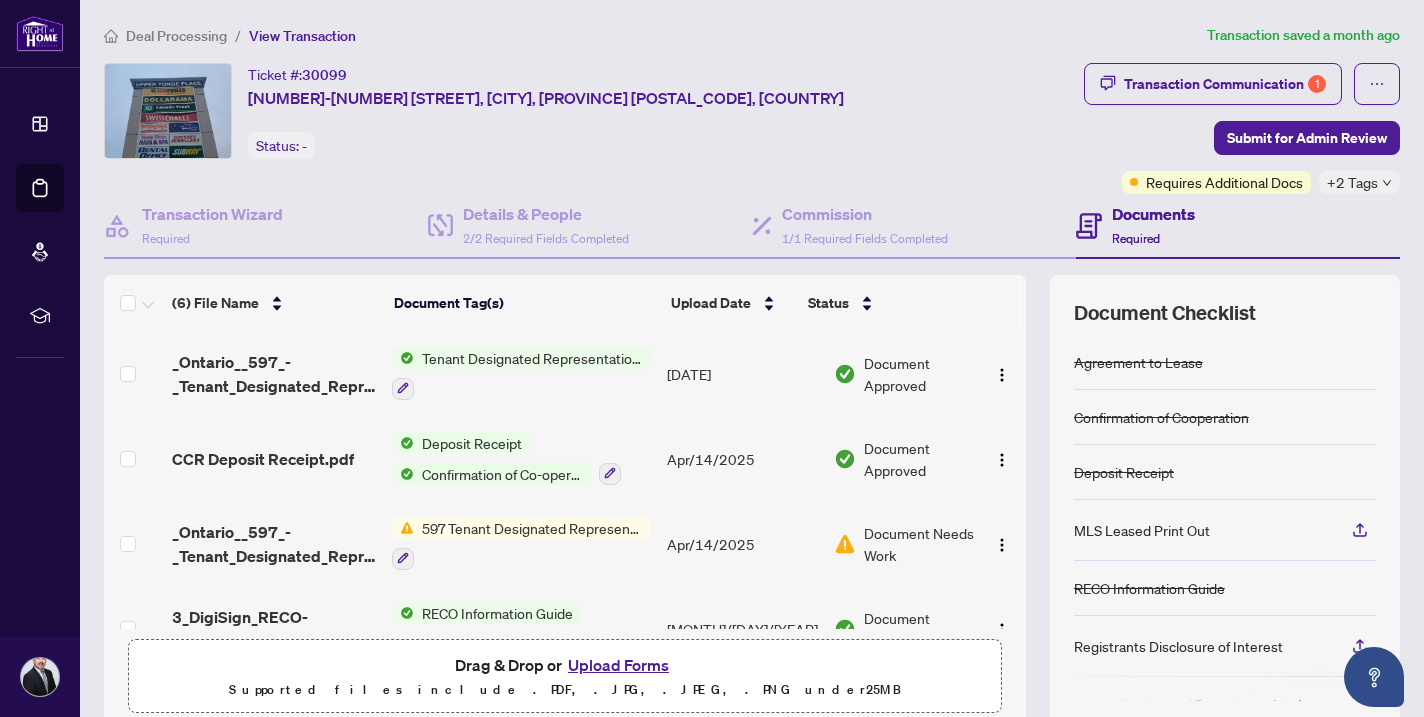 click on "Confirmation of Co-operation and Representation—Buyer/Seller" at bounding box center [502, 474] 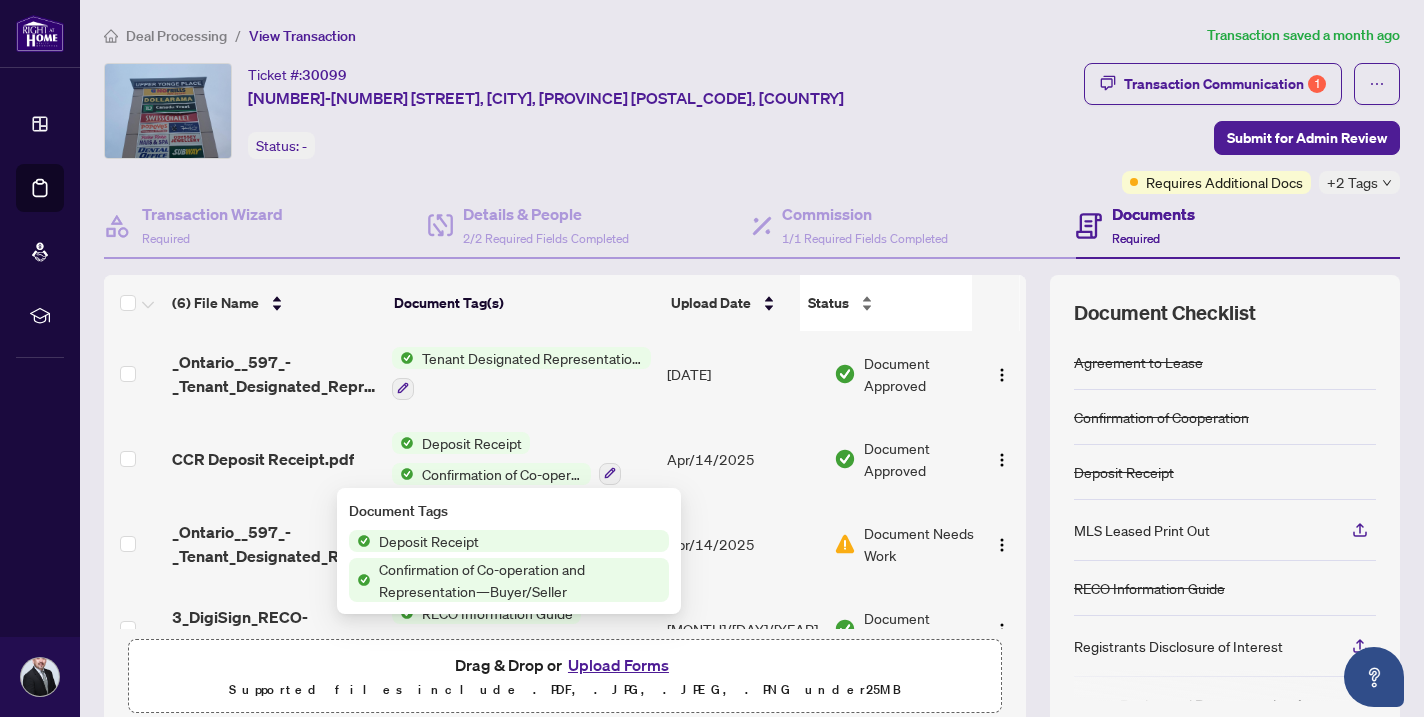 click on "Status" at bounding box center (885, 303) 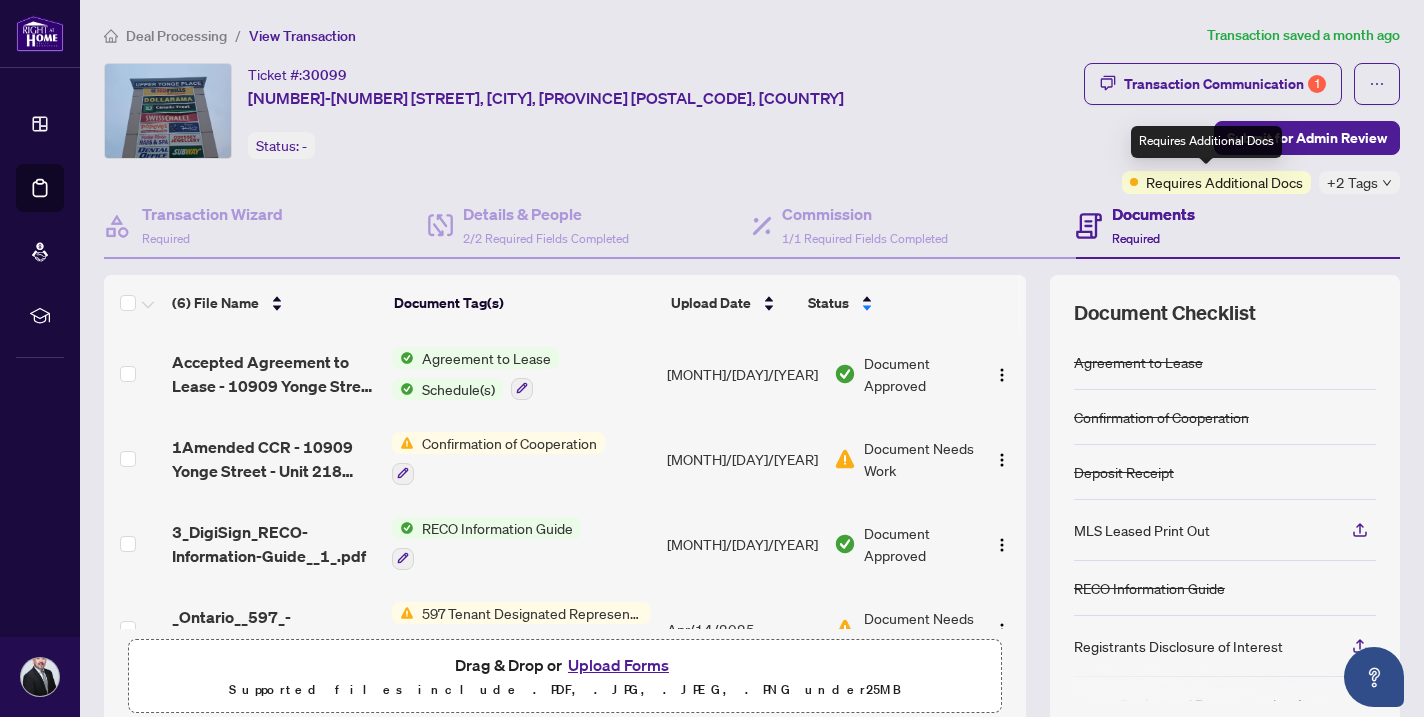 click on "Requires Additional Docs" at bounding box center [1224, 182] 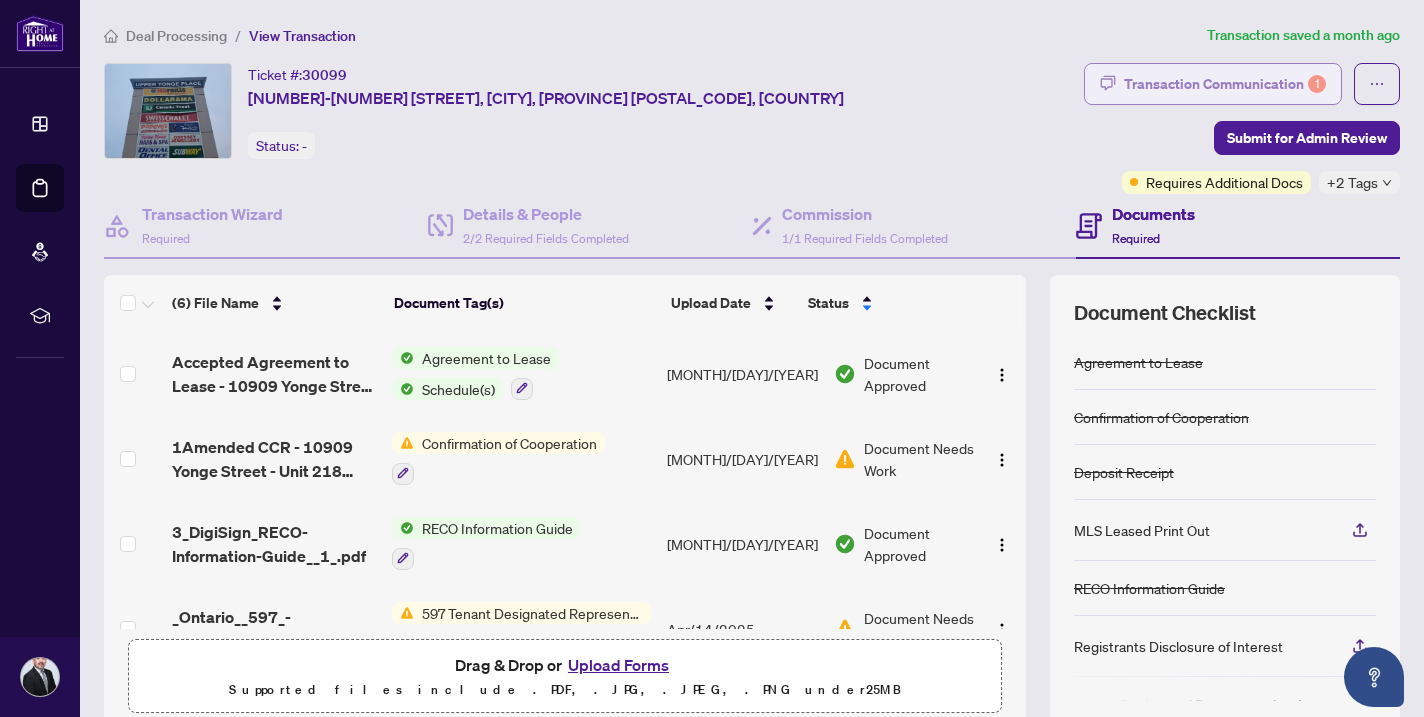 click on "Transaction Communication 1" at bounding box center (1225, 84) 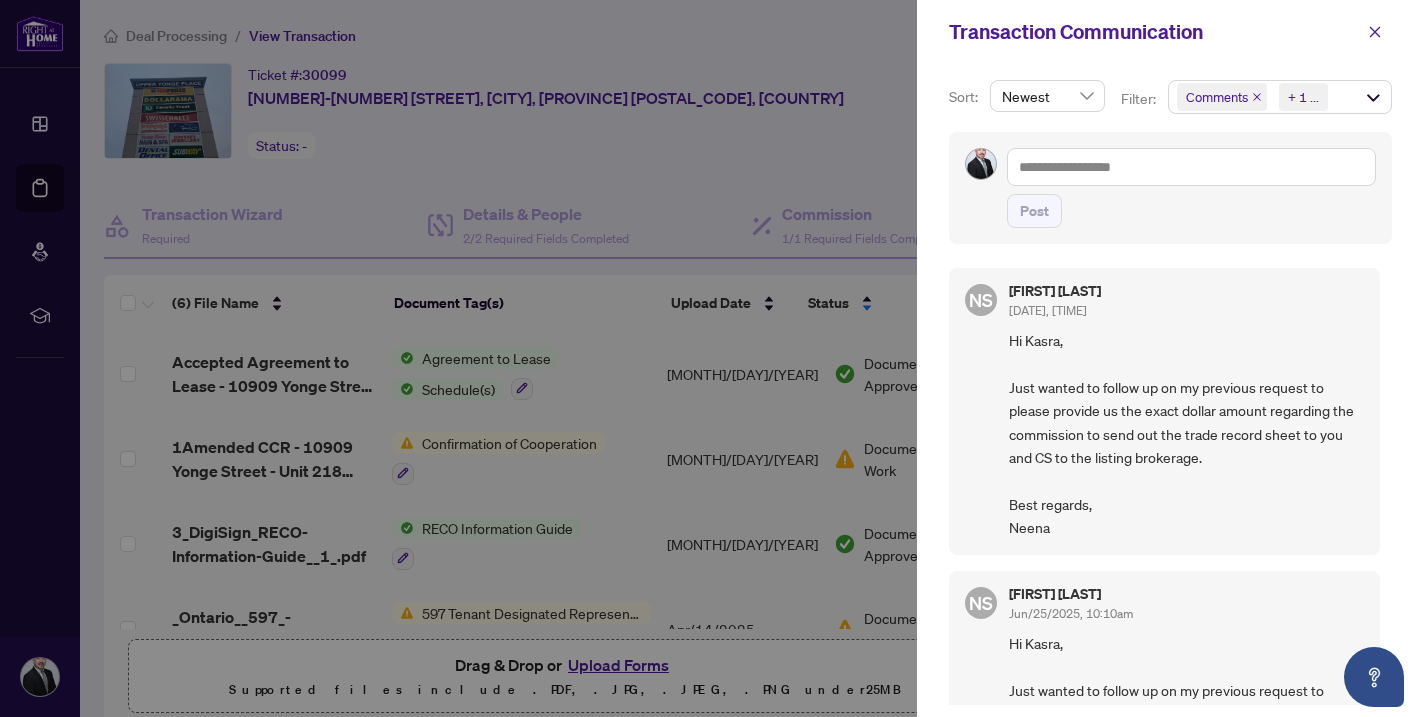 scroll, scrollTop: -1, scrollLeft: 0, axis: vertical 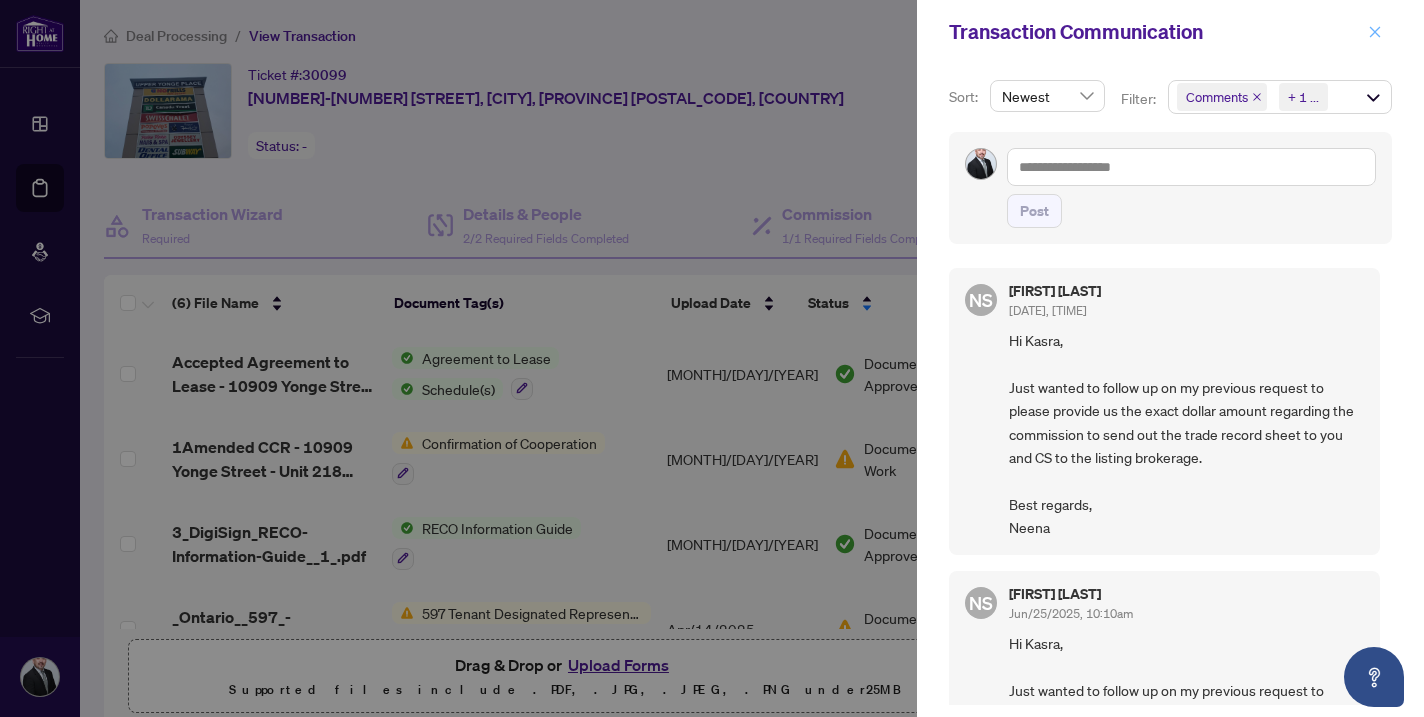 click 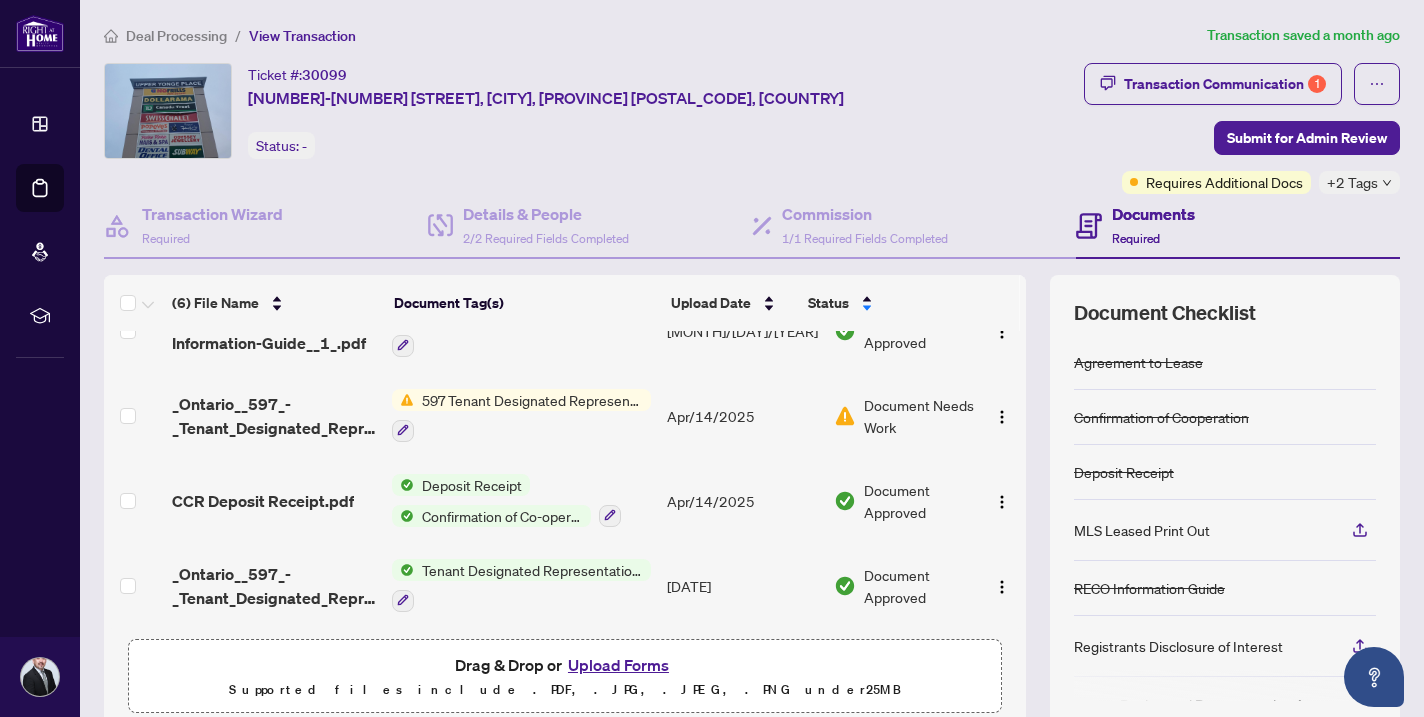 scroll, scrollTop: 219, scrollLeft: 0, axis: vertical 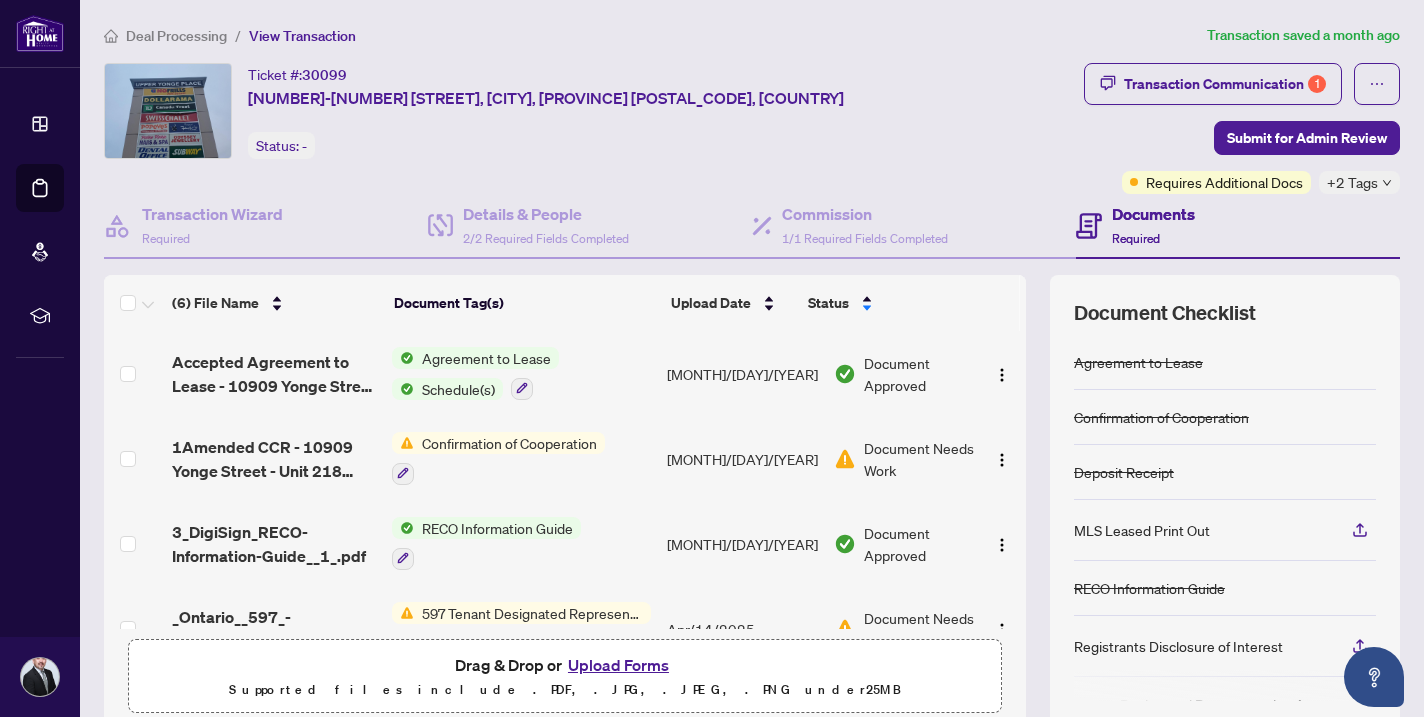 click on "Schedule(s)" at bounding box center [458, 389] 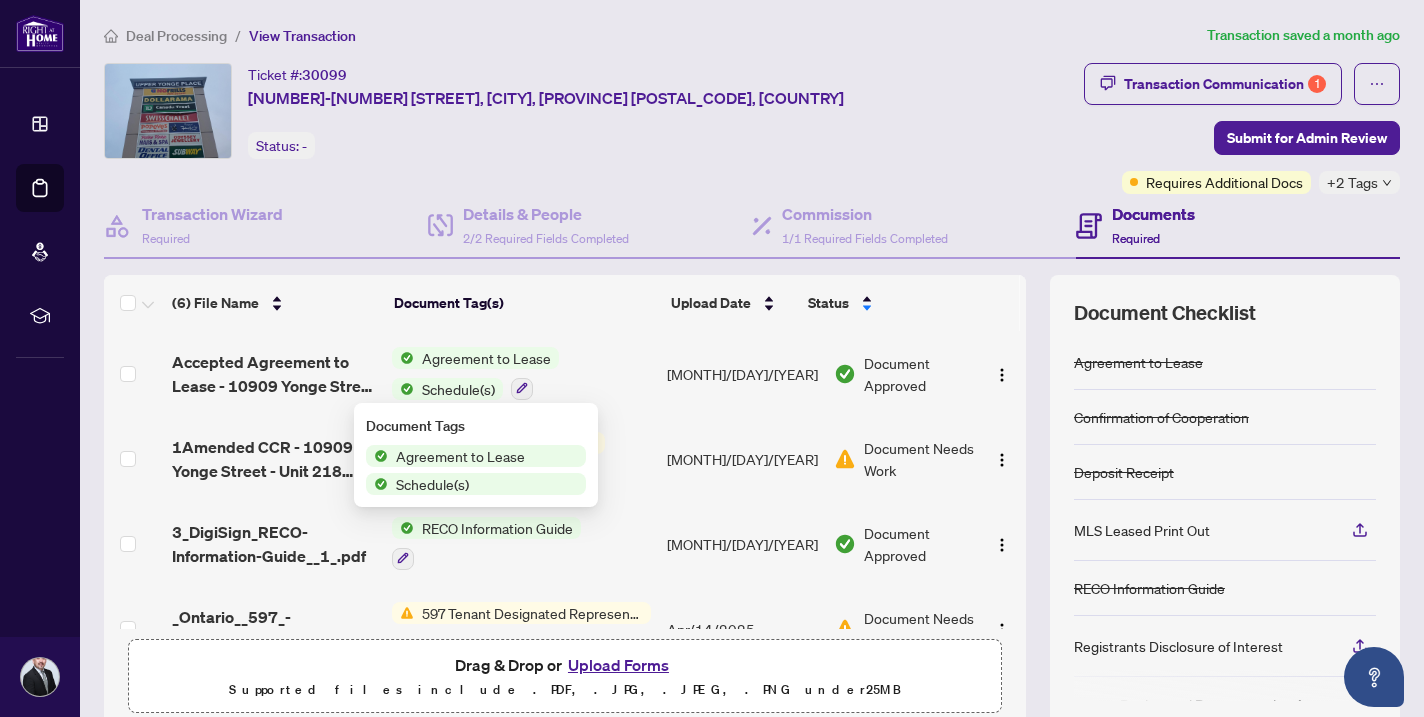 click on "[MONTH]/[DAY]/[YEAR]" at bounding box center [742, 373] 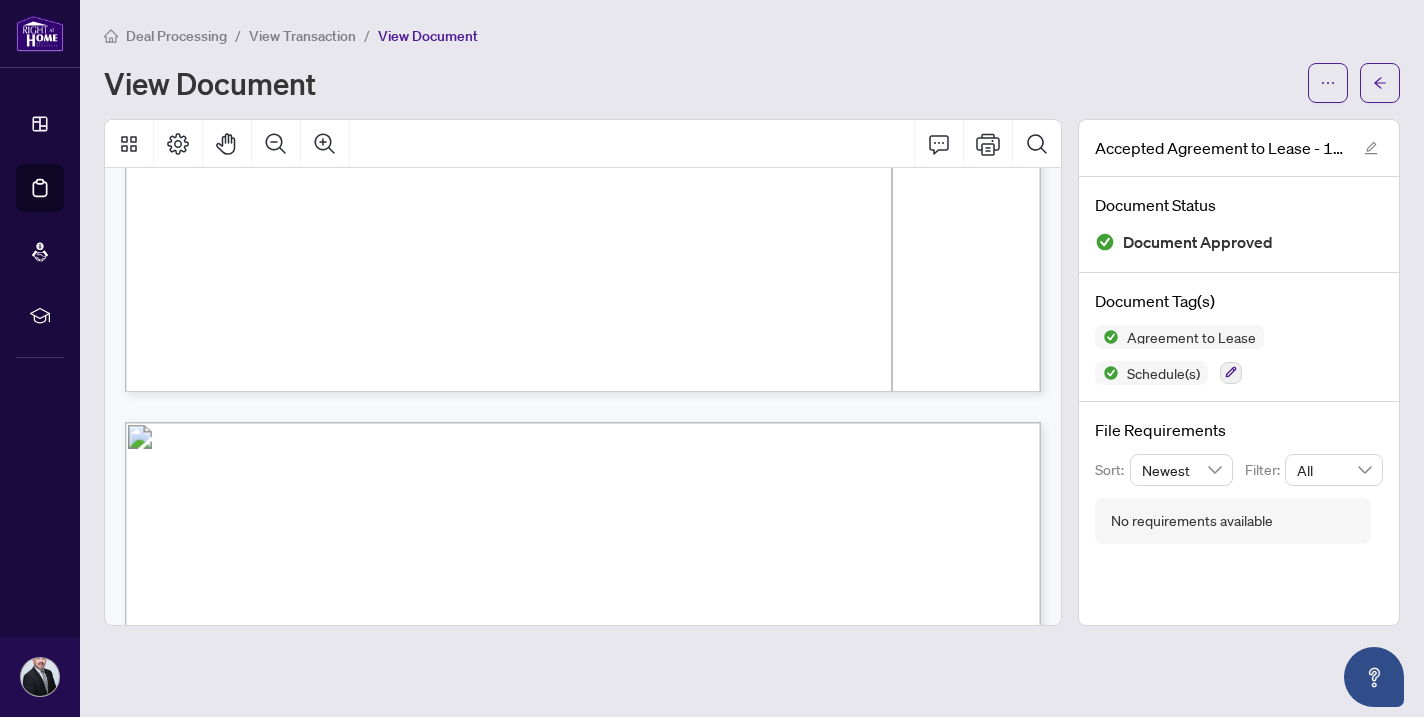 scroll, scrollTop: 3039, scrollLeft: 0, axis: vertical 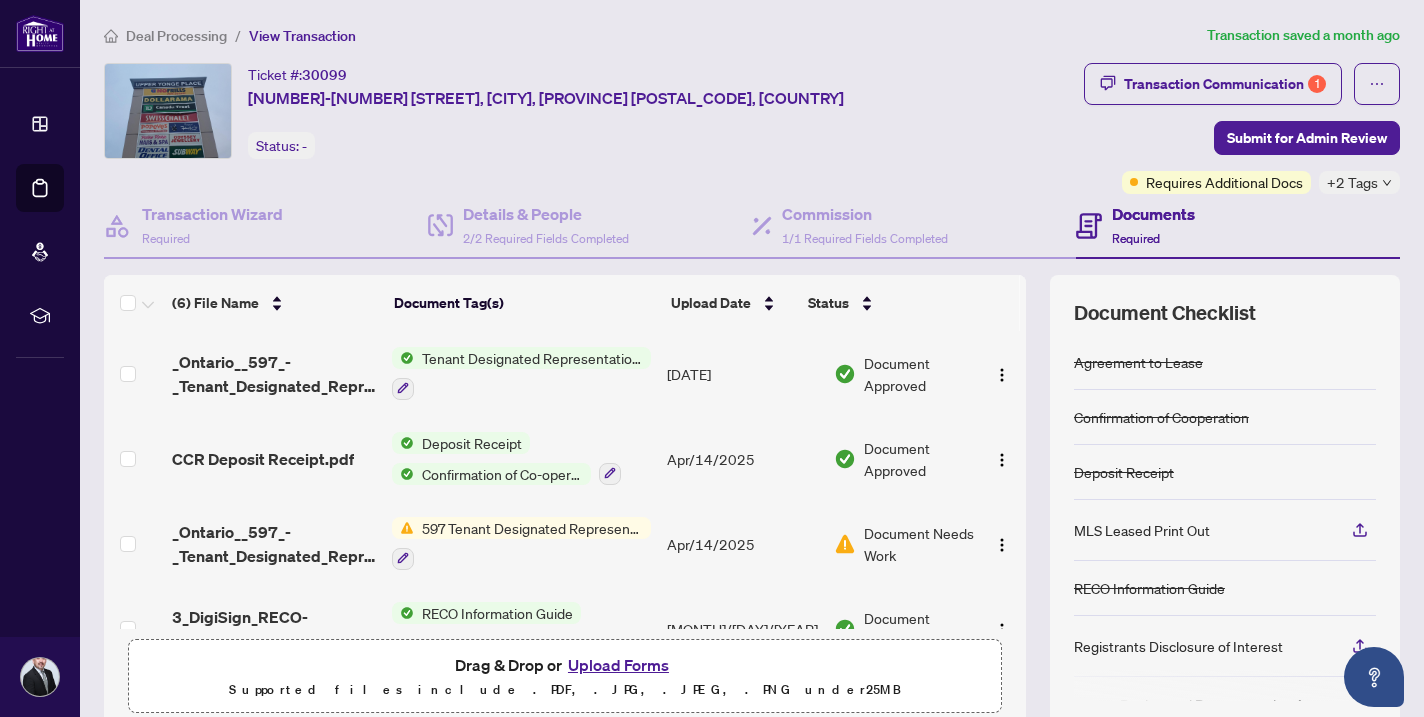 click on "Confirmation of Co-operation and Representation—Buyer/Seller" at bounding box center [502, 474] 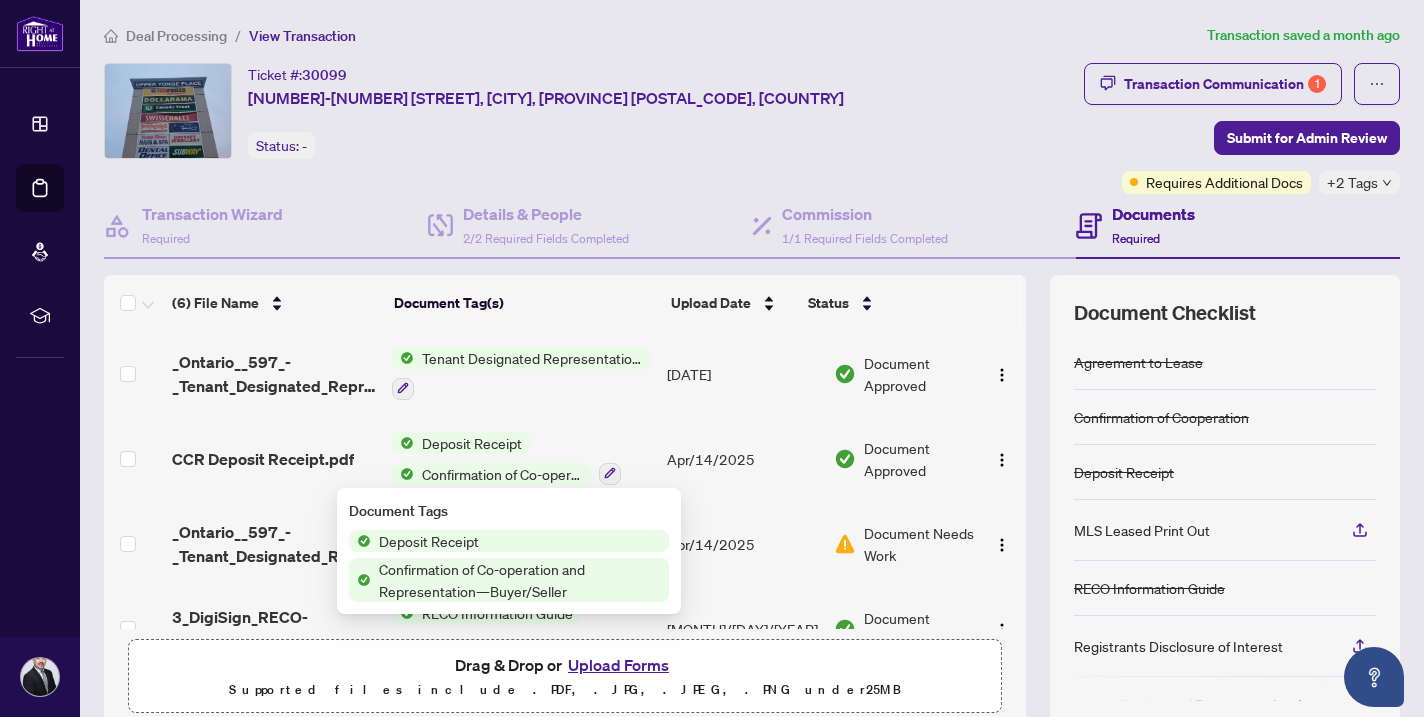 click on "Confirmation of Co-operation and Representation—Buyer/Seller" at bounding box center (520, 580) 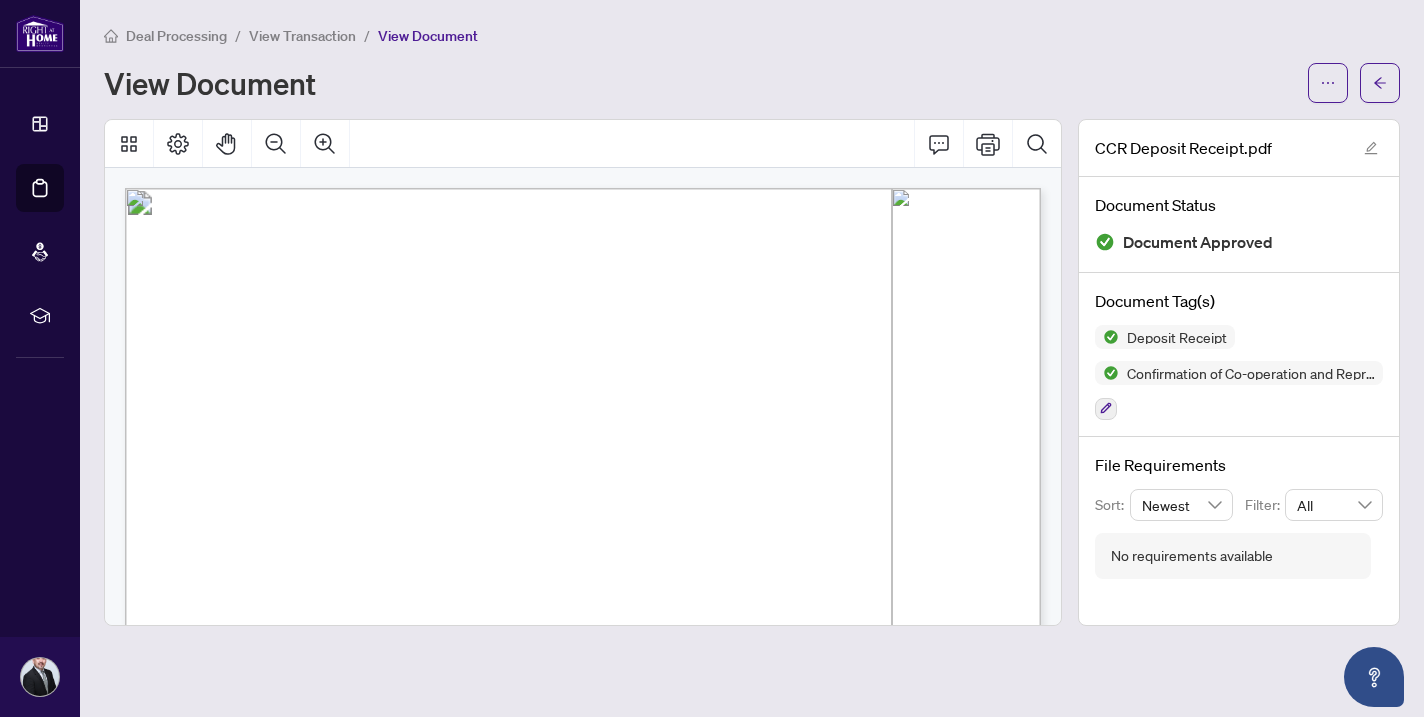 scroll, scrollTop: 0, scrollLeft: 0, axis: both 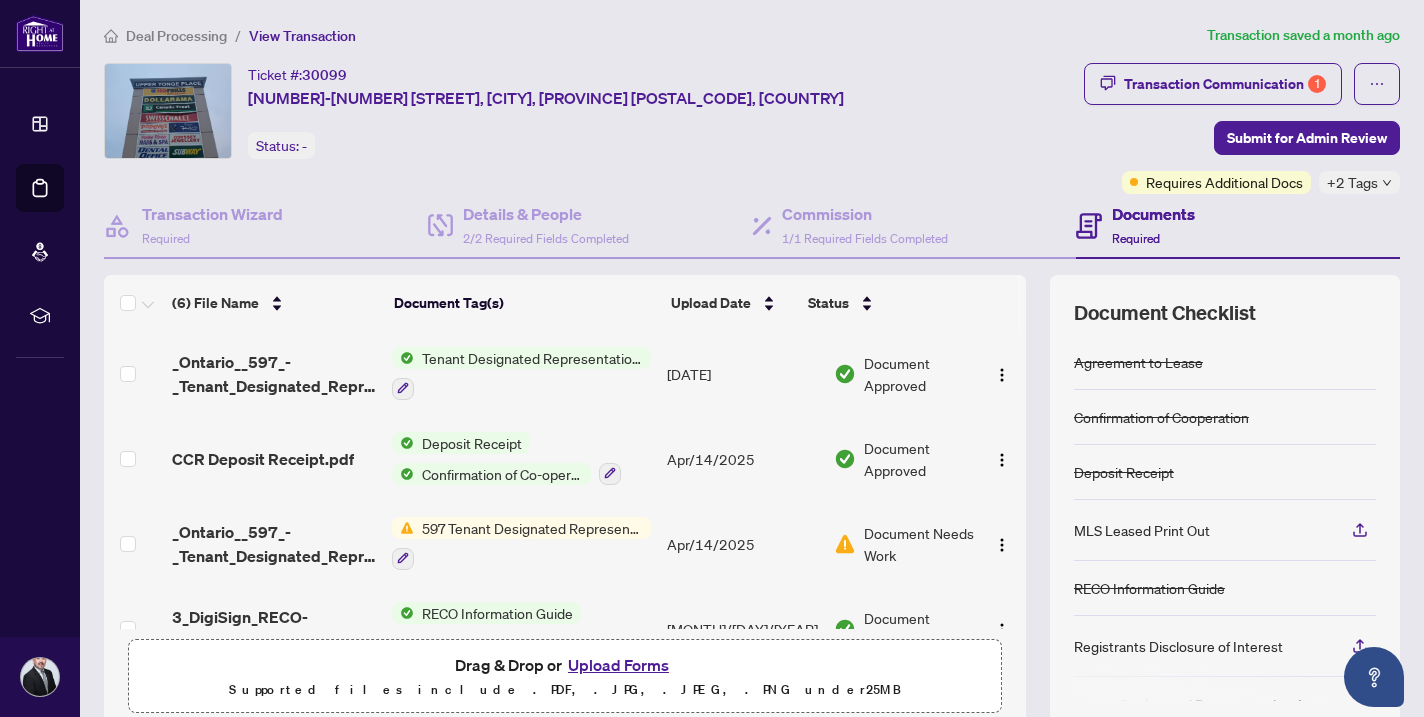 click on "Tenant Designated Representation Agreement" at bounding box center [532, 358] 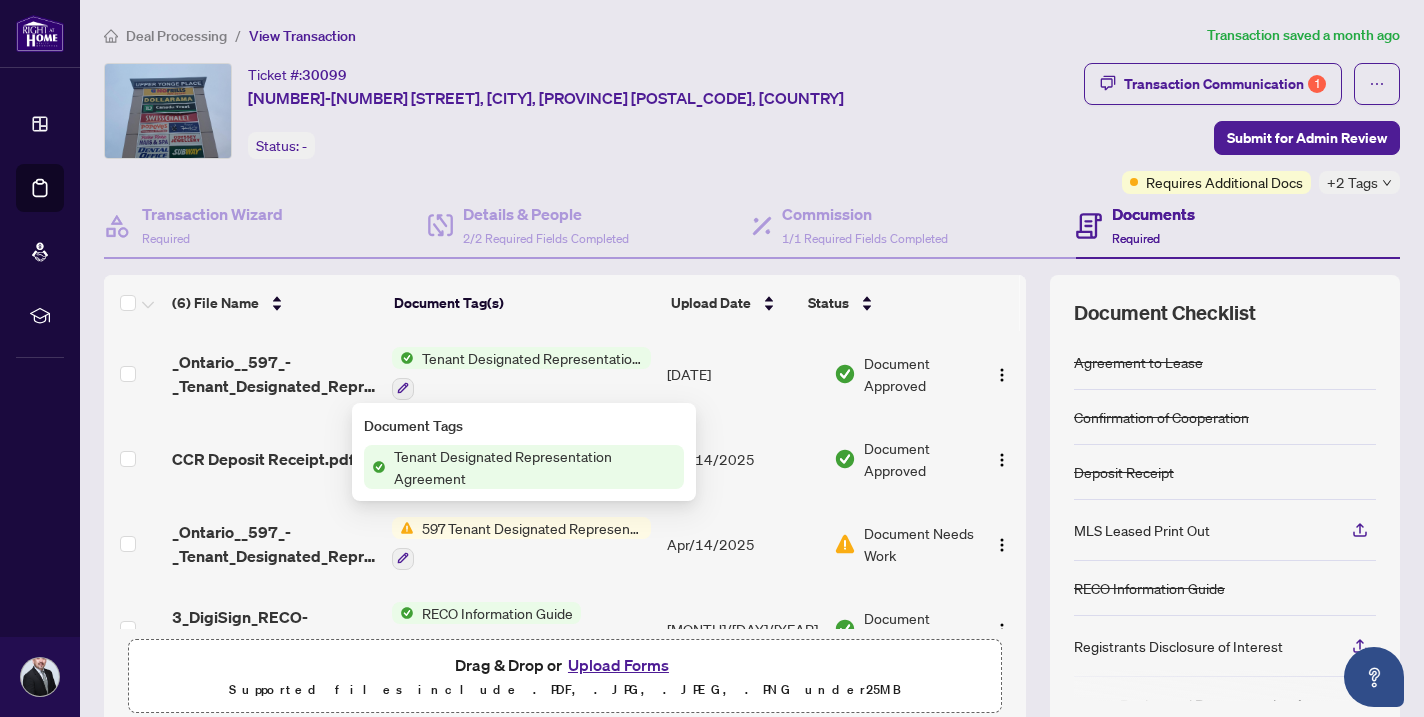 click at bounding box center [521, 388] 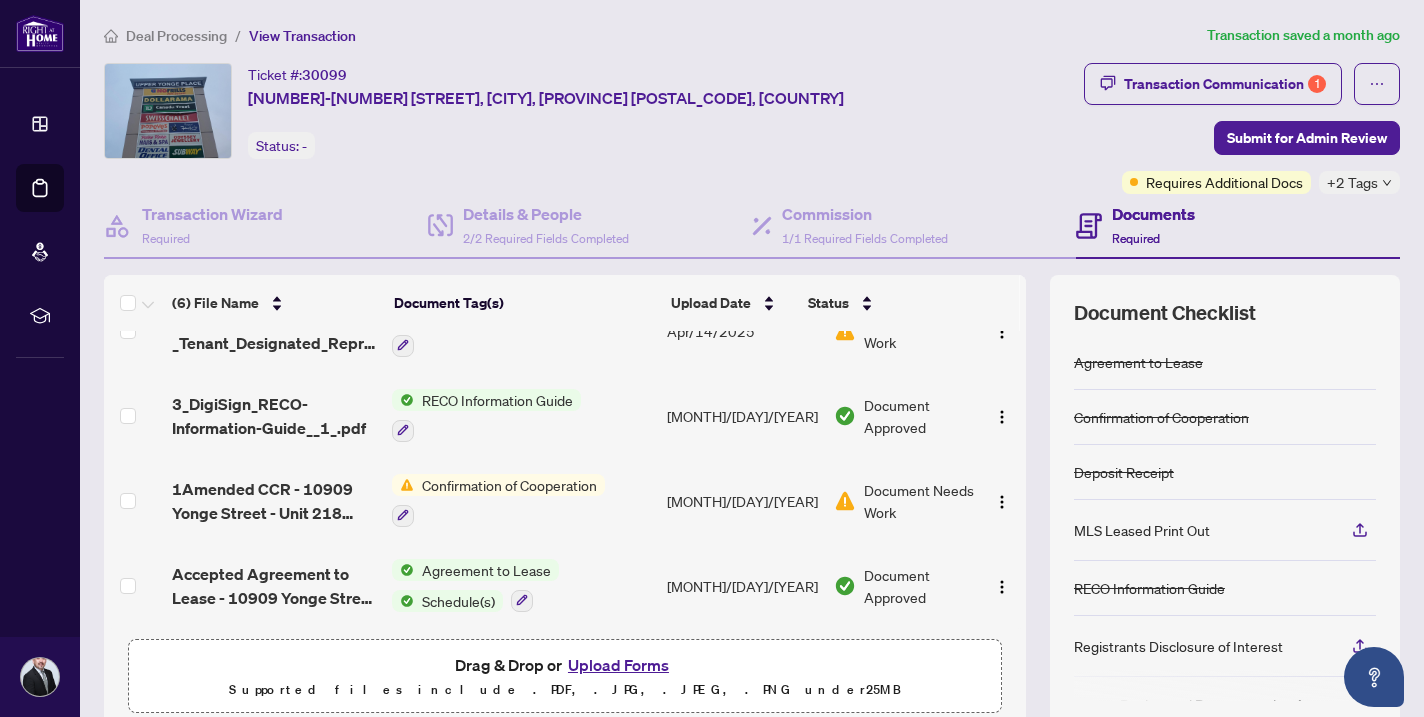 scroll, scrollTop: 219, scrollLeft: 0, axis: vertical 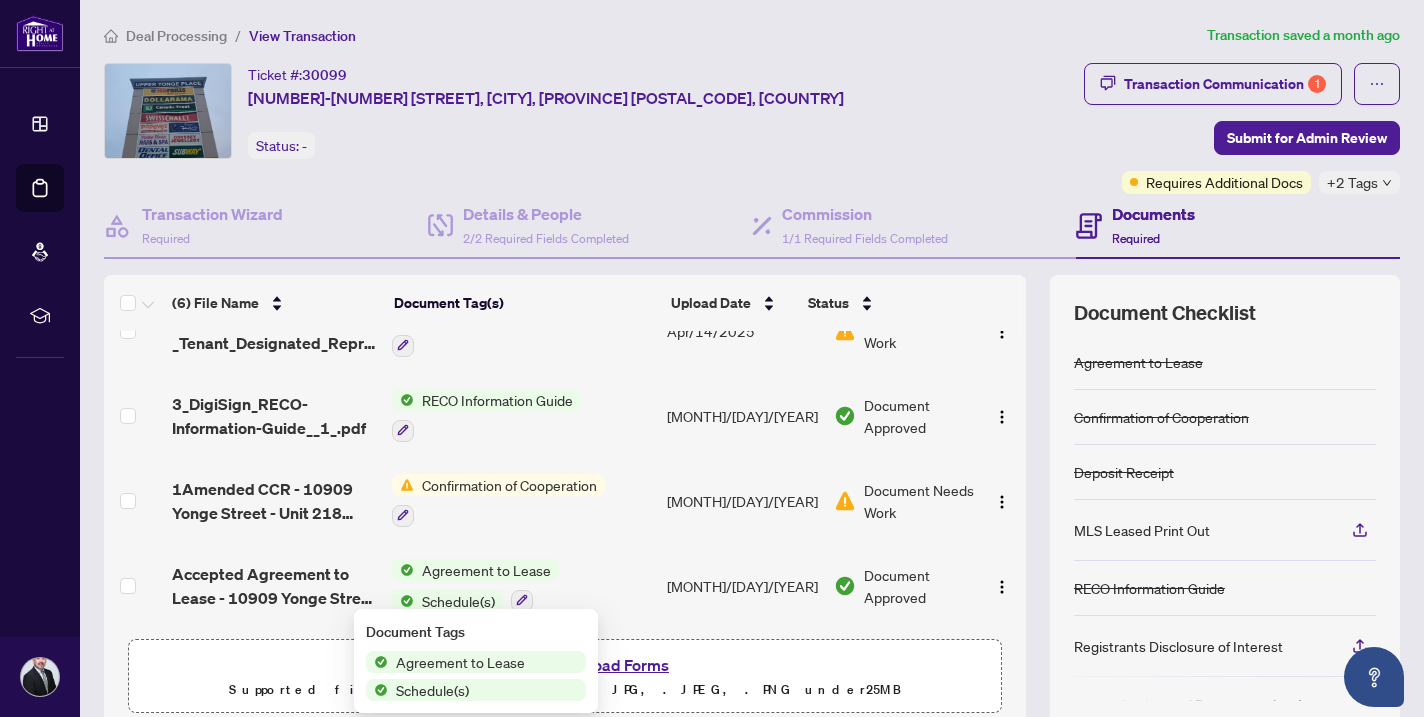 click on "Agreement to Lease" at bounding box center (460, 662) 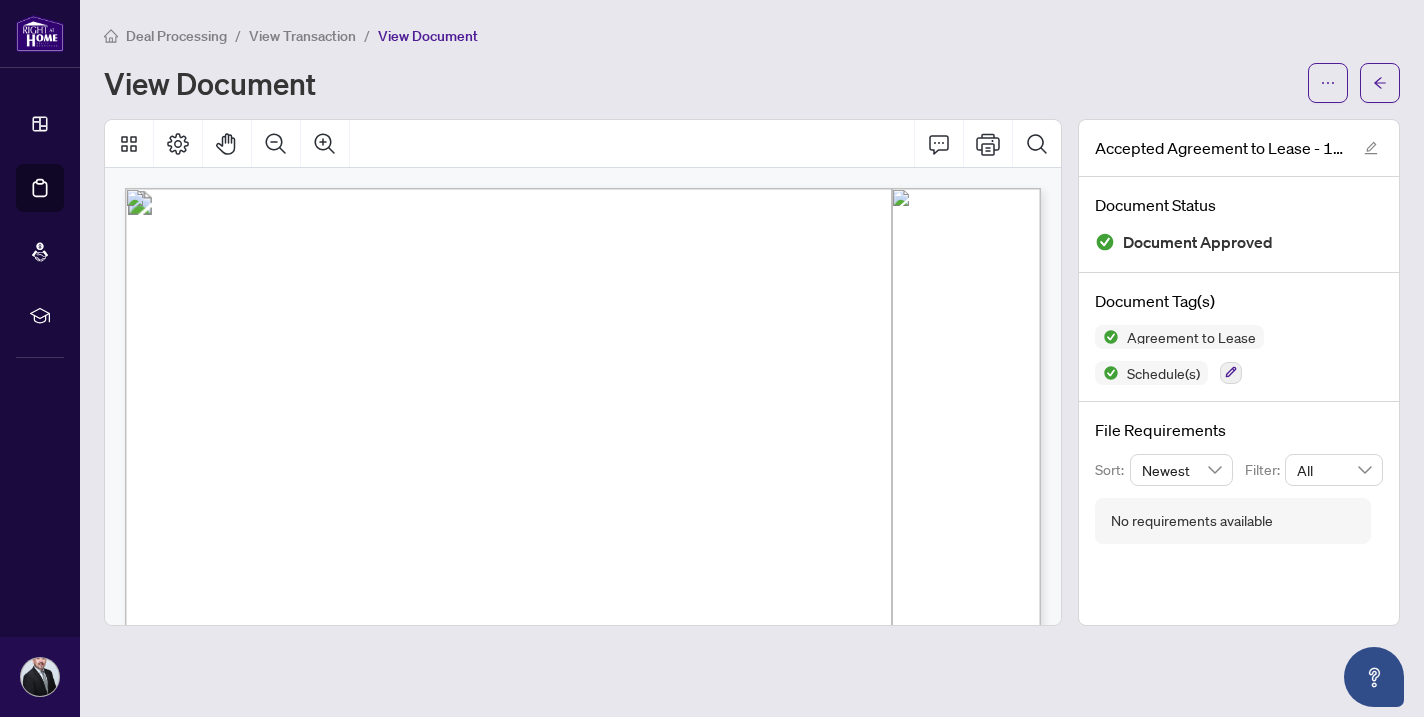 scroll, scrollTop: 0, scrollLeft: 0, axis: both 